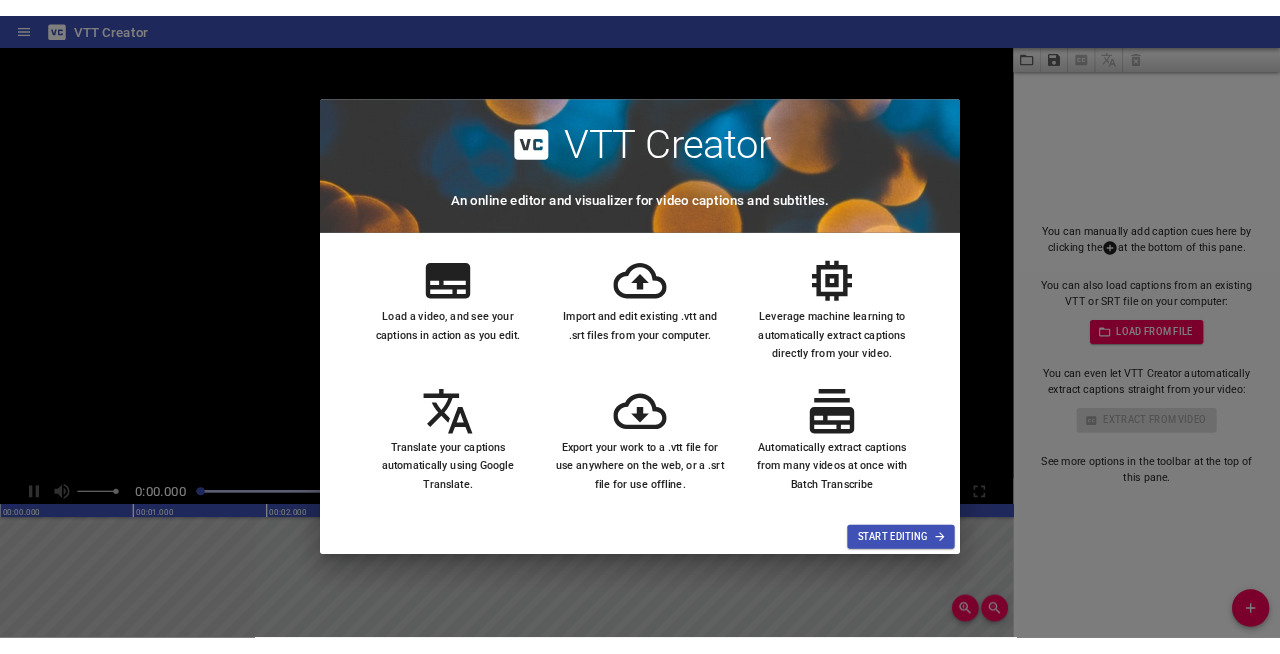 scroll, scrollTop: 0, scrollLeft: 0, axis: both 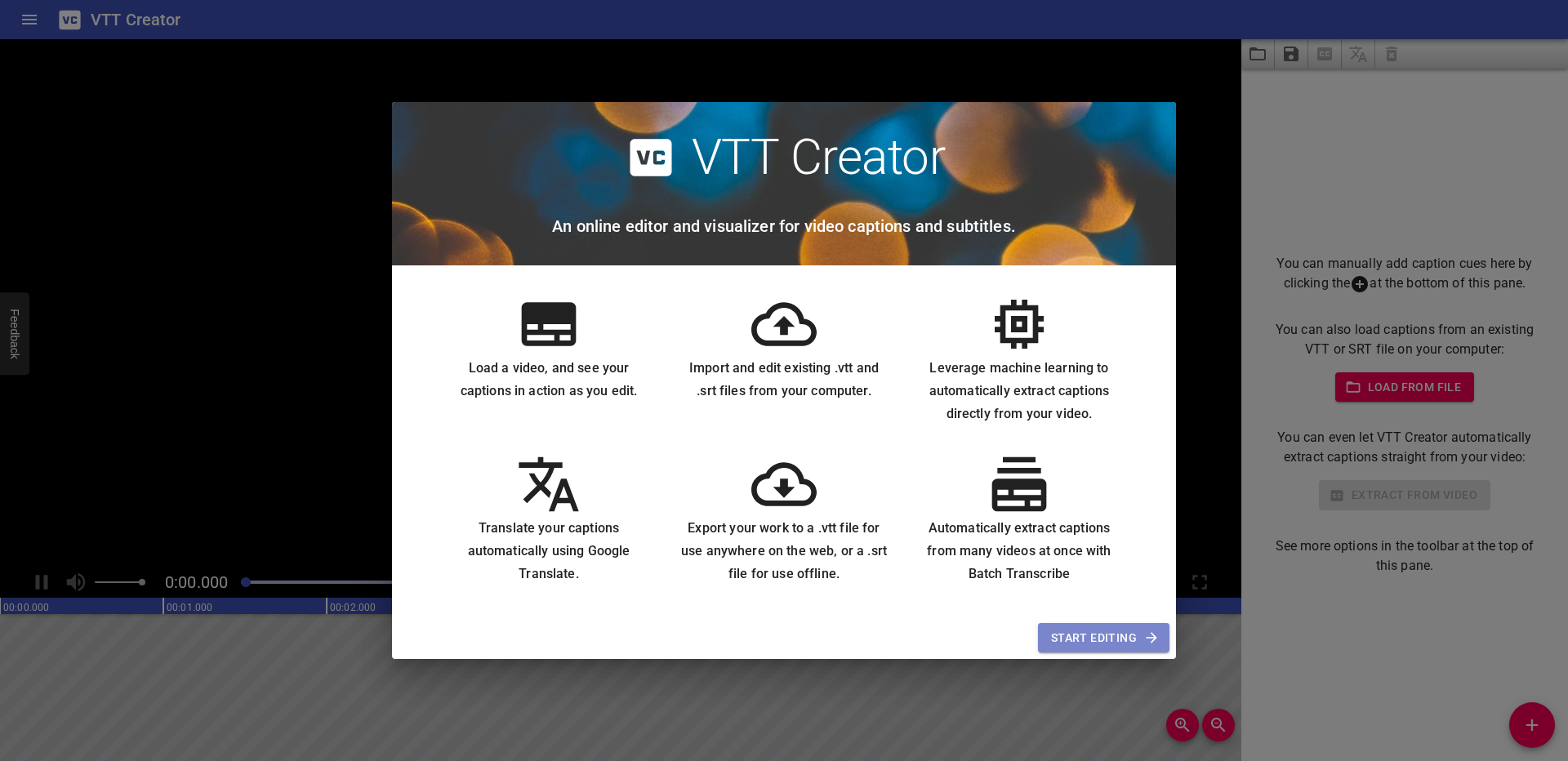click on "Start Editing" at bounding box center [1103, 638] 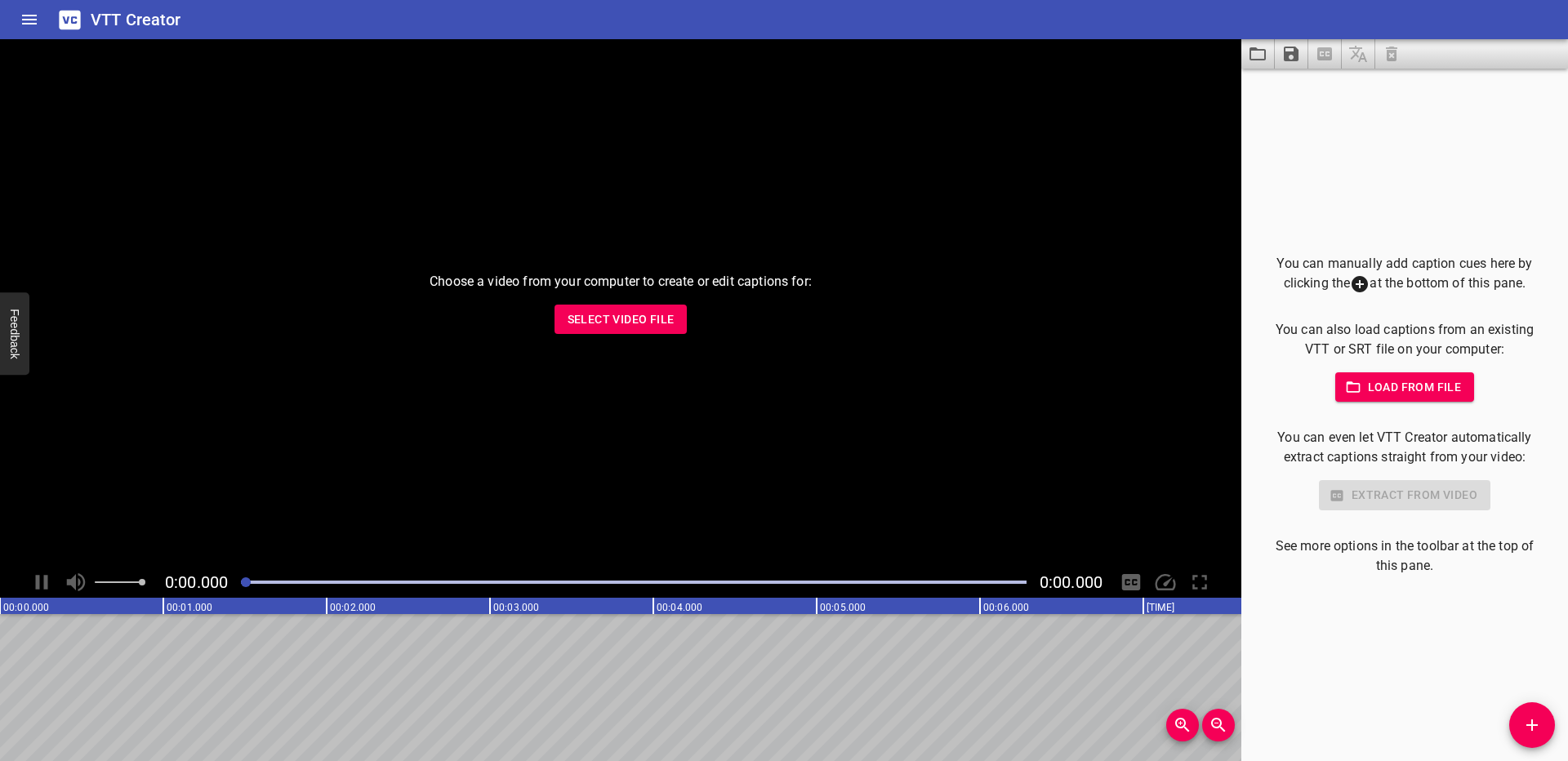 drag, startPoint x: 1387, startPoint y: 386, endPoint x: 1390, endPoint y: 414, distance: 28.160256 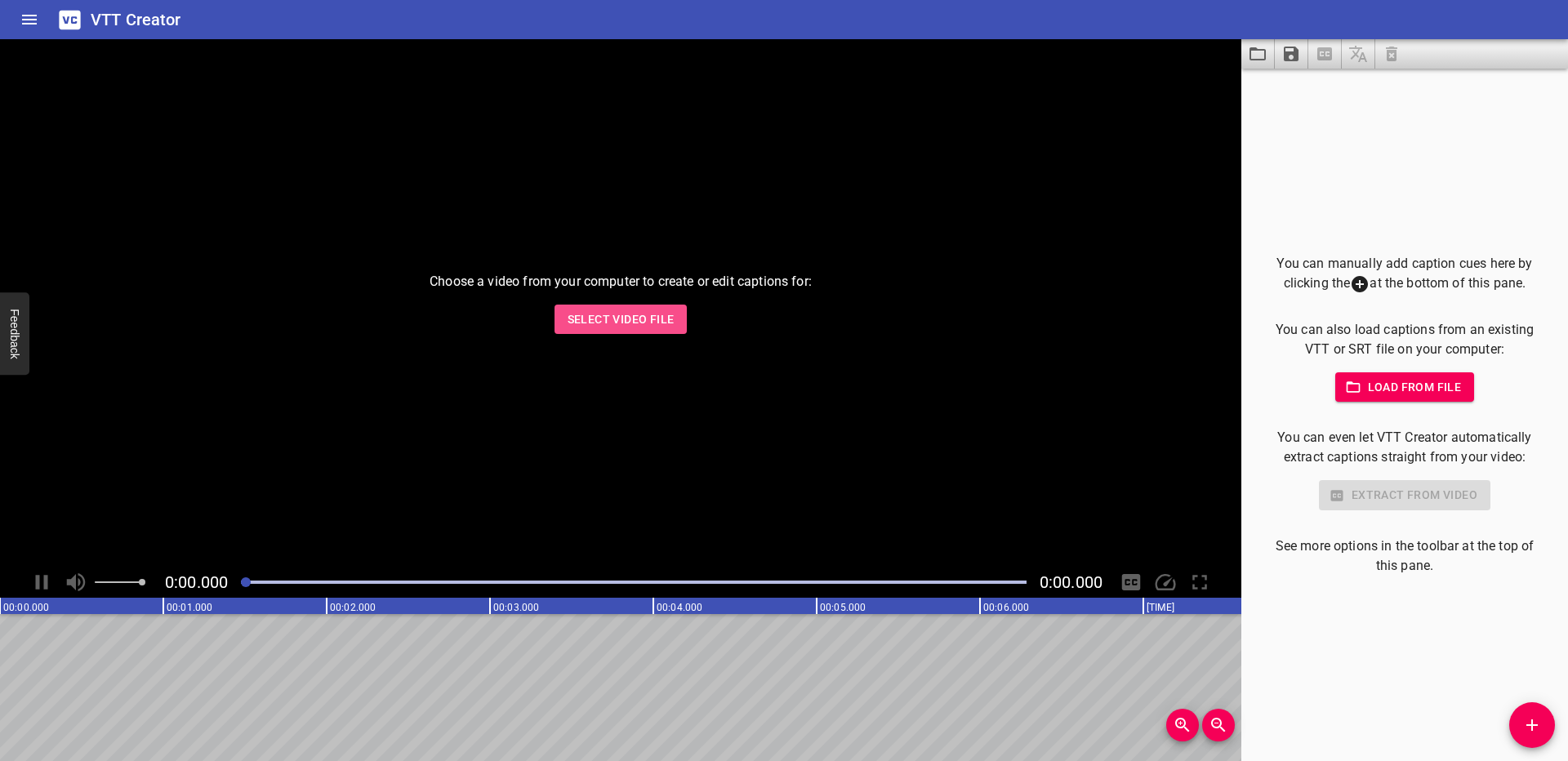 click on "Select Video File" at bounding box center [621, 319] 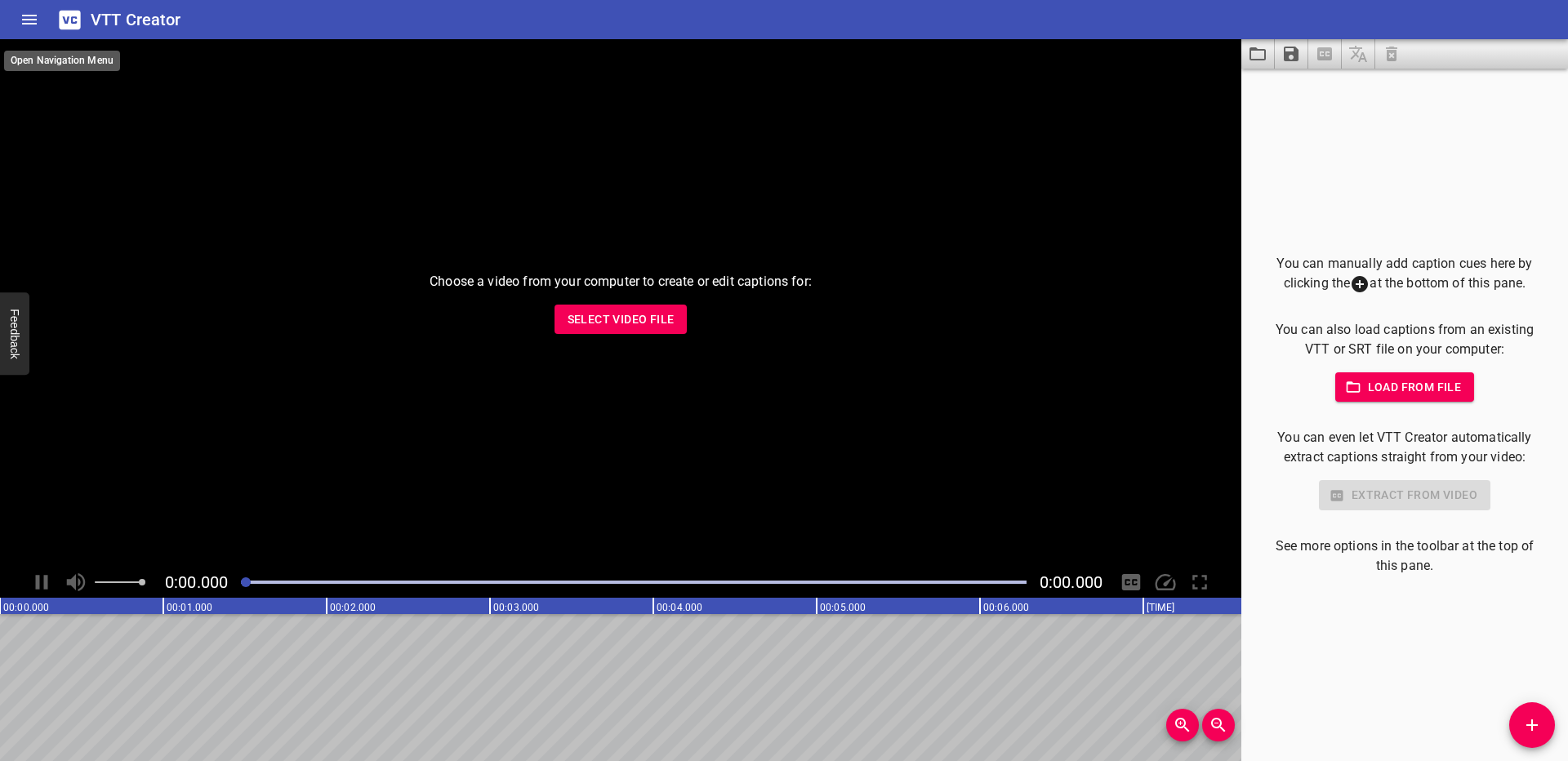 click 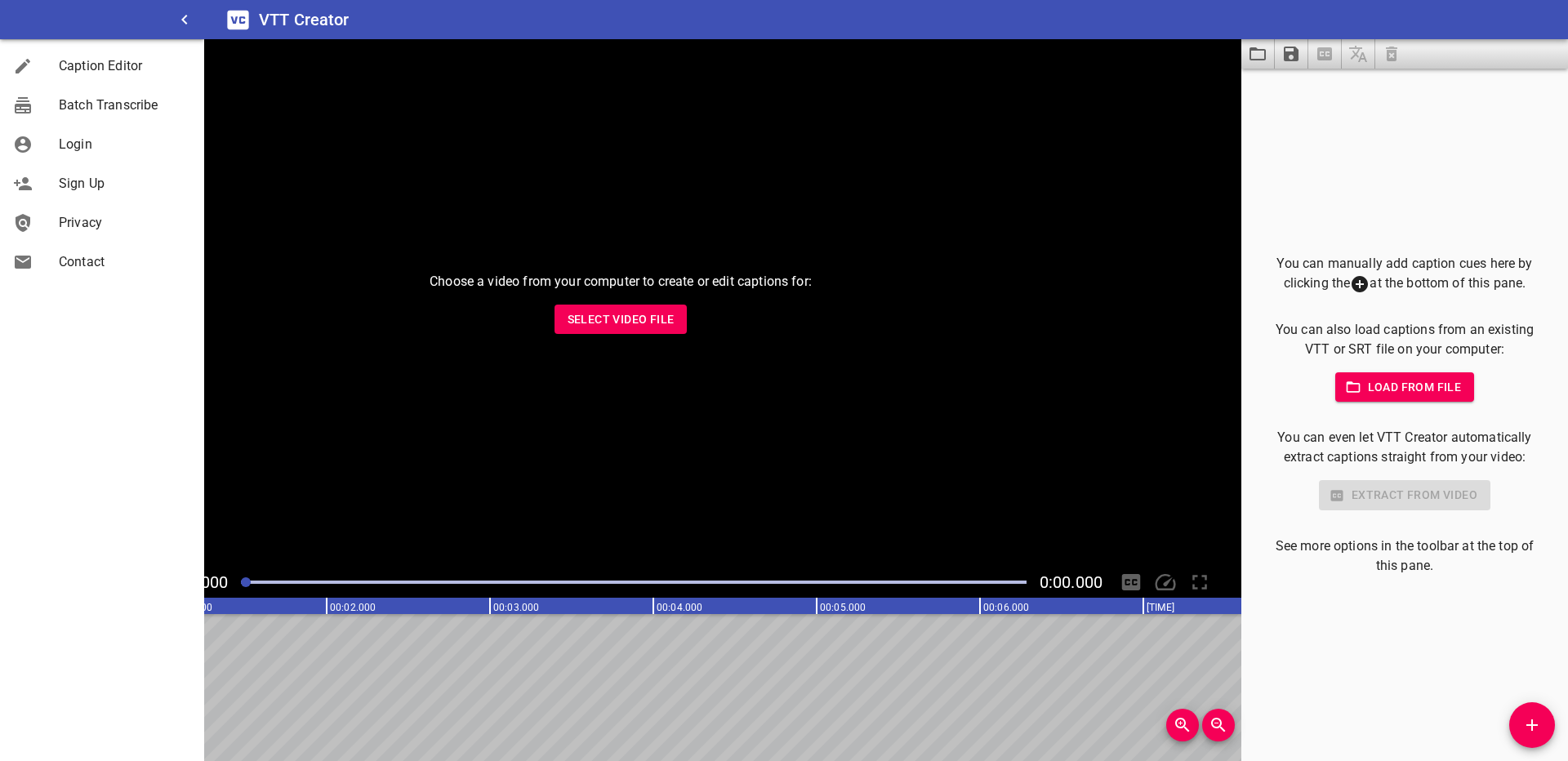 click on "You can manually add caption cues here by clicking the   at the bottom of this pane. You can also load captions from an existing VTT or SRT file on your computer: Load from file You can even let VTT Creator automatically extract captions straight from your video: Extract from video See more options in the toolbar at the top of this pane." at bounding box center [1405, 415] 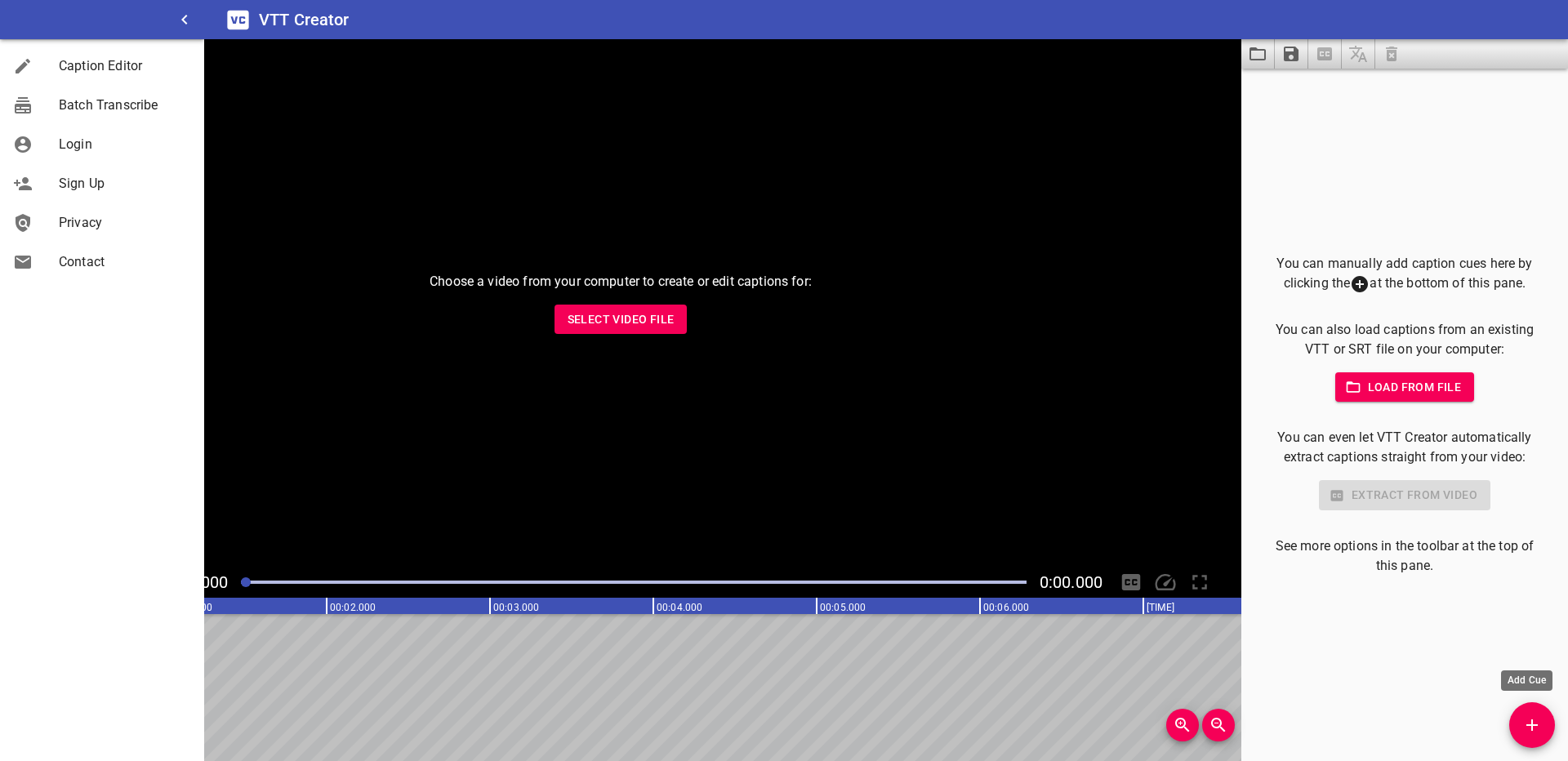 click 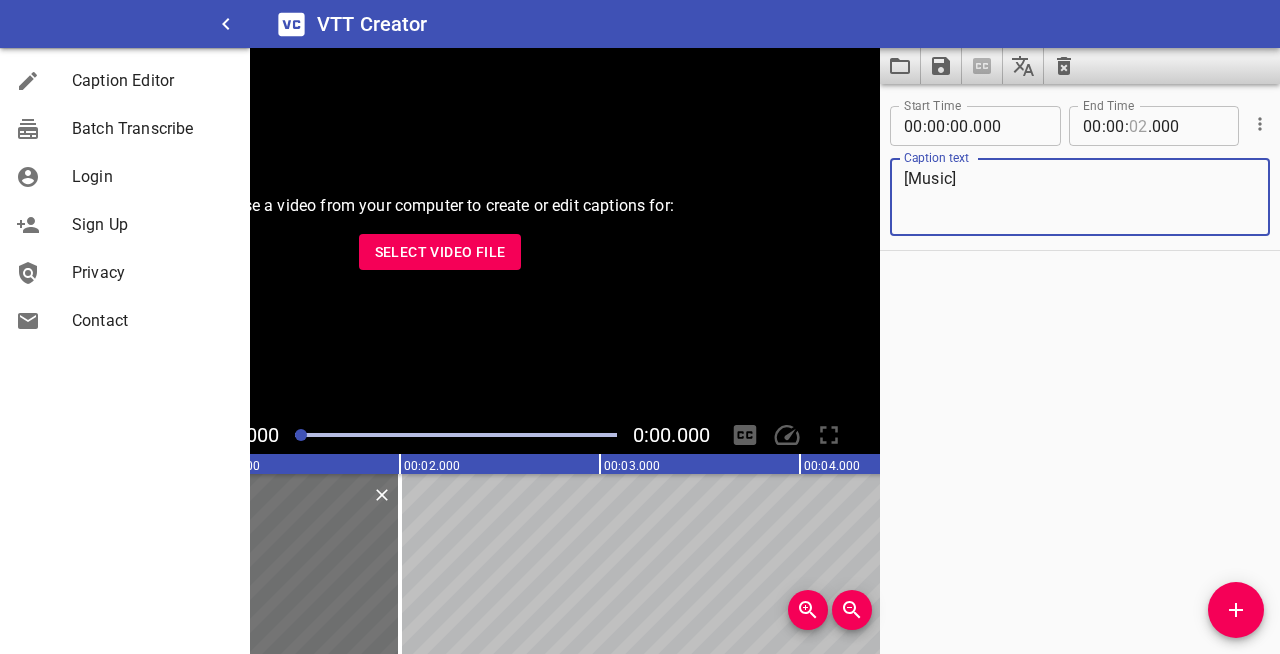 type on "[Music]" 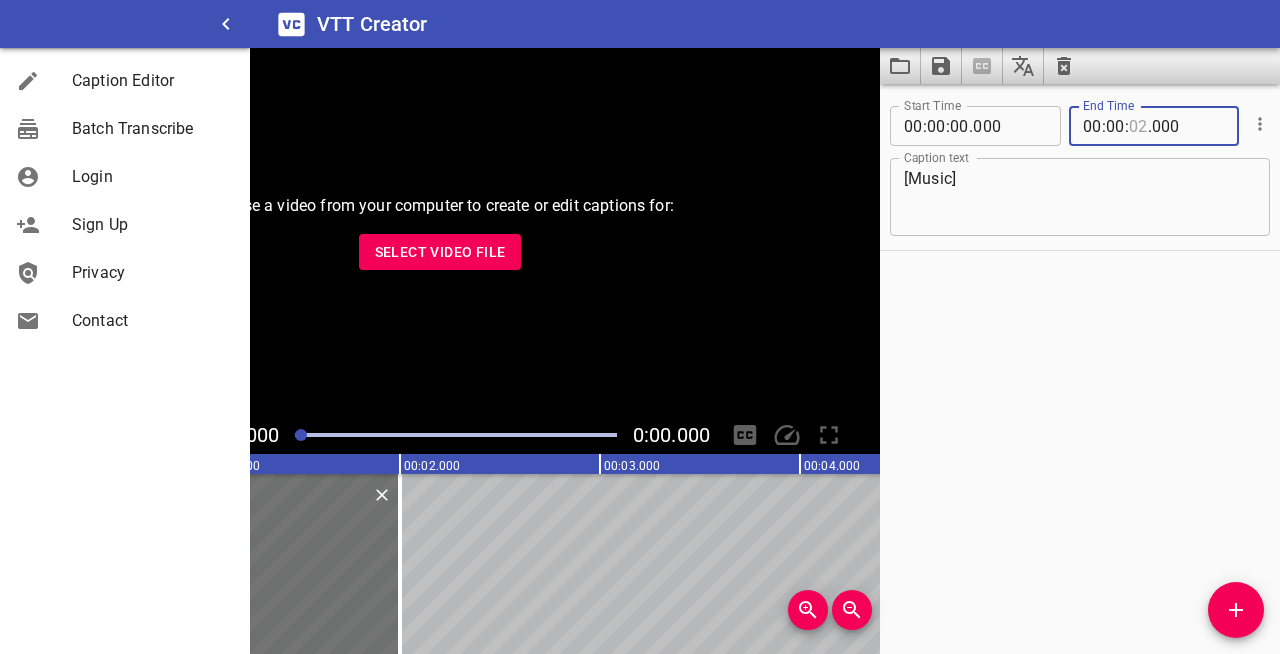 click at bounding box center [1138, 126] 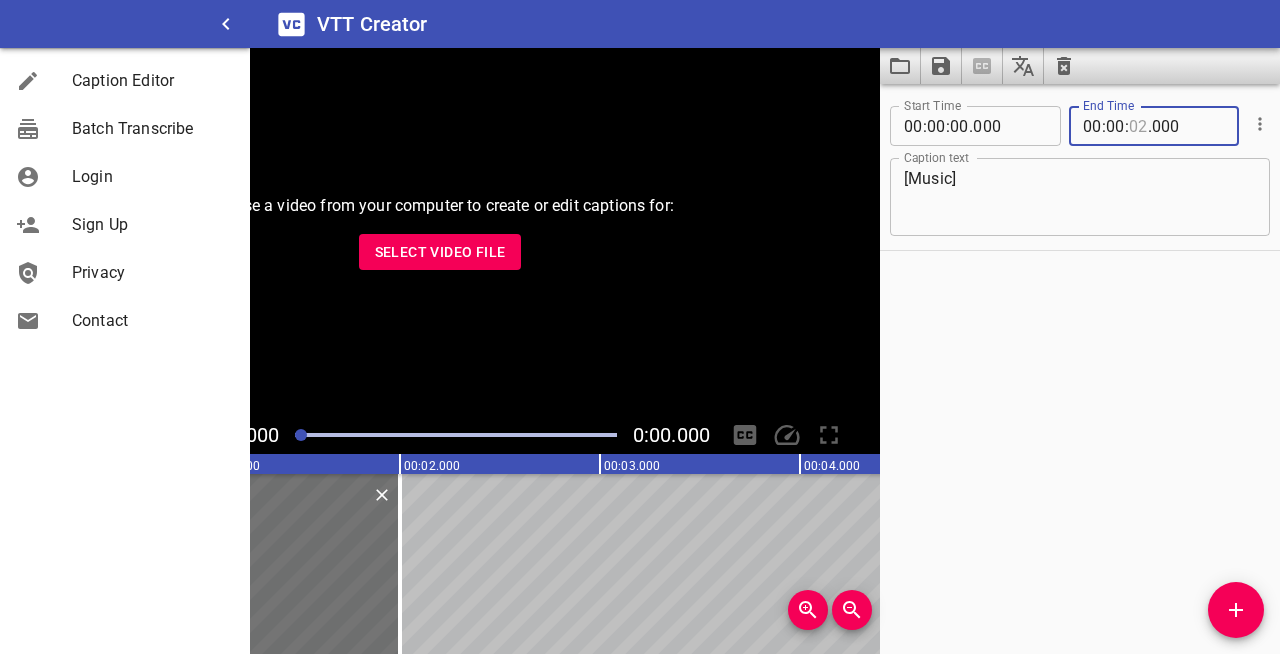 type on "05" 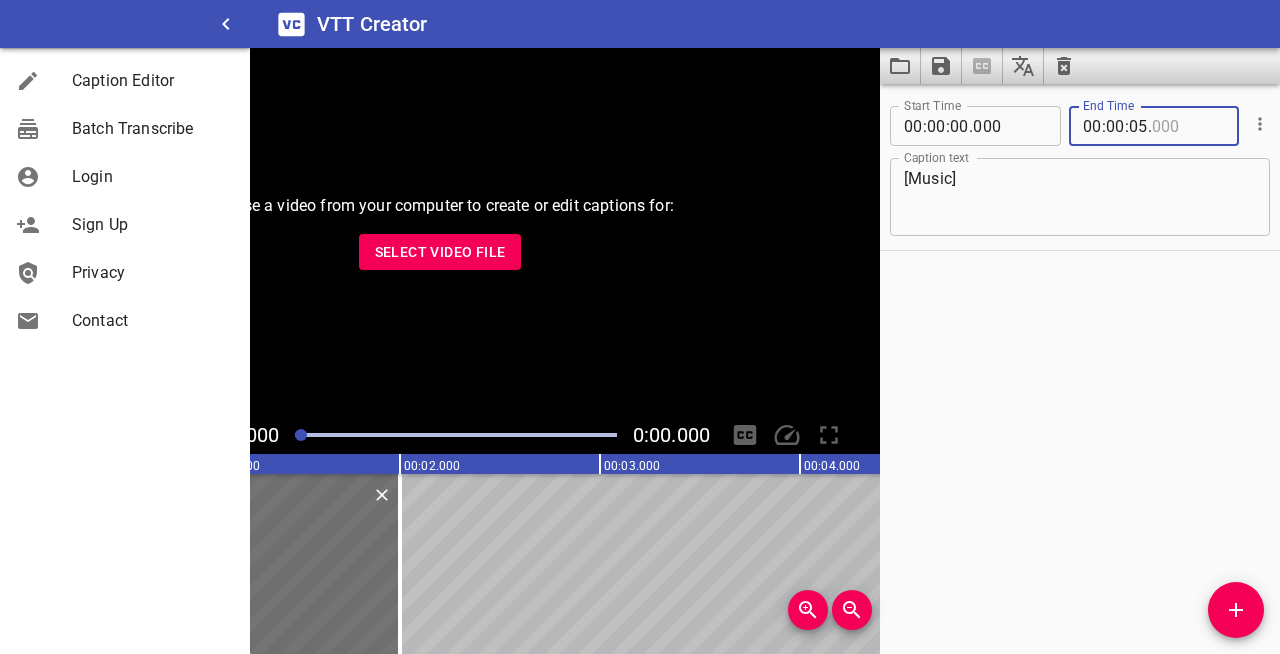 type on "000" 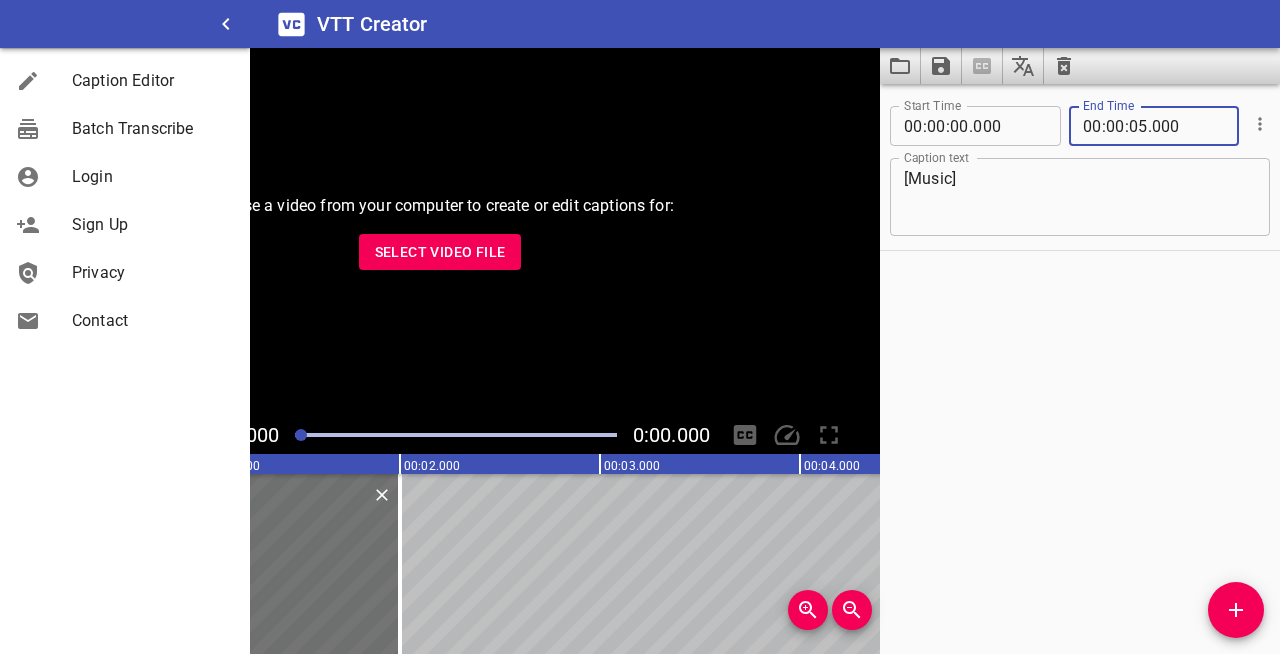 click on "Start Time 00 : 00 : 00 . 000 Start Time End Time 00 : 00 : 05 . 000 End Time Caption text [Music] Caption text" at bounding box center [1080, 369] 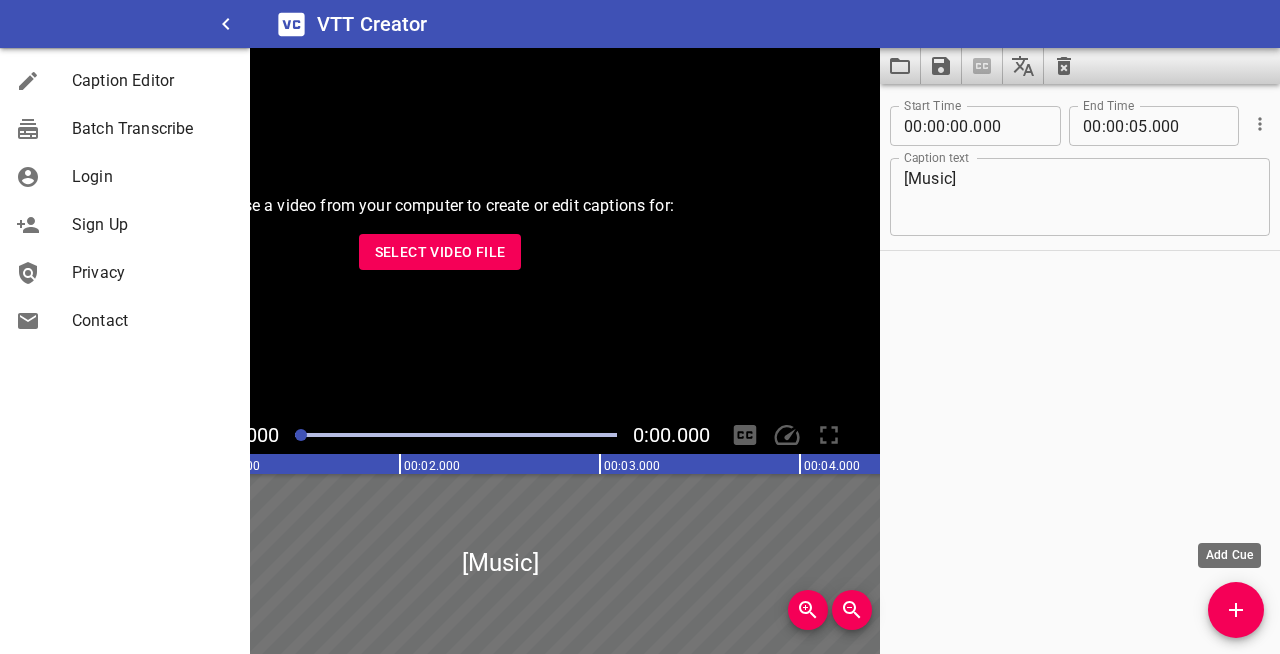 click 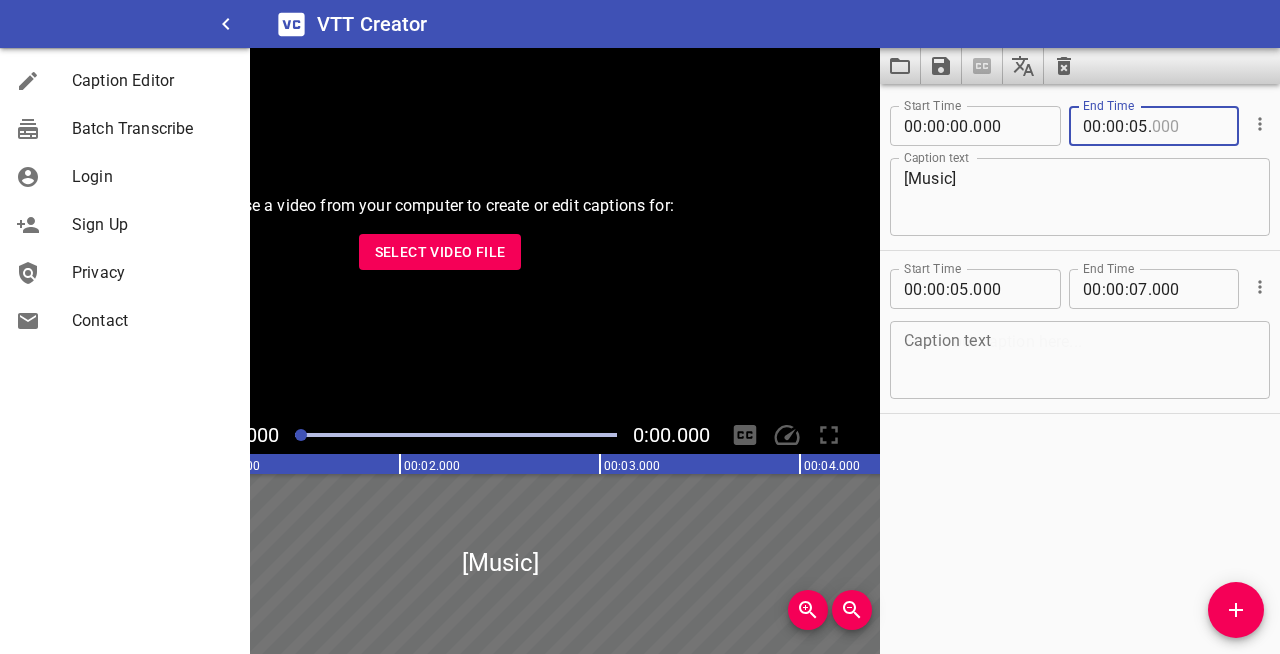 drag, startPoint x: 1146, startPoint y: 125, endPoint x: 1179, endPoint y: 126, distance: 33.01515 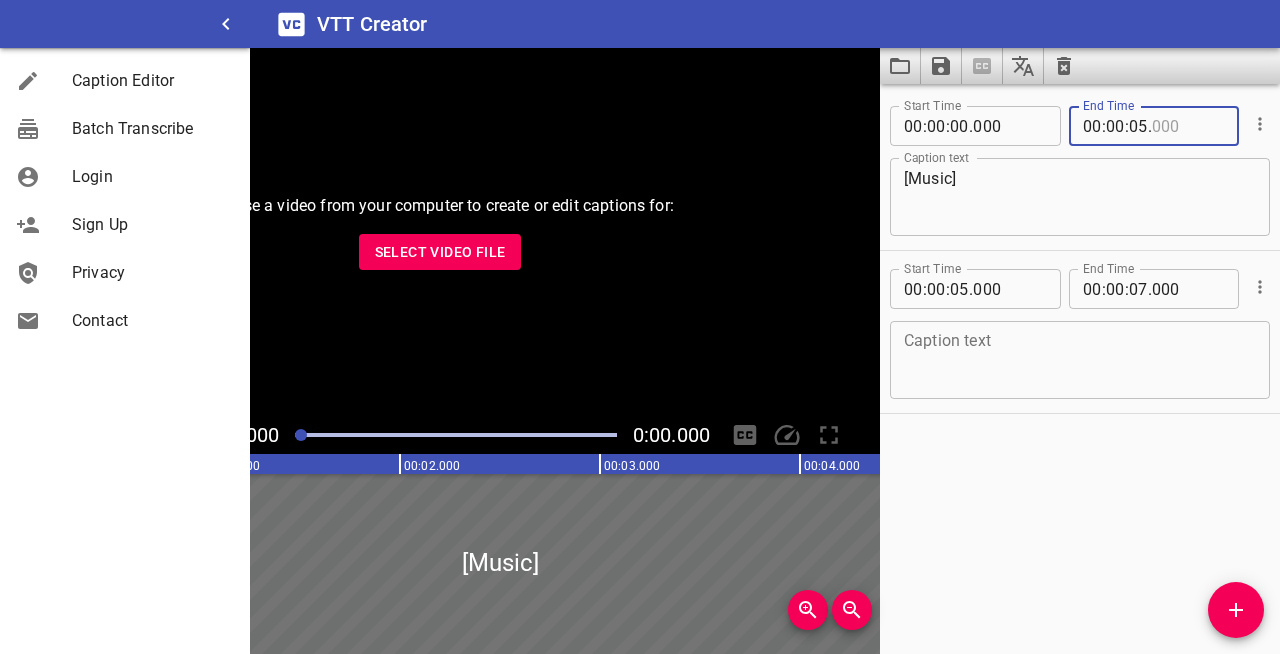 click at bounding box center [1188, 126] 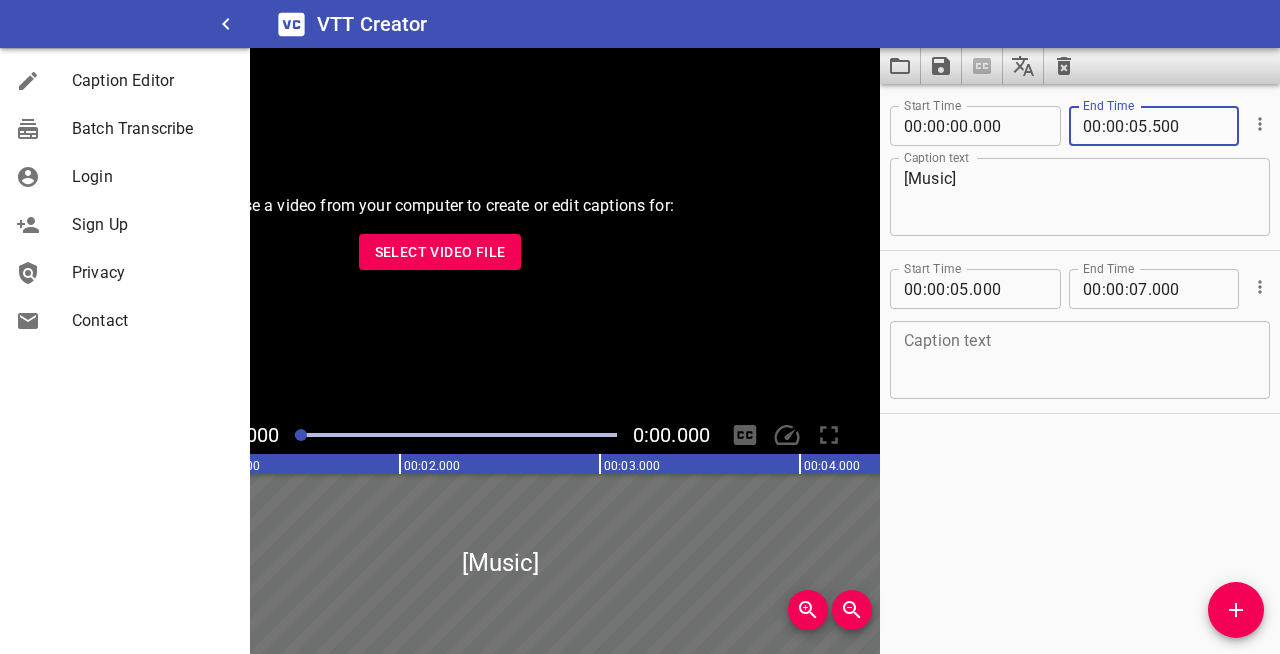 type on "500" 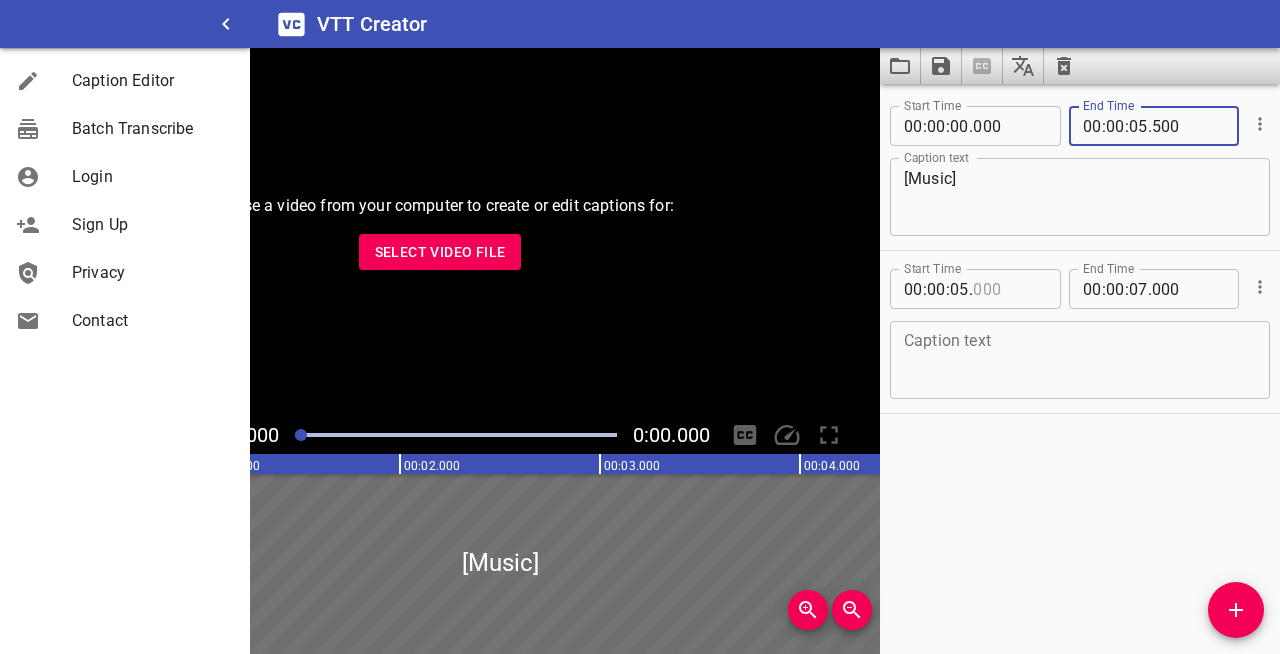 click at bounding box center (1009, 289) 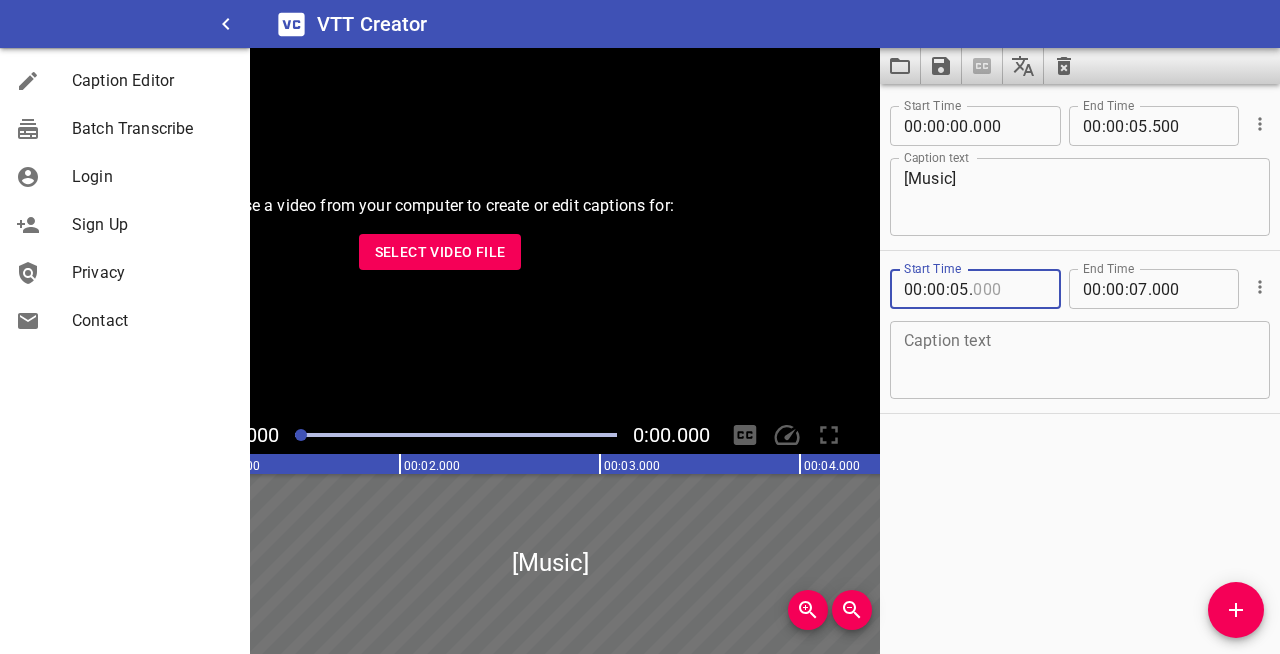 click at bounding box center [1009, 289] 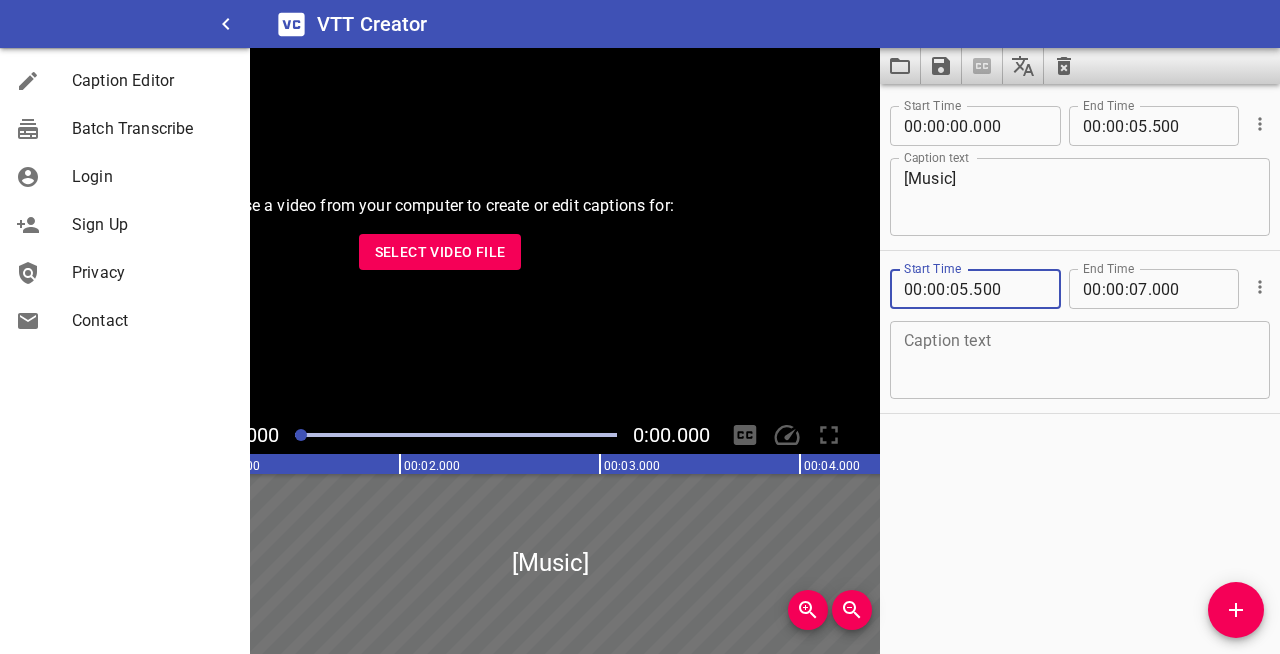type on "500" 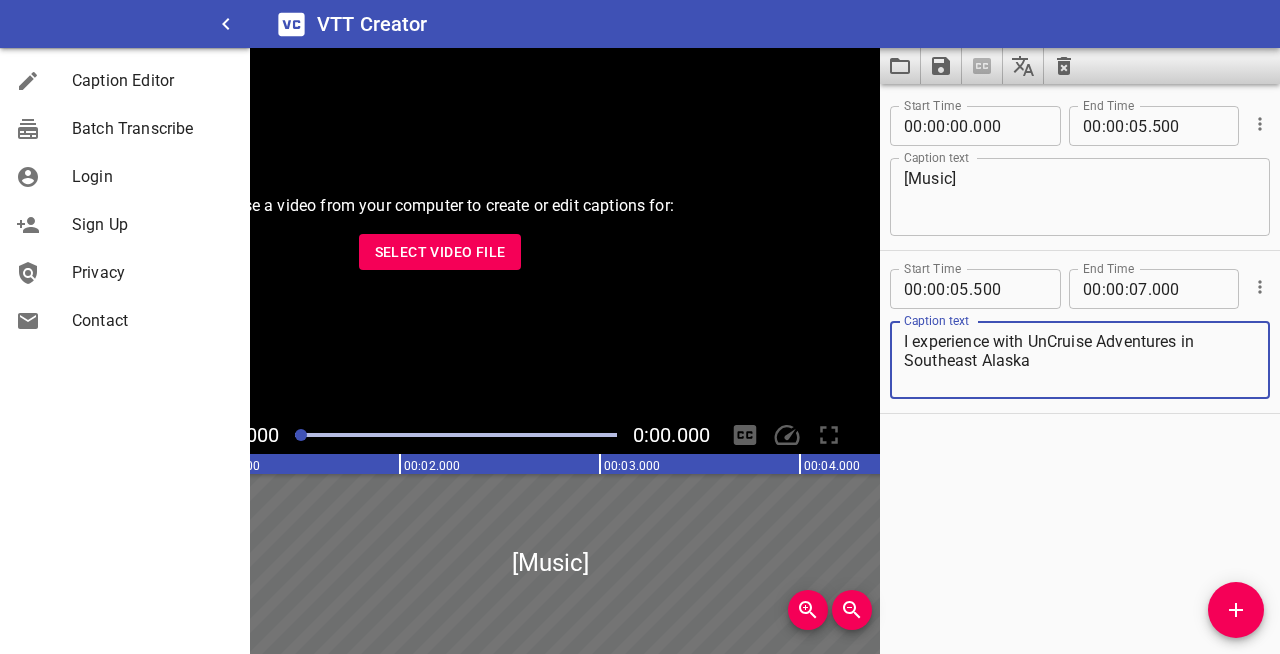 click on "I experience with UnCruise Adventures in Southeast Alaska" at bounding box center (1080, 360) 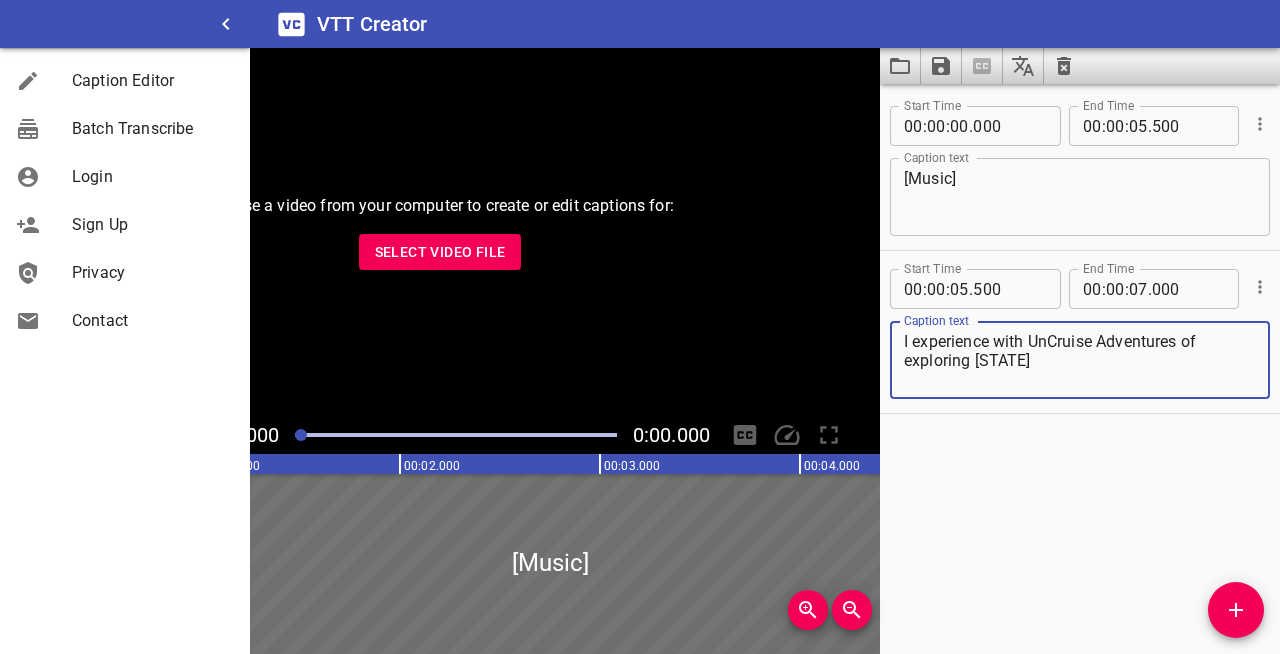 type on "I experience with UnCruise Adventures of exploring [STATE]" 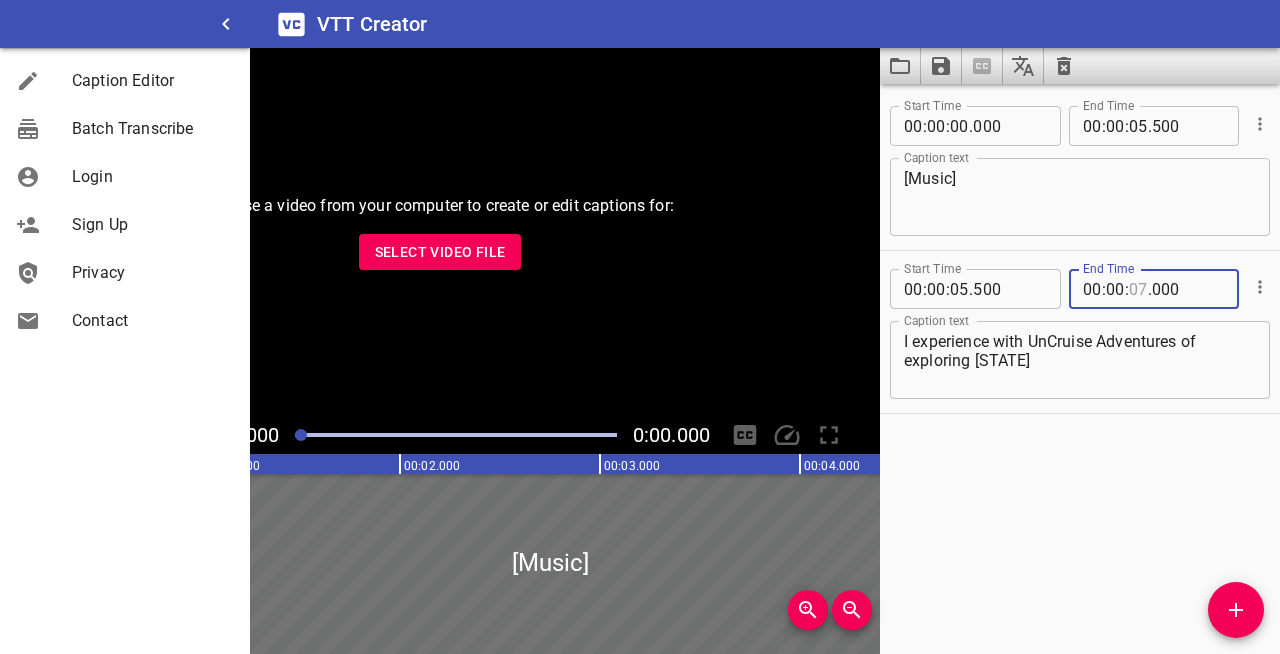 drag, startPoint x: 1125, startPoint y: 287, endPoint x: 1138, endPoint y: 288, distance: 13.038404 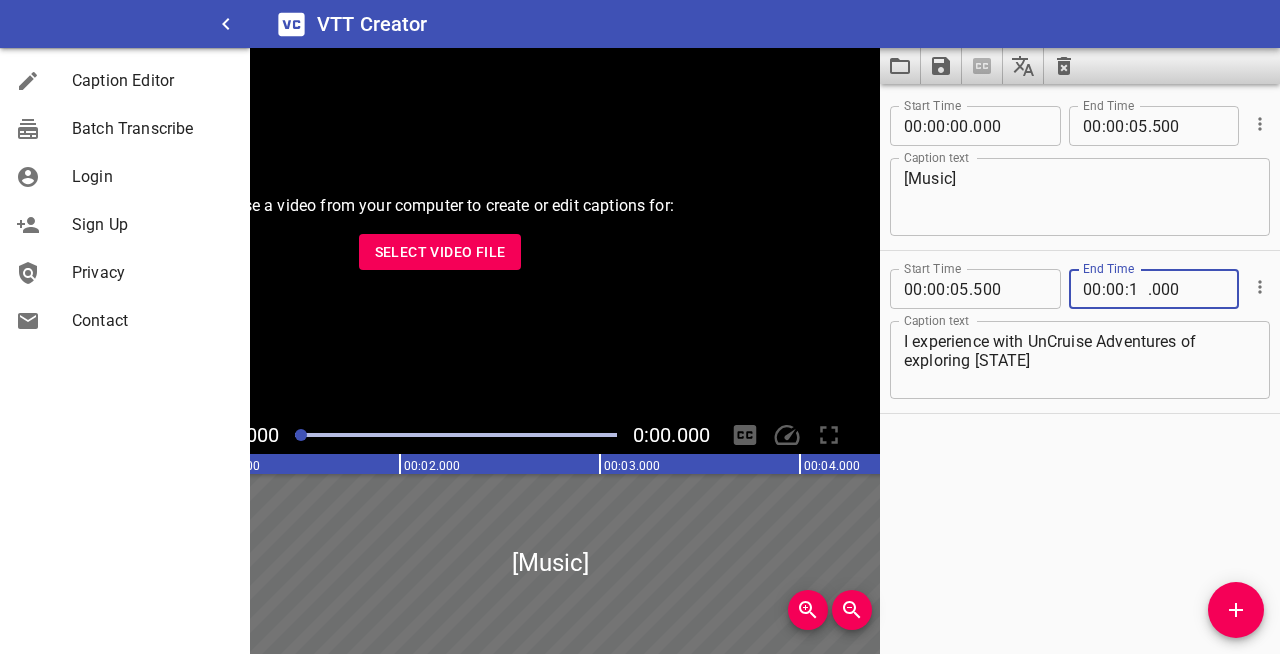 type on "10" 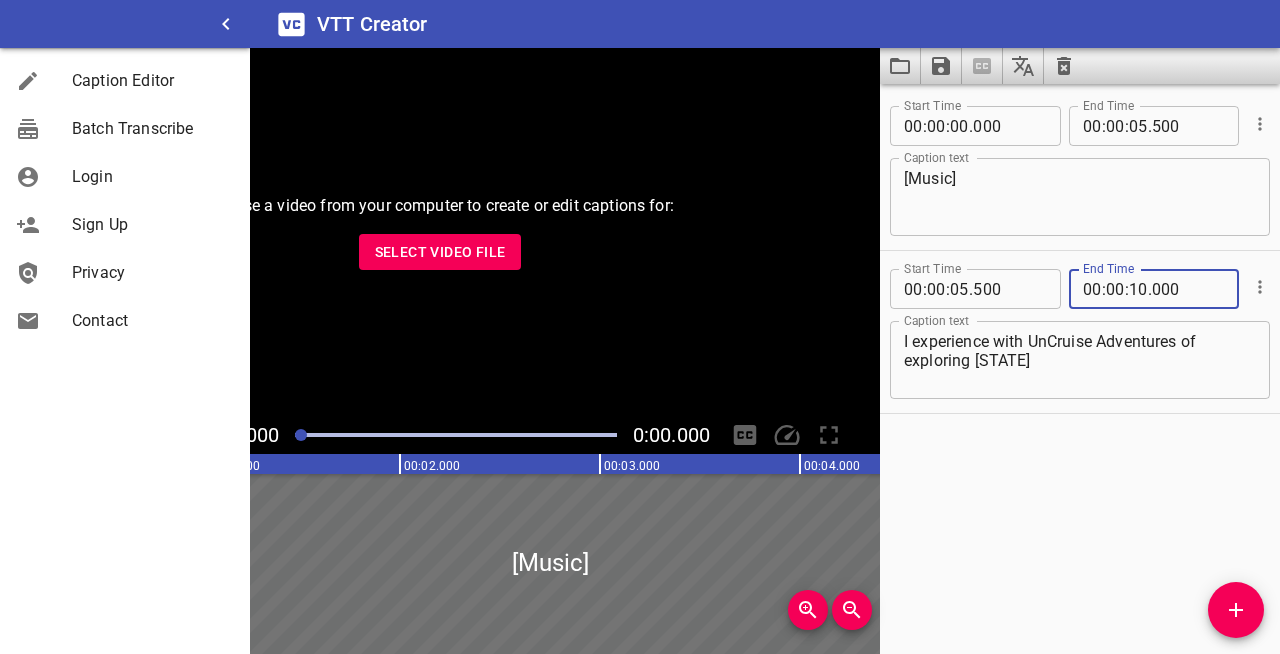 type on "000" 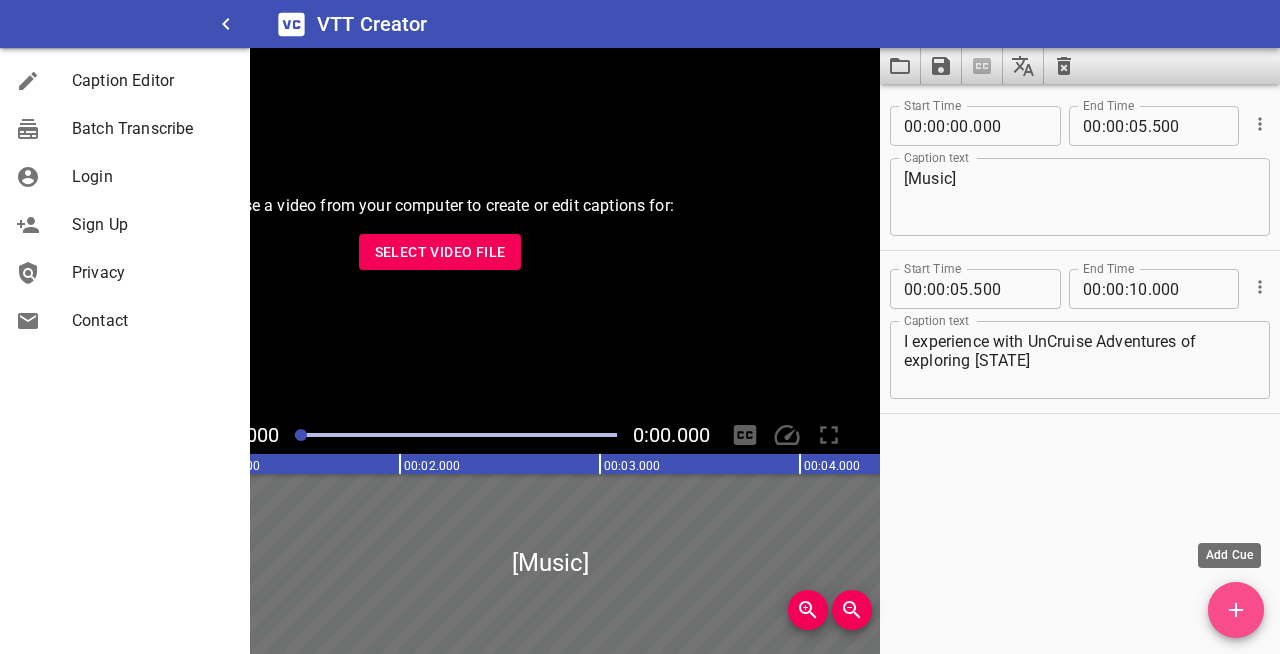 click 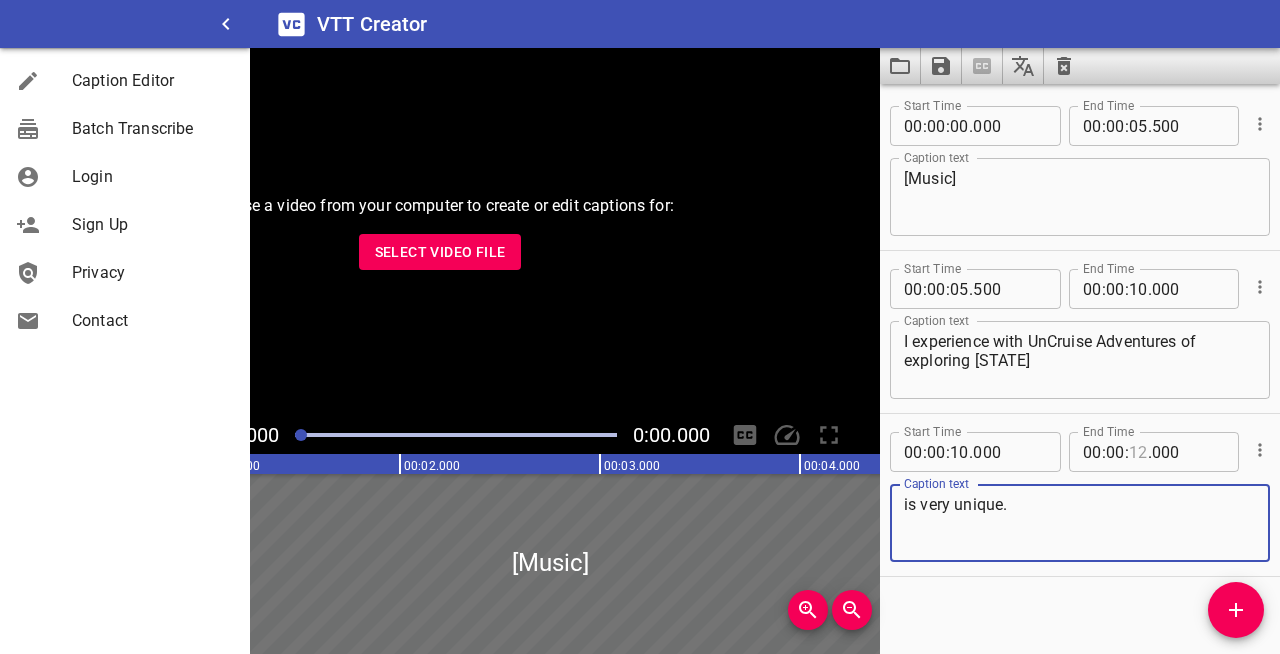 type on "is very unique." 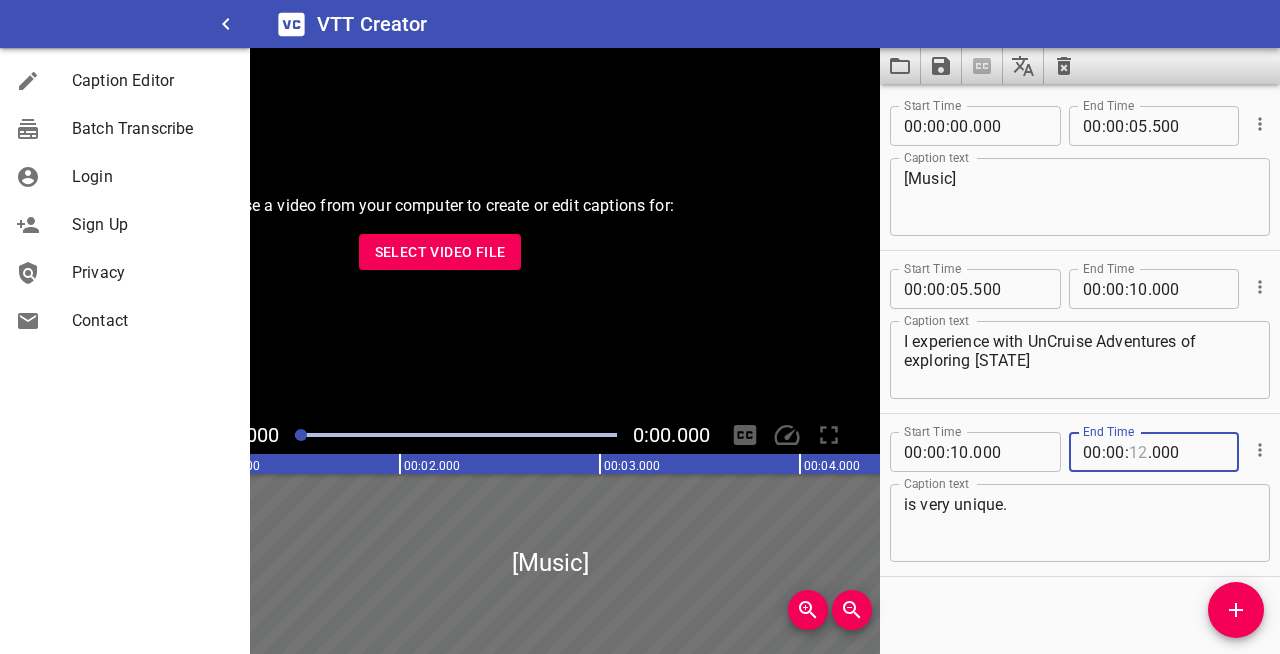 click at bounding box center [1138, 452] 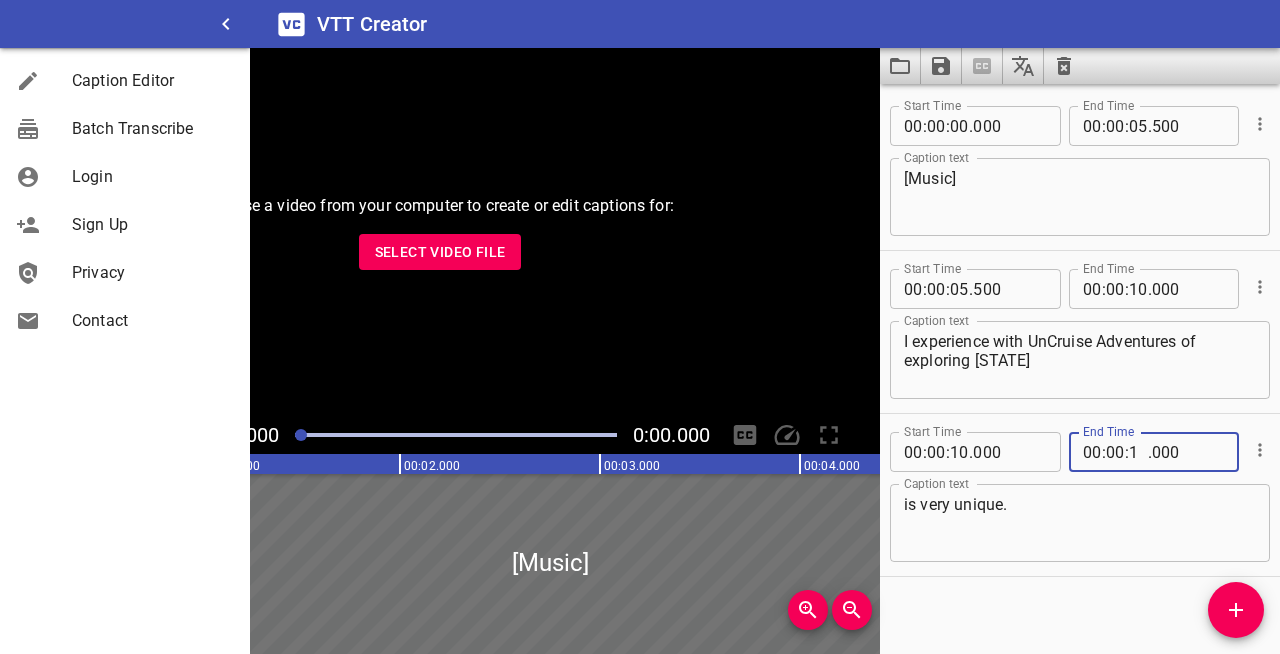 type on "[NUMBER]" 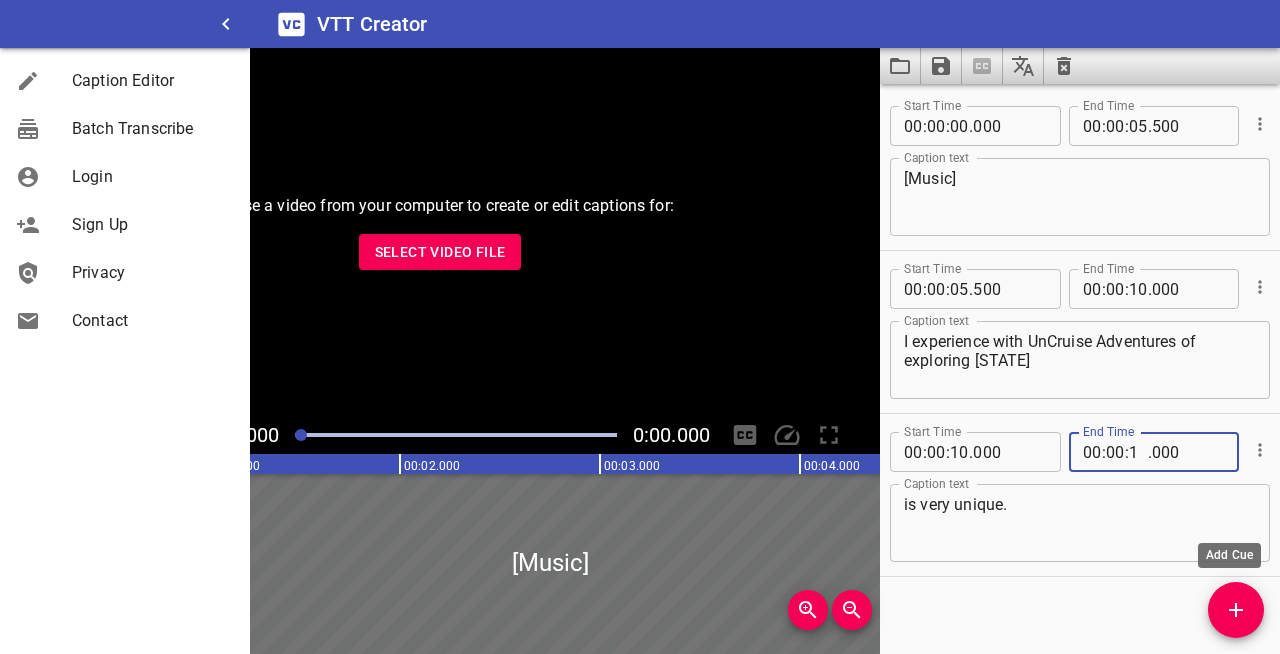 type on "000" 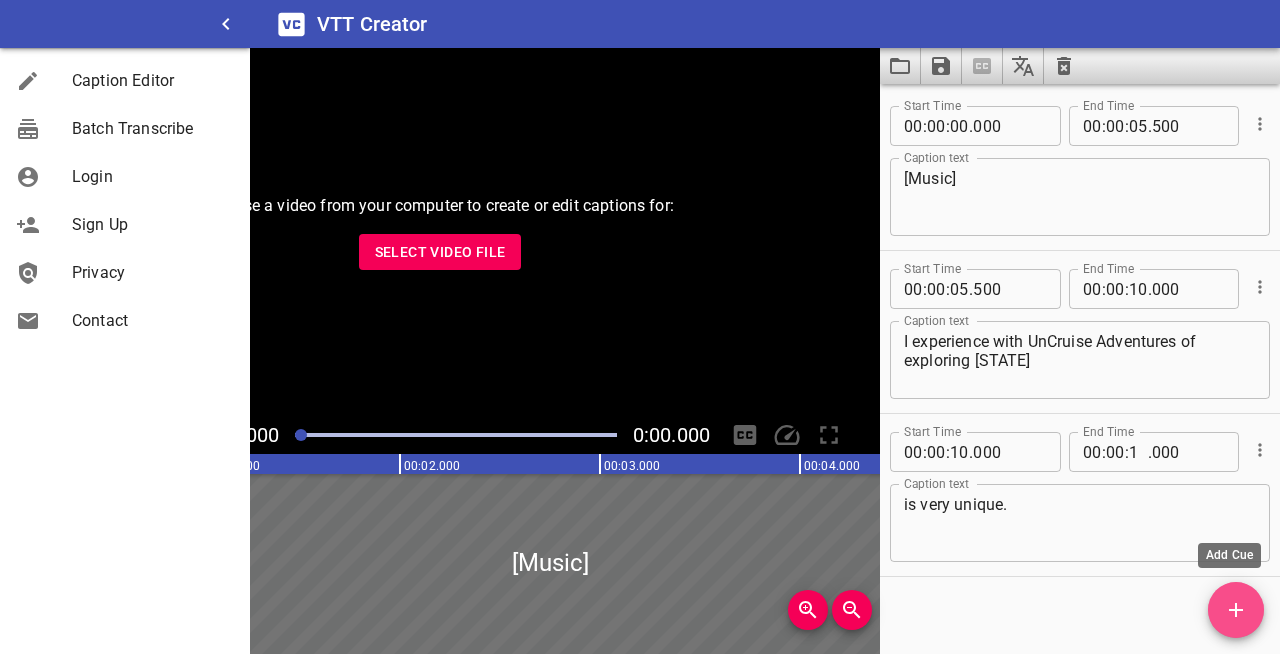 click at bounding box center (1236, 610) 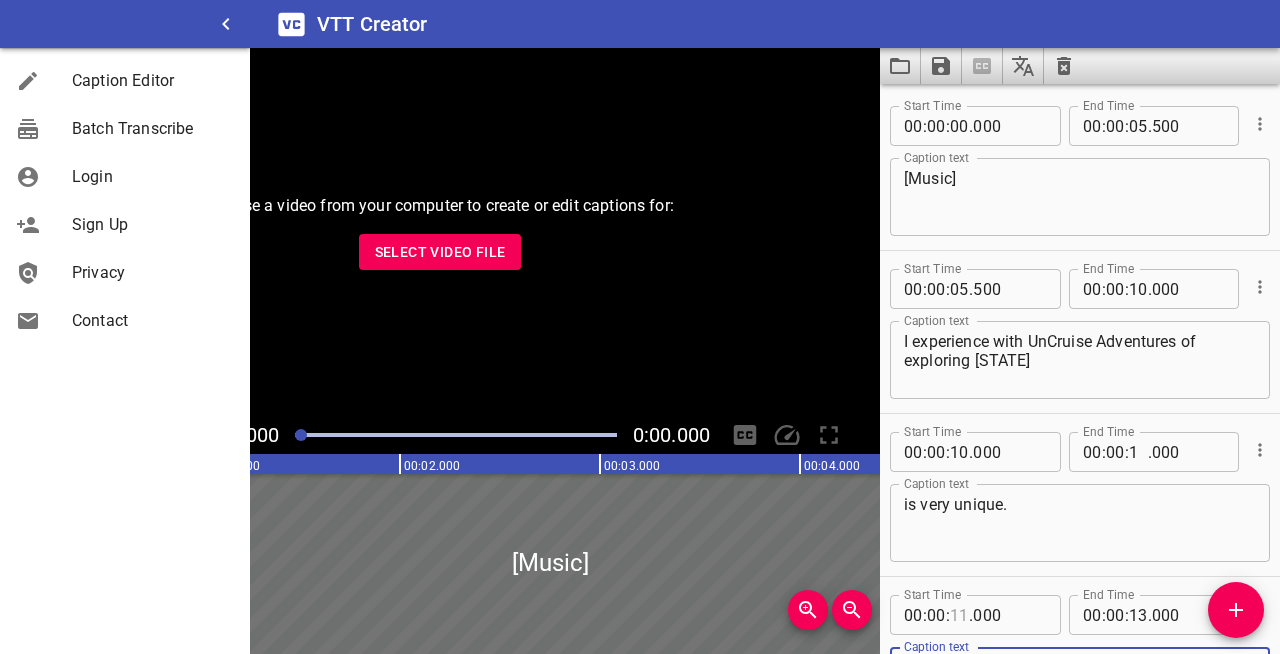 scroll, scrollTop: 176, scrollLeft: 0, axis: vertical 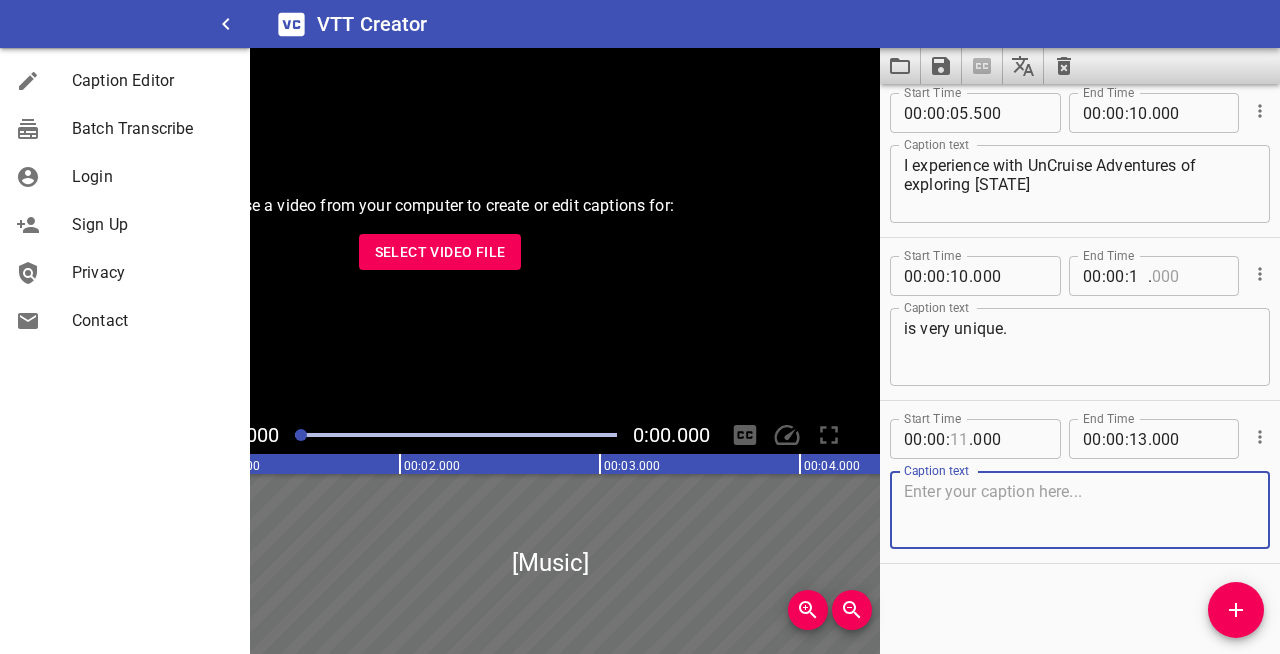 click at bounding box center (1188, 276) 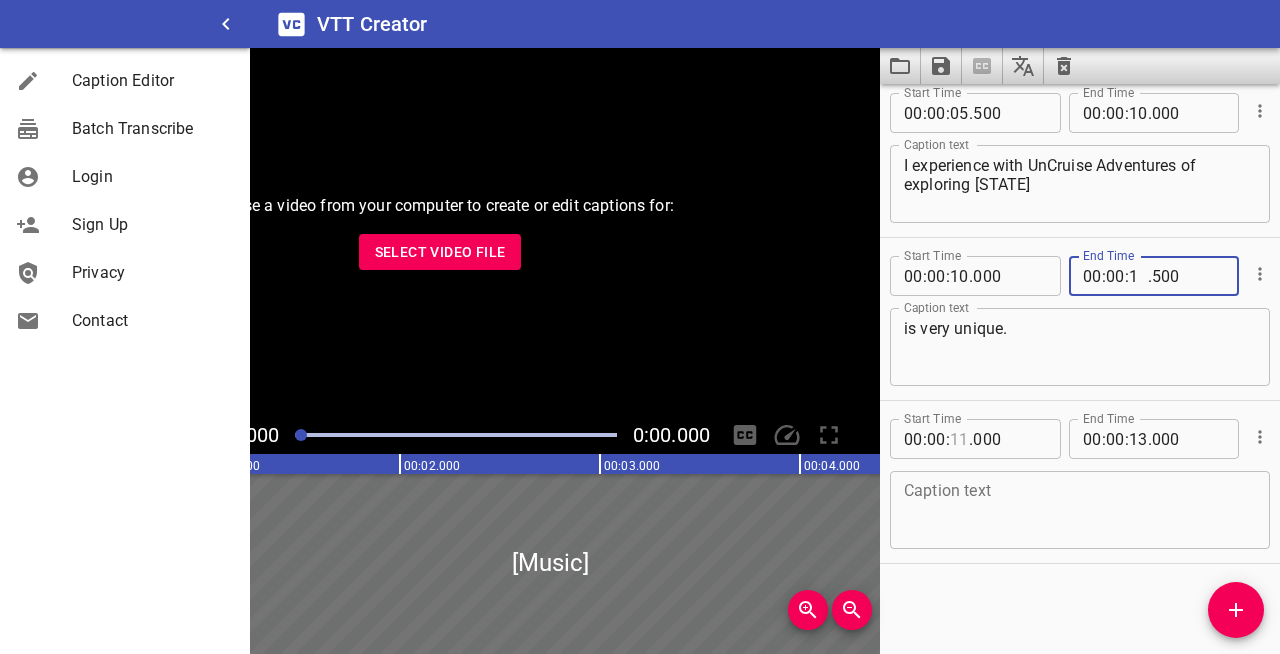 type on "500" 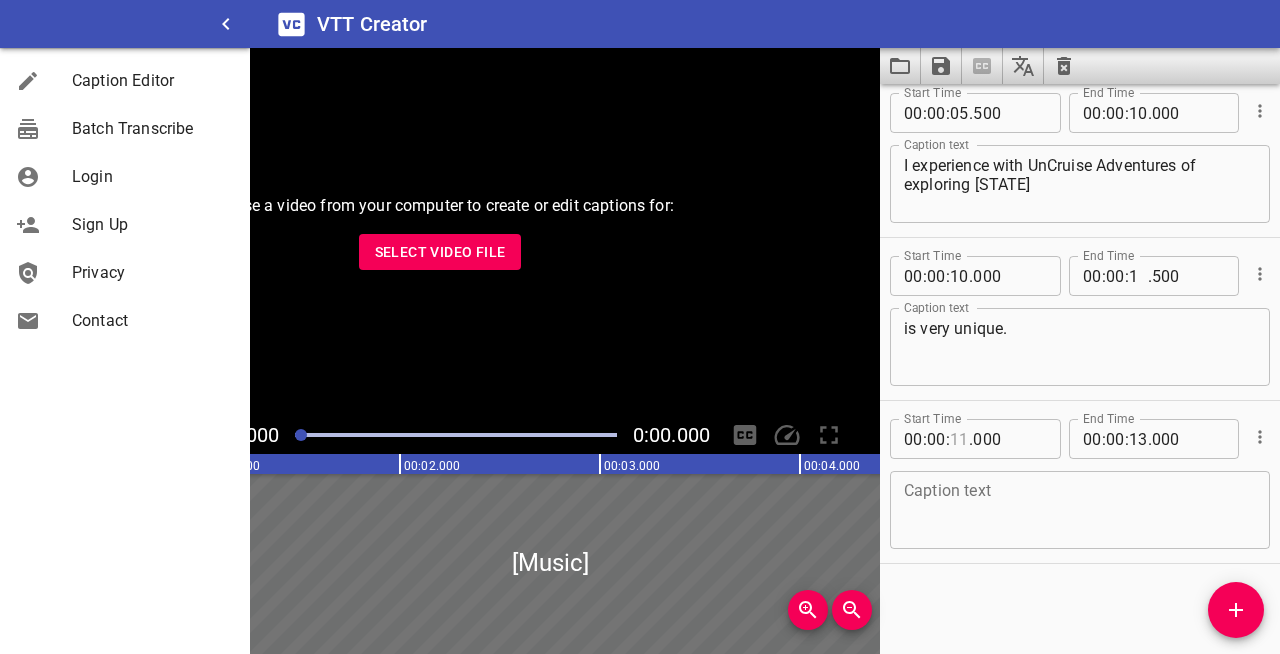 click on "." at bounding box center [971, 439] 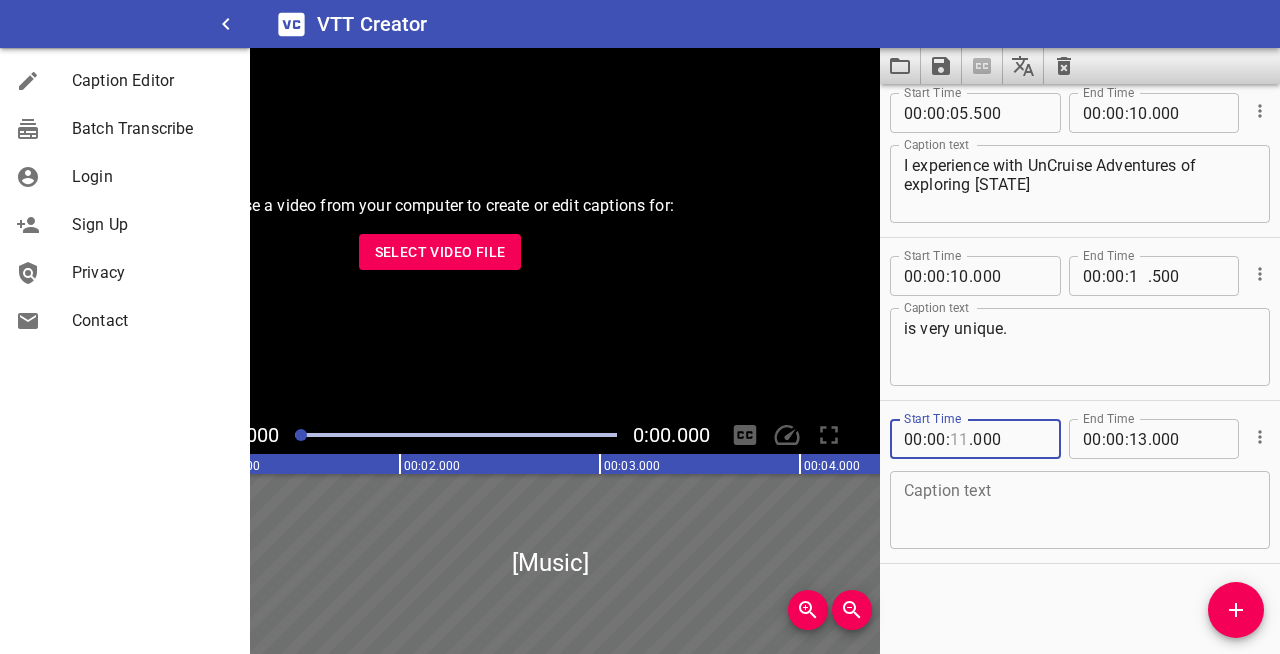 click at bounding box center [959, 439] 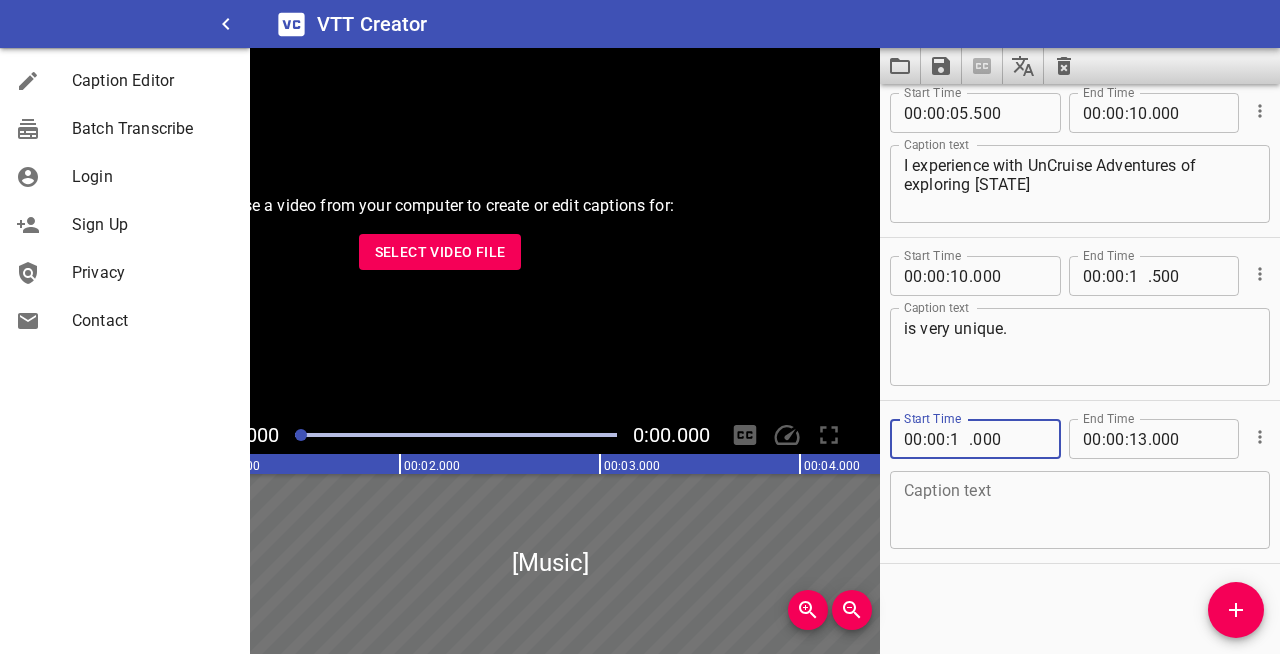 type on "[NUMBER]" 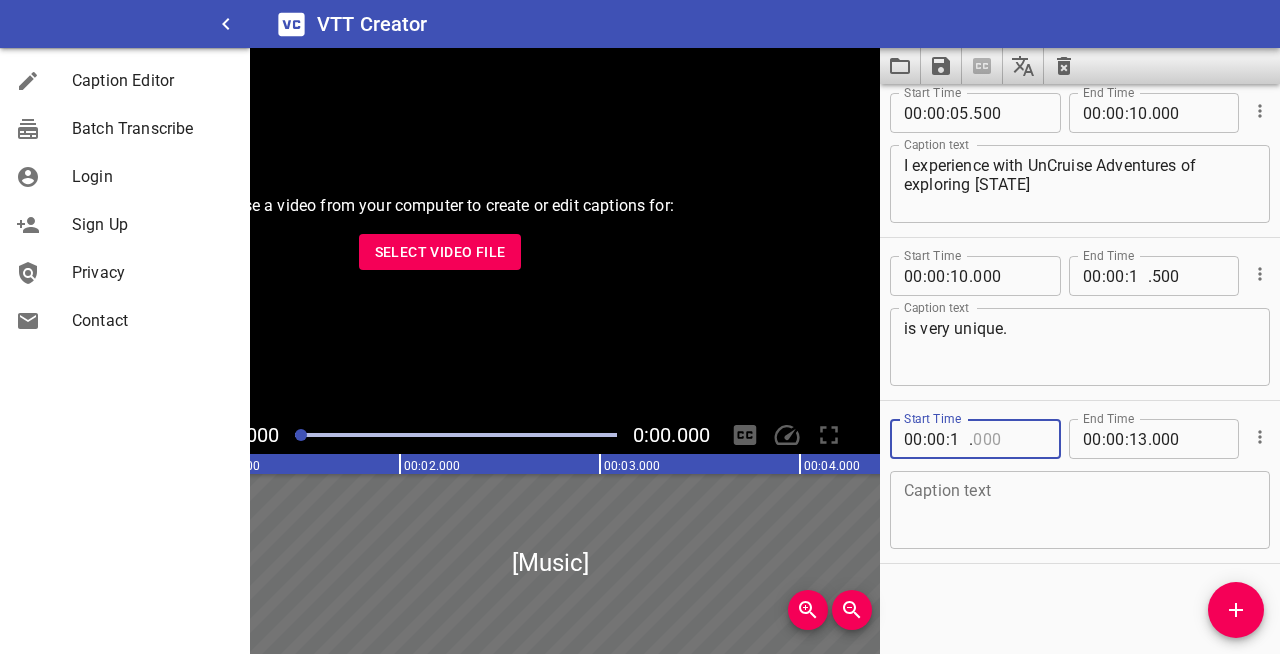 type on "000" 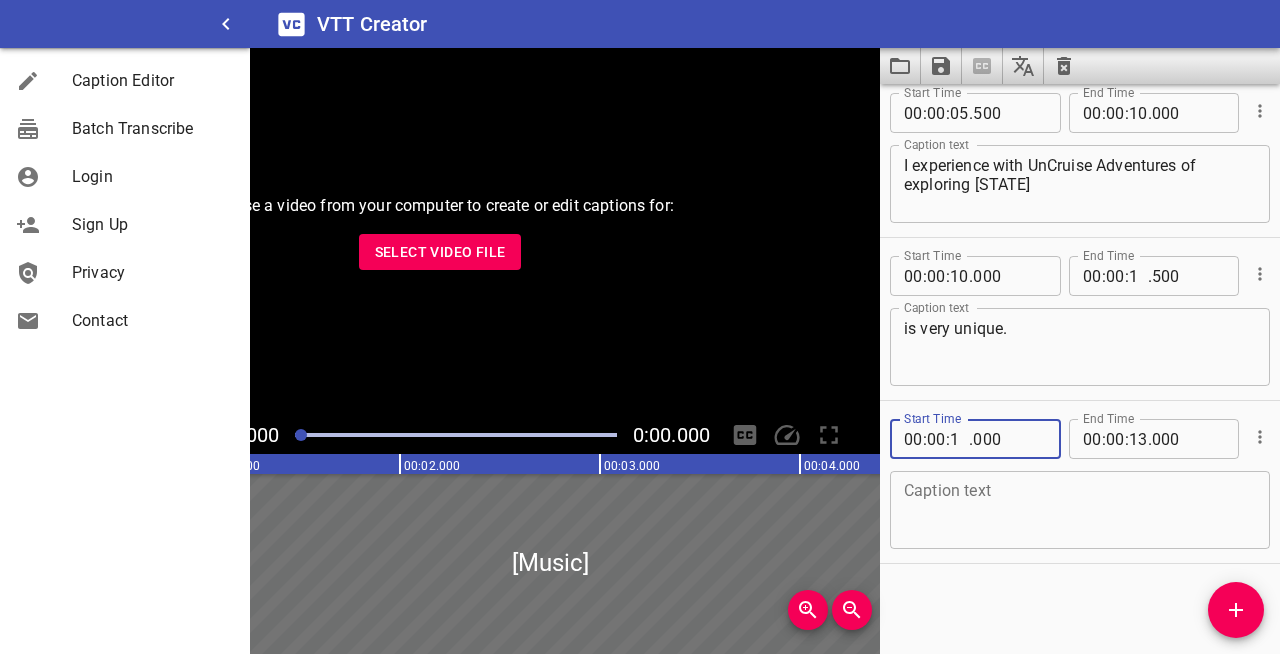 click at bounding box center (1080, 510) 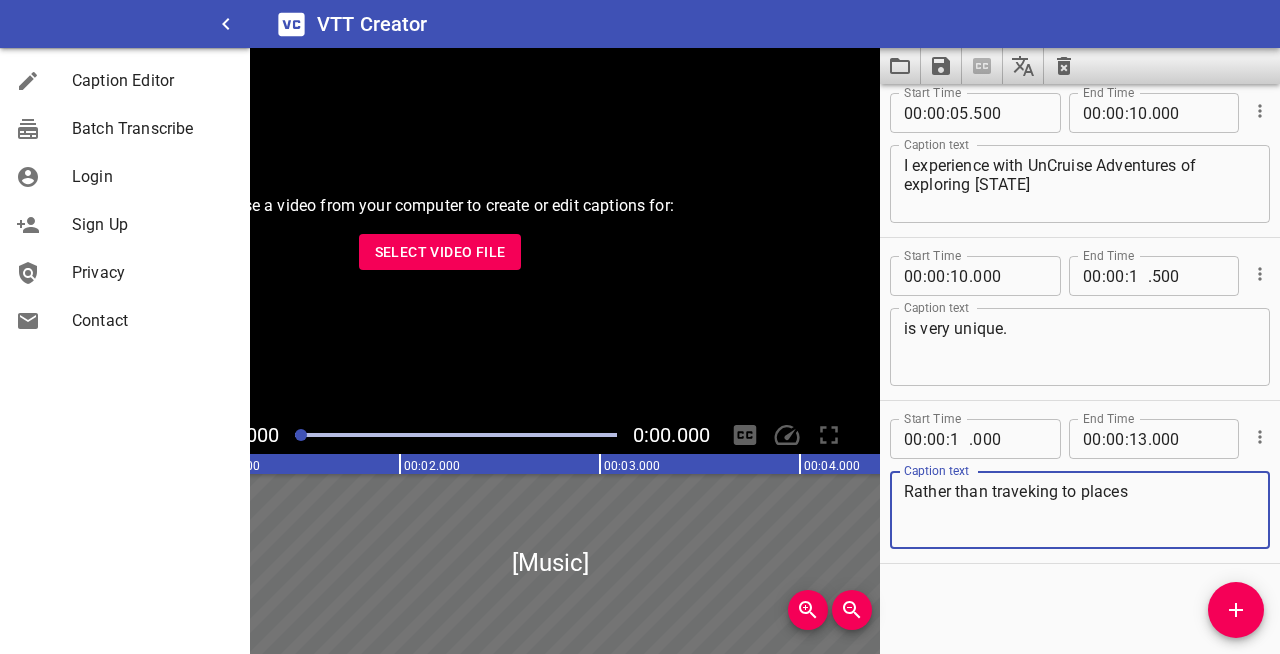 click on "Rather than traveking to places" at bounding box center [1080, 510] 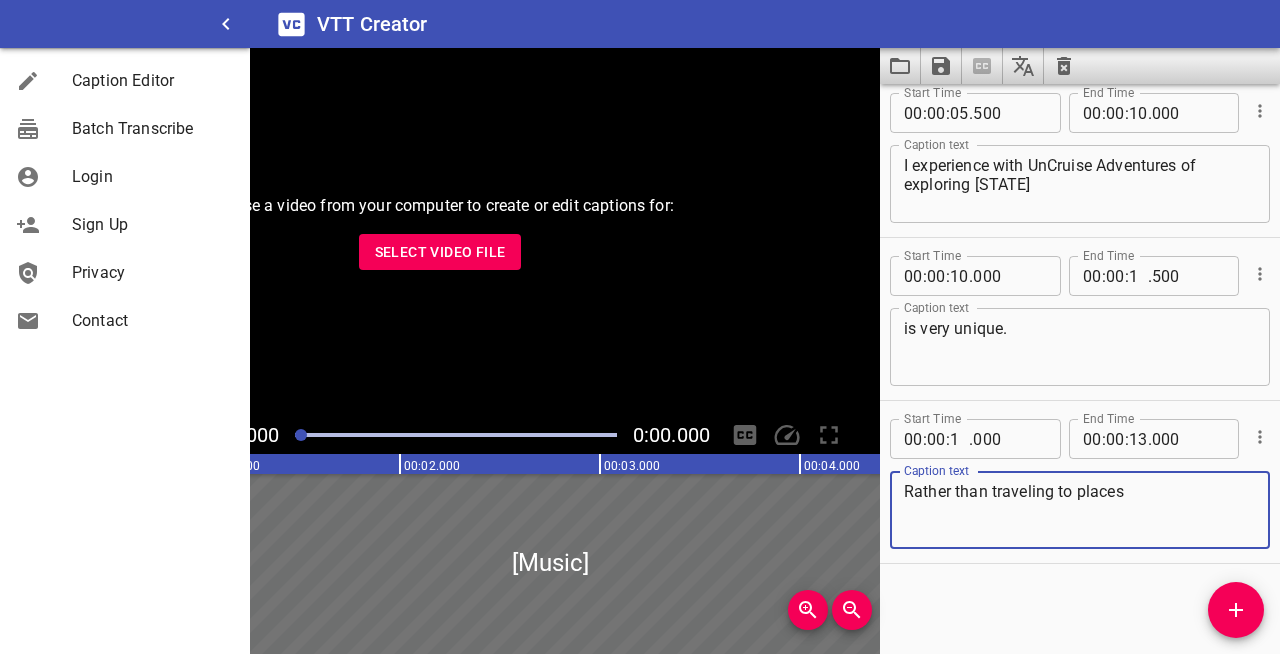type on "Rather than traveling to places" 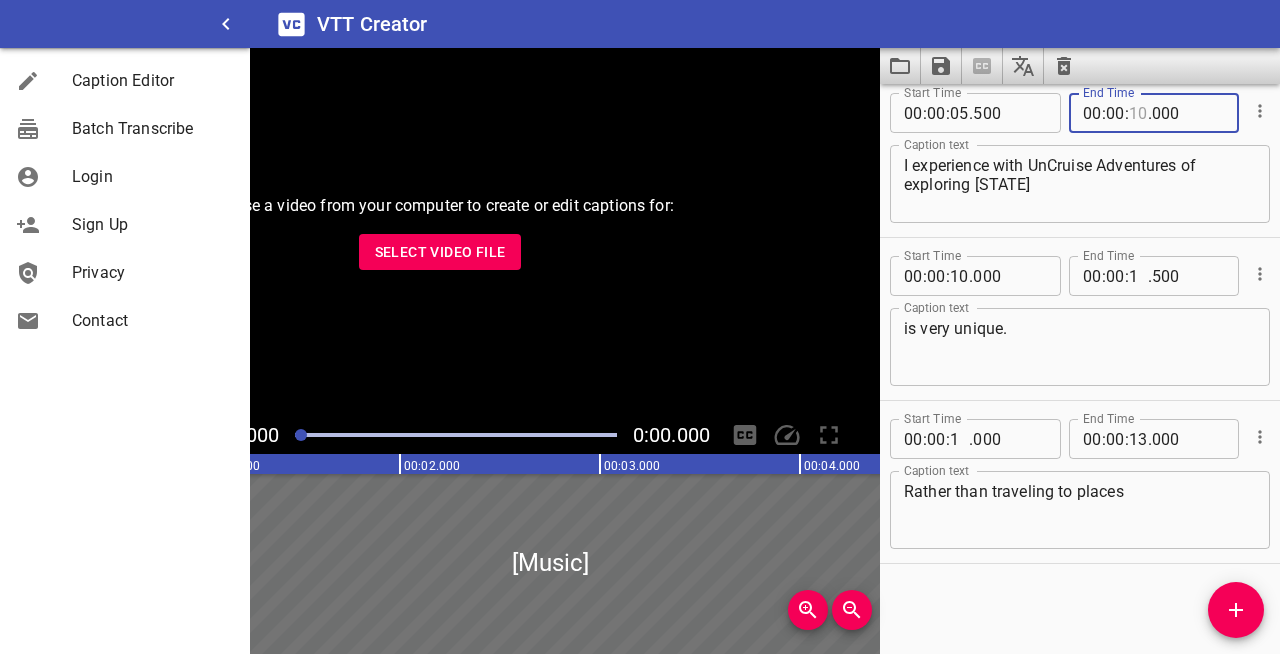 drag, startPoint x: 1124, startPoint y: 112, endPoint x: 1136, endPoint y: 112, distance: 12 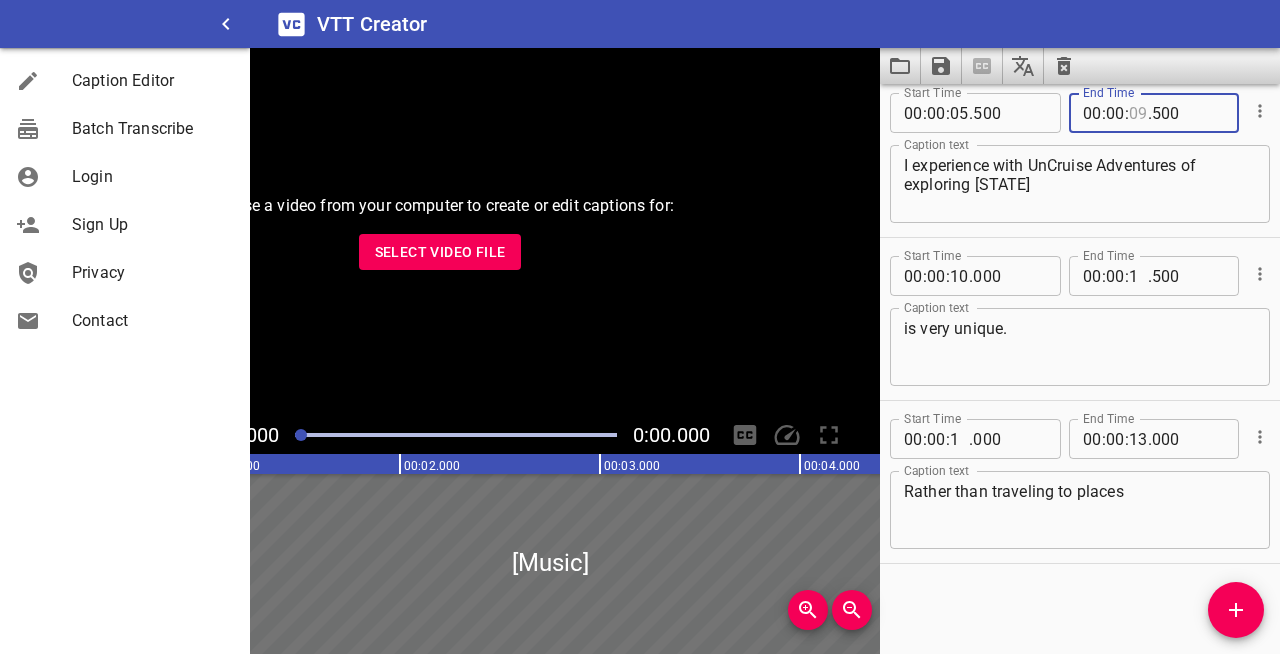 drag, startPoint x: 1192, startPoint y: 116, endPoint x: 1072, endPoint y: 113, distance: 120.03749 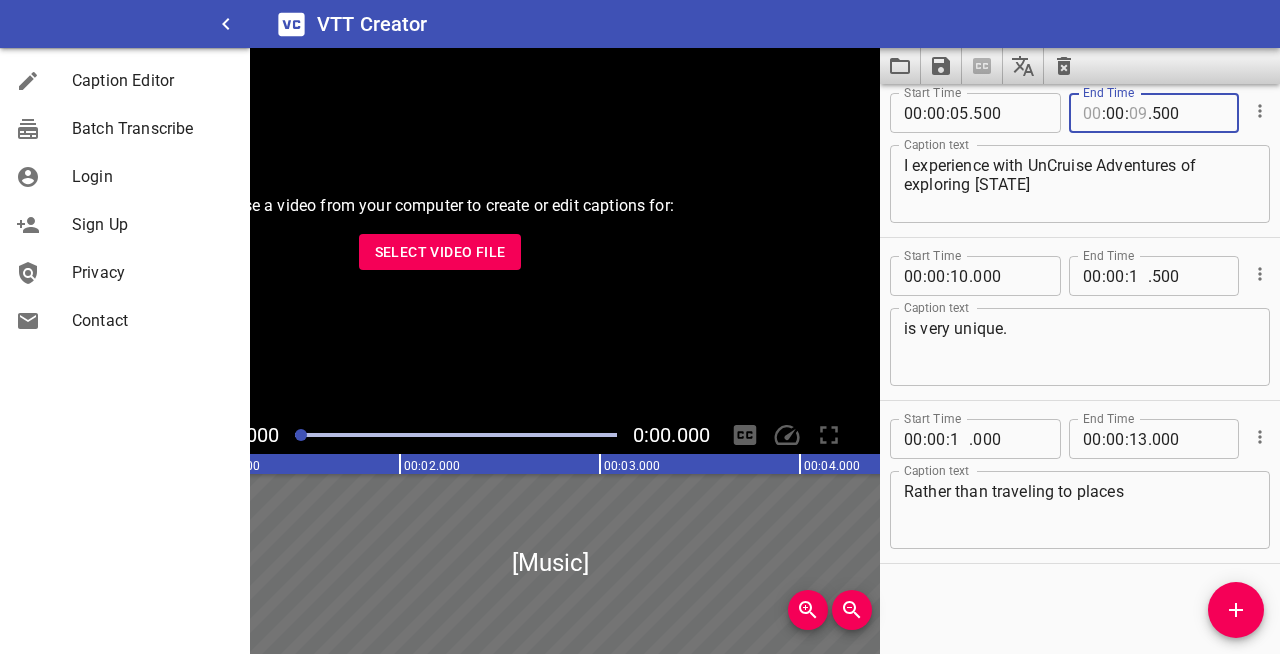 click at bounding box center [1092, 113] 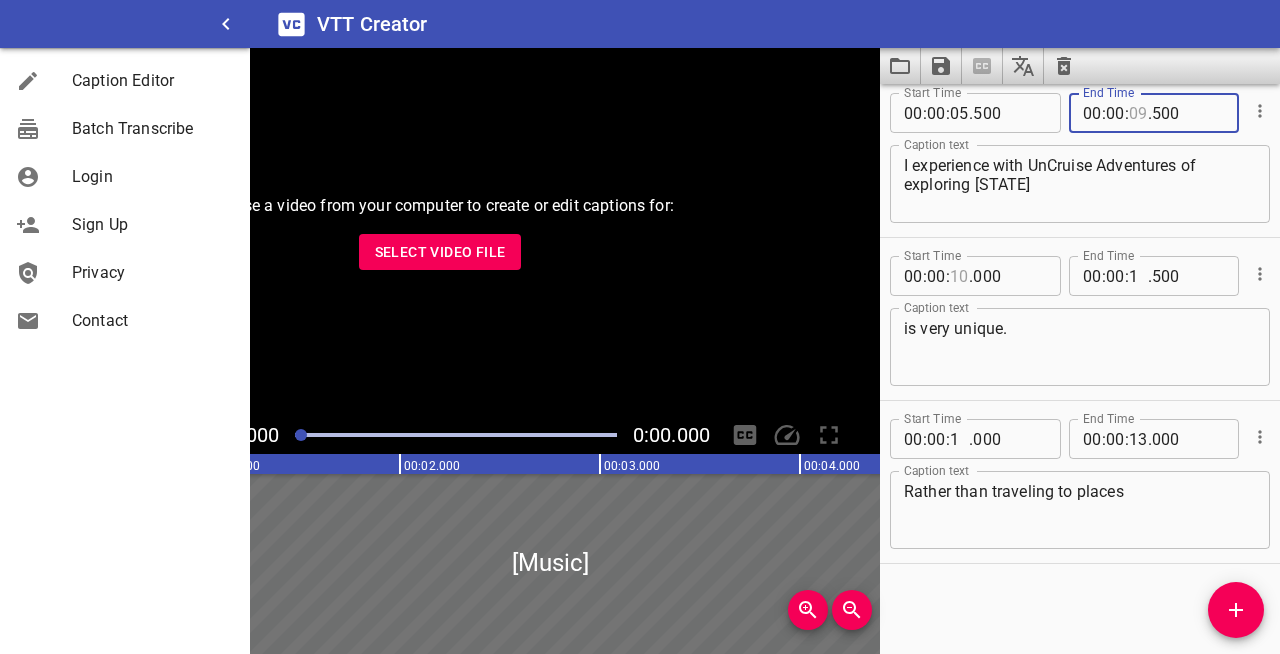 click at bounding box center (959, 276) 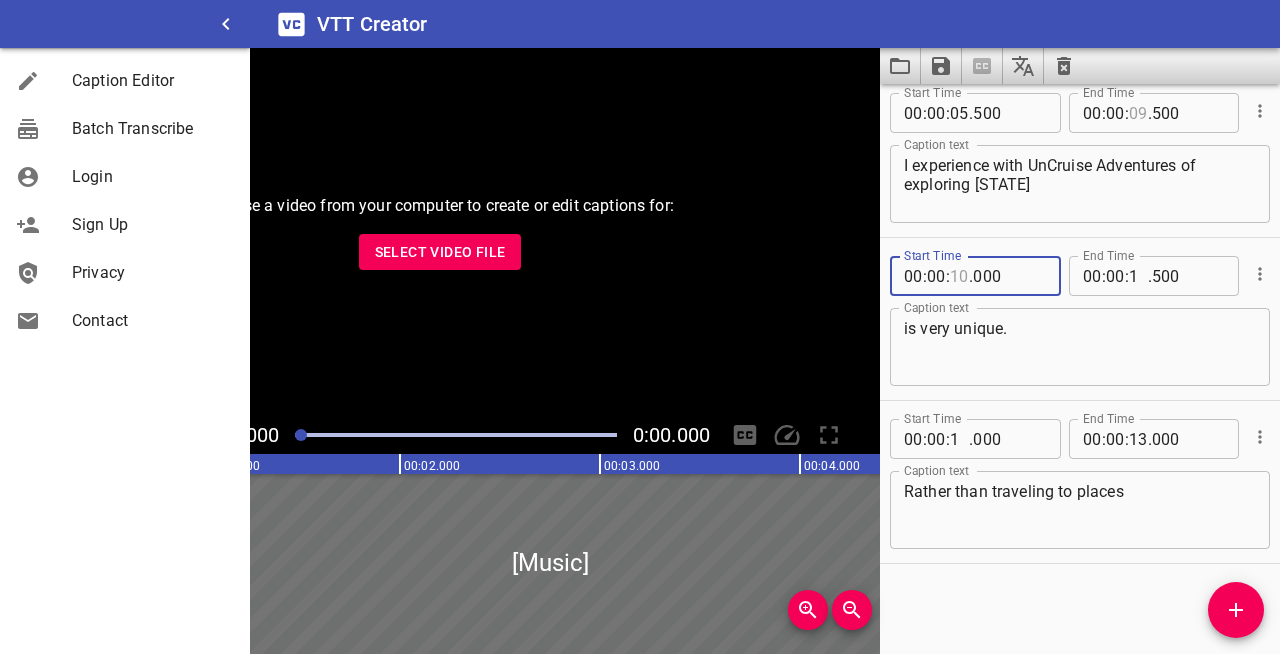 type on "[NUMBER]" 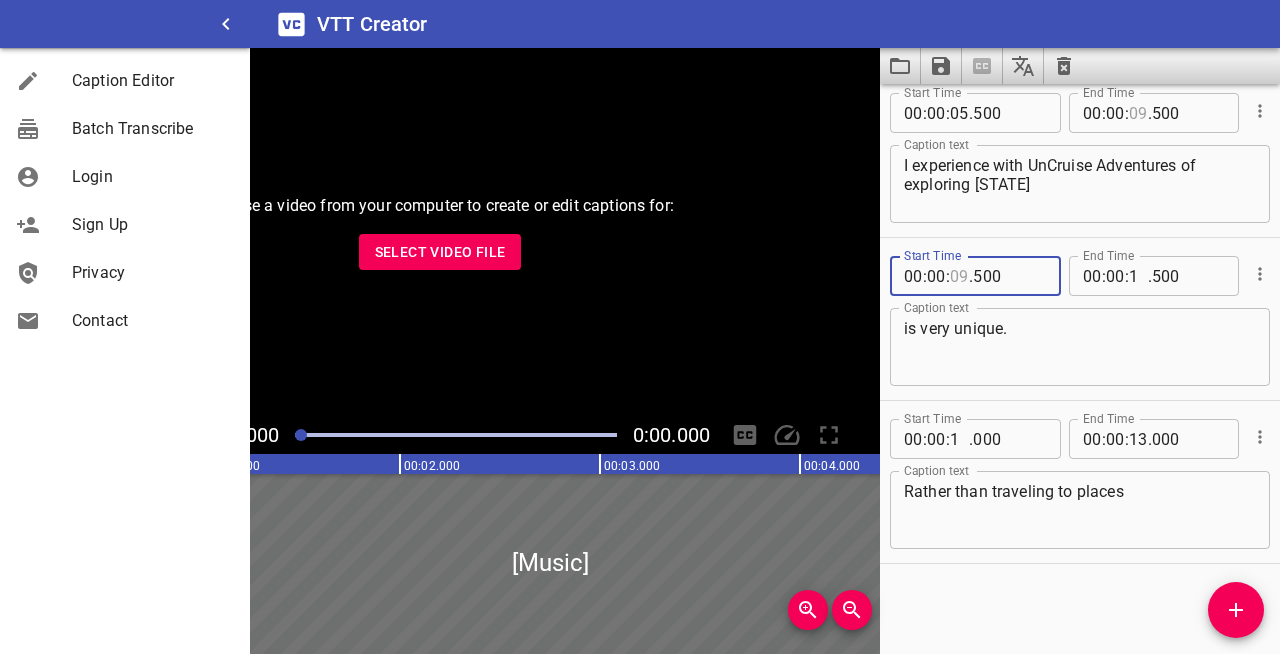 type on "500" 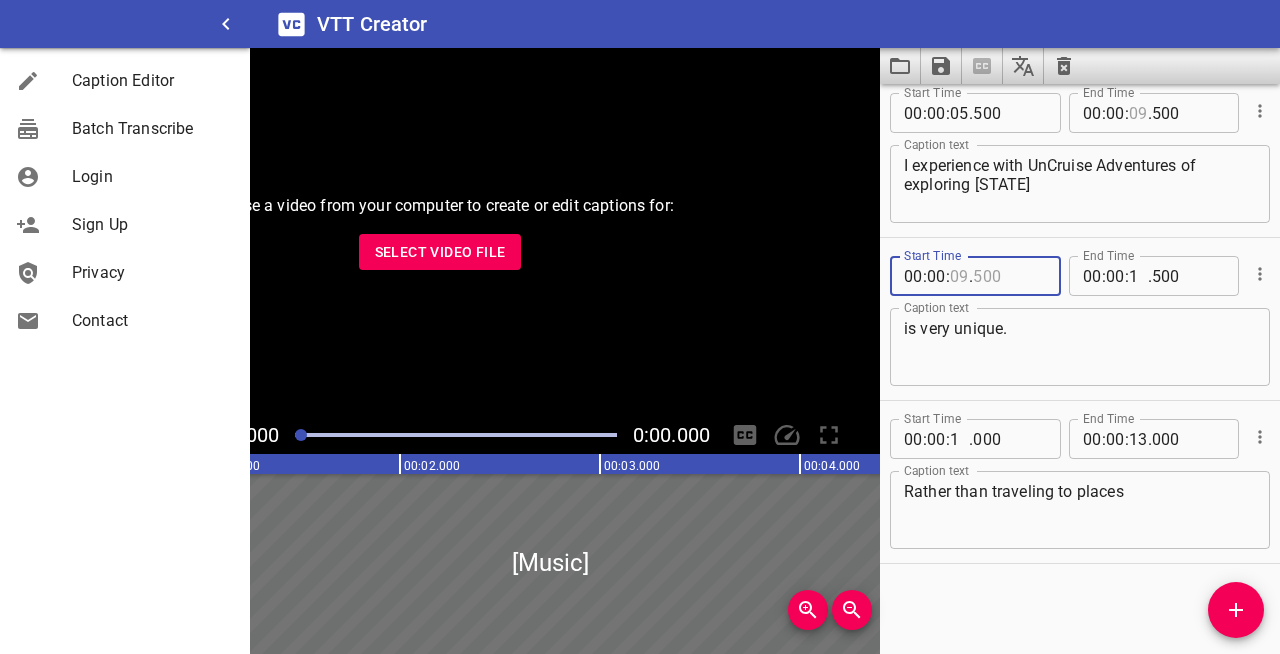 type on "500" 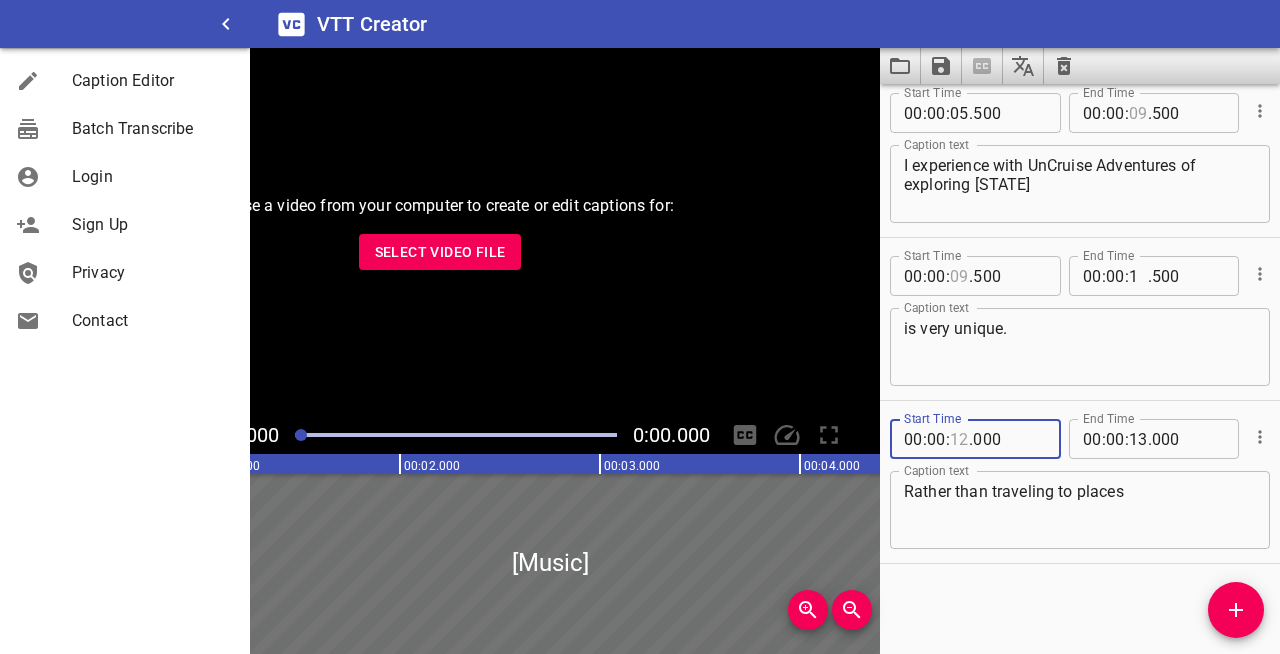 click at bounding box center [959, 439] 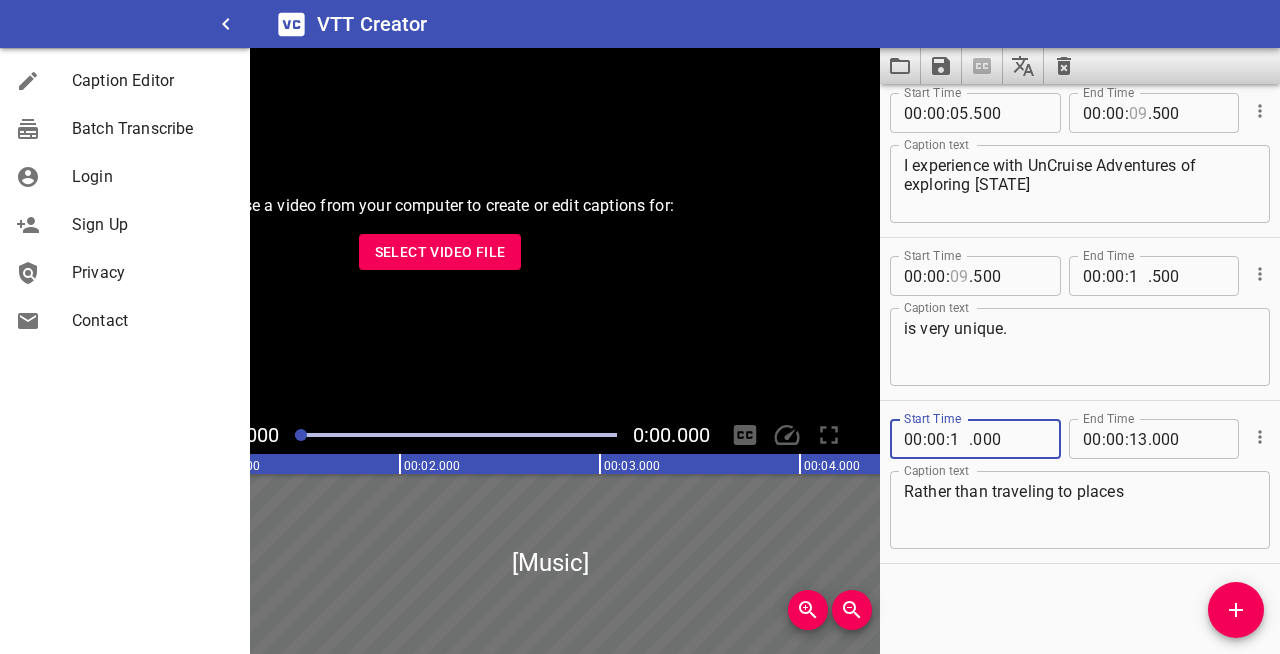 type on "[NUMBER]" 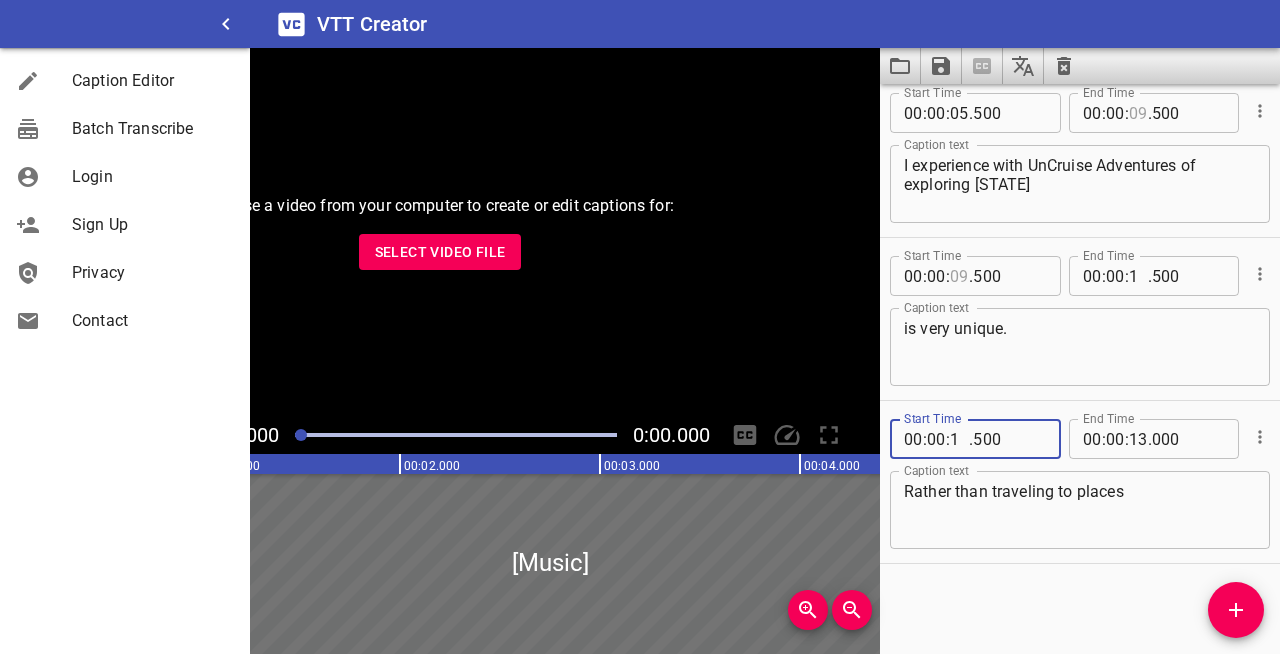 type on "500" 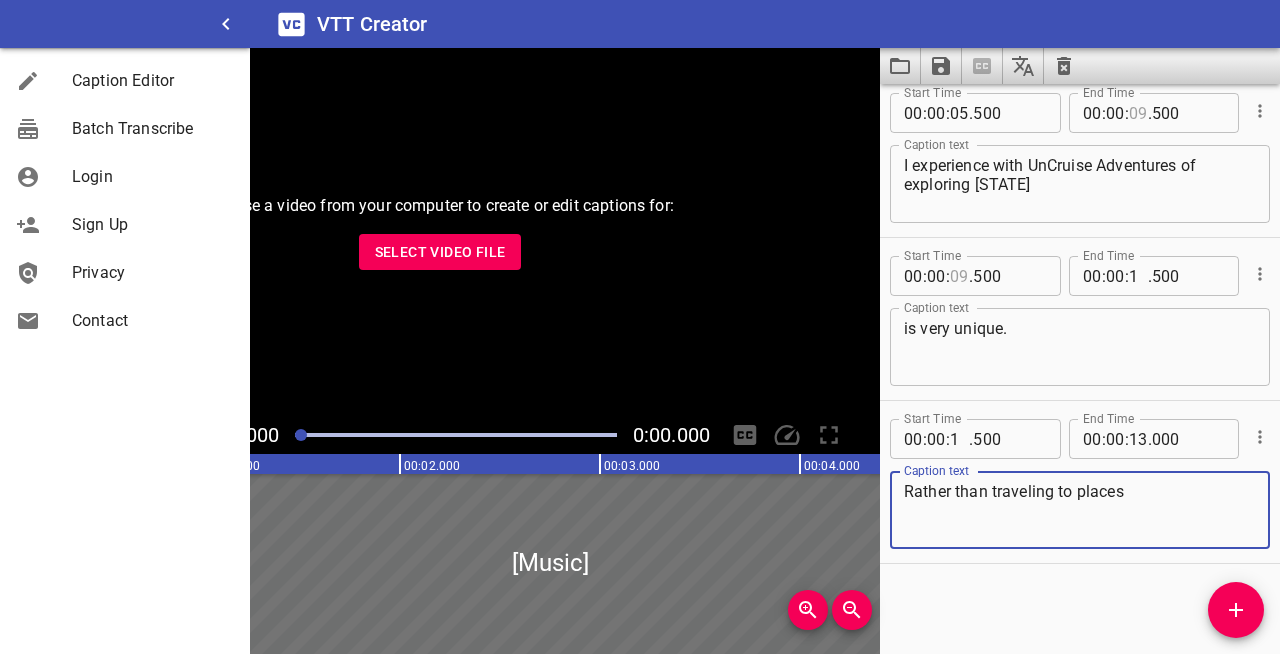 click on "Rather than traveling to places" at bounding box center (1080, 510) 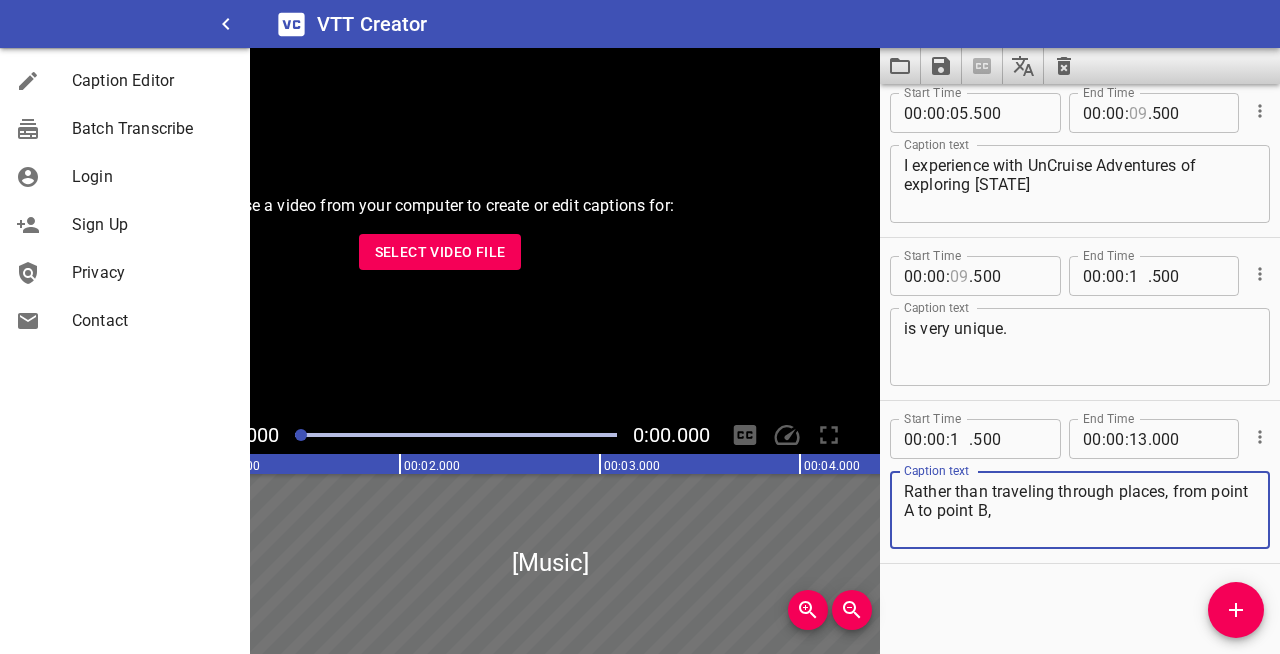 type on "Rather than traveling through places, from point A to point B," 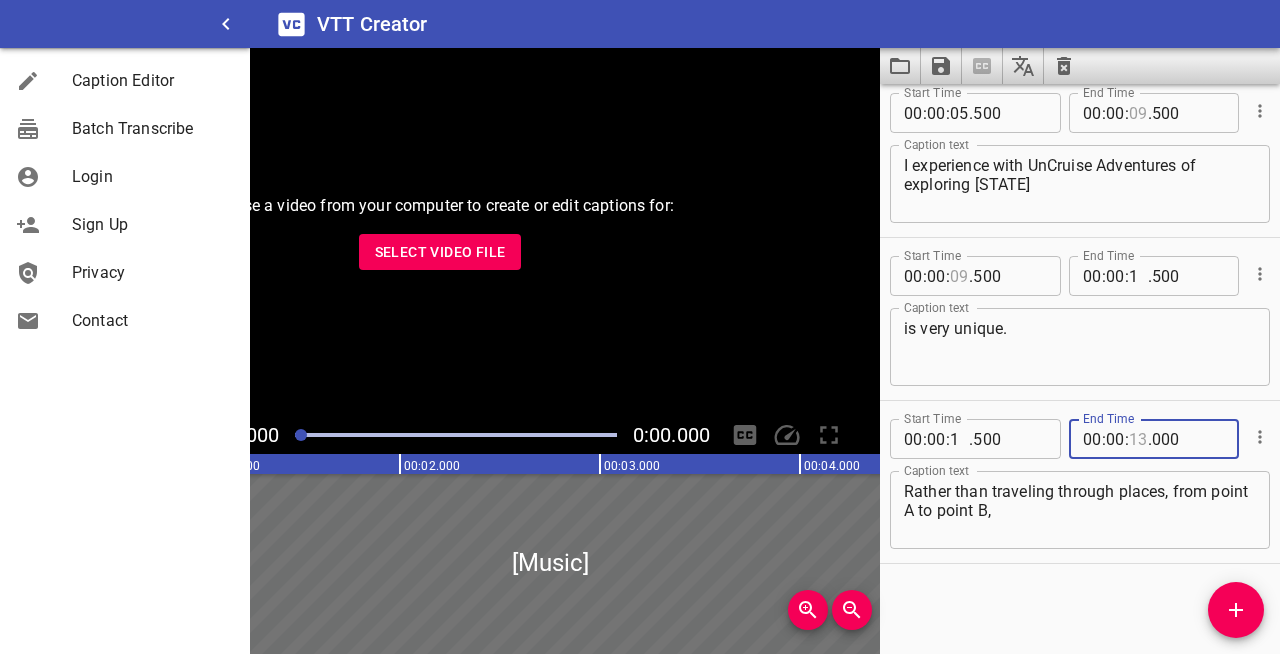 click at bounding box center [1138, 439] 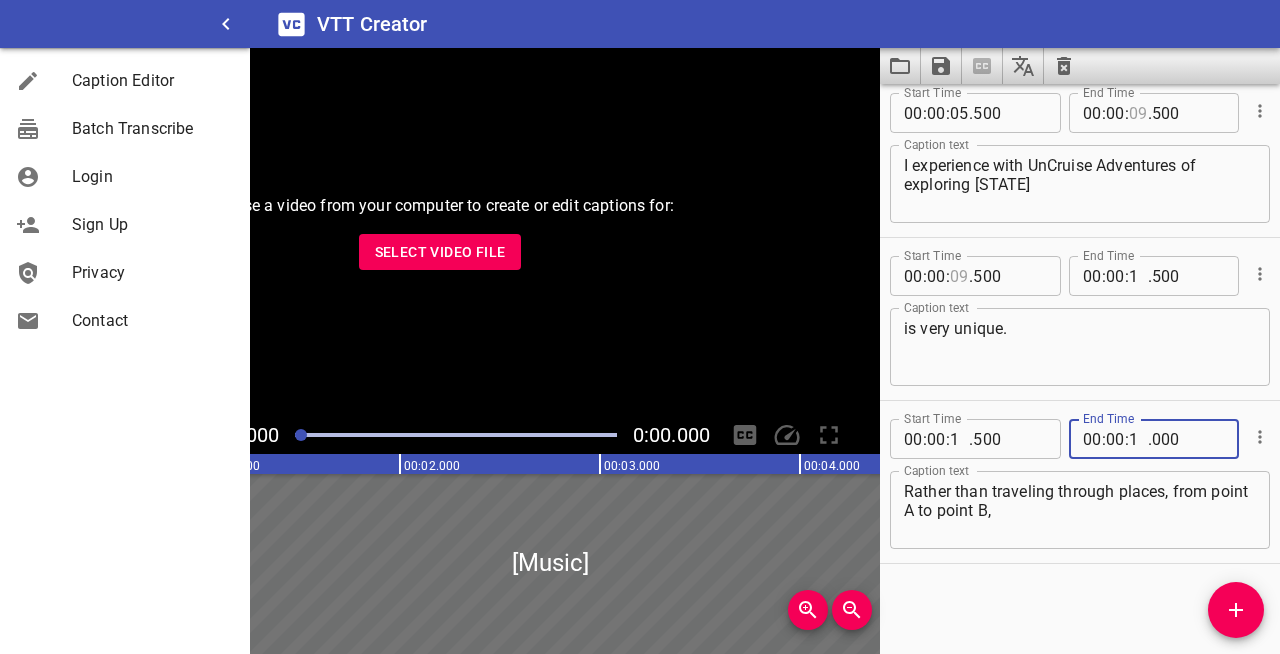 type on "[NUMBER]" 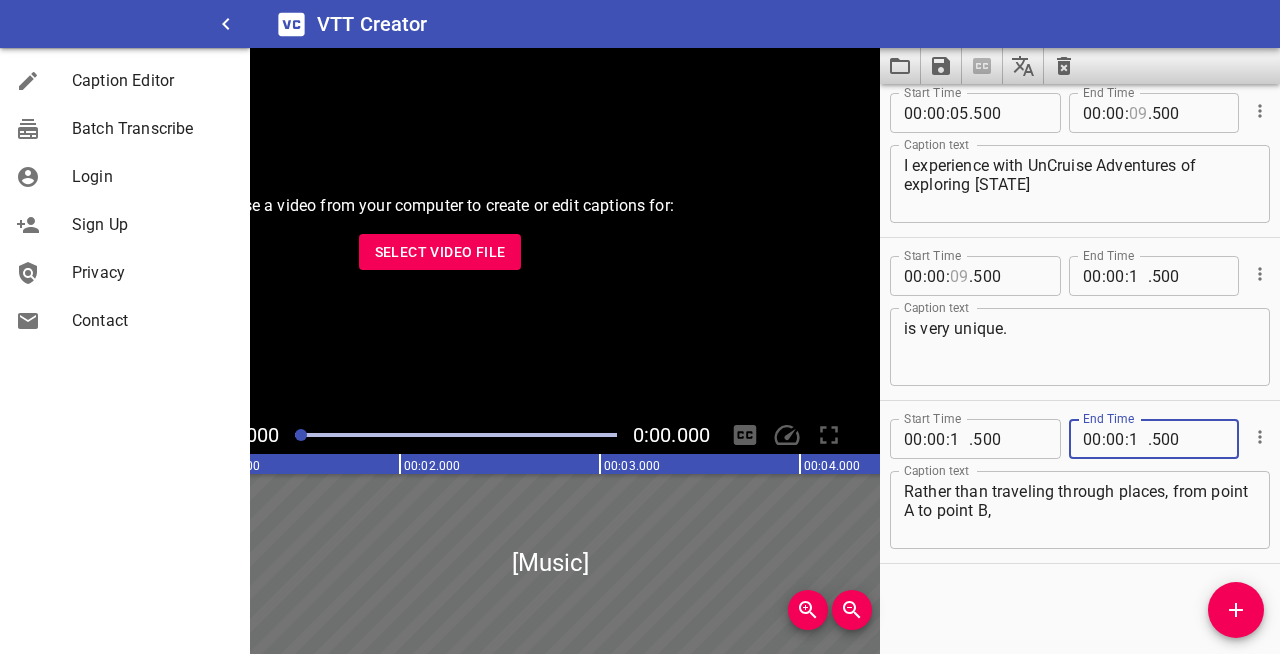 type on "500" 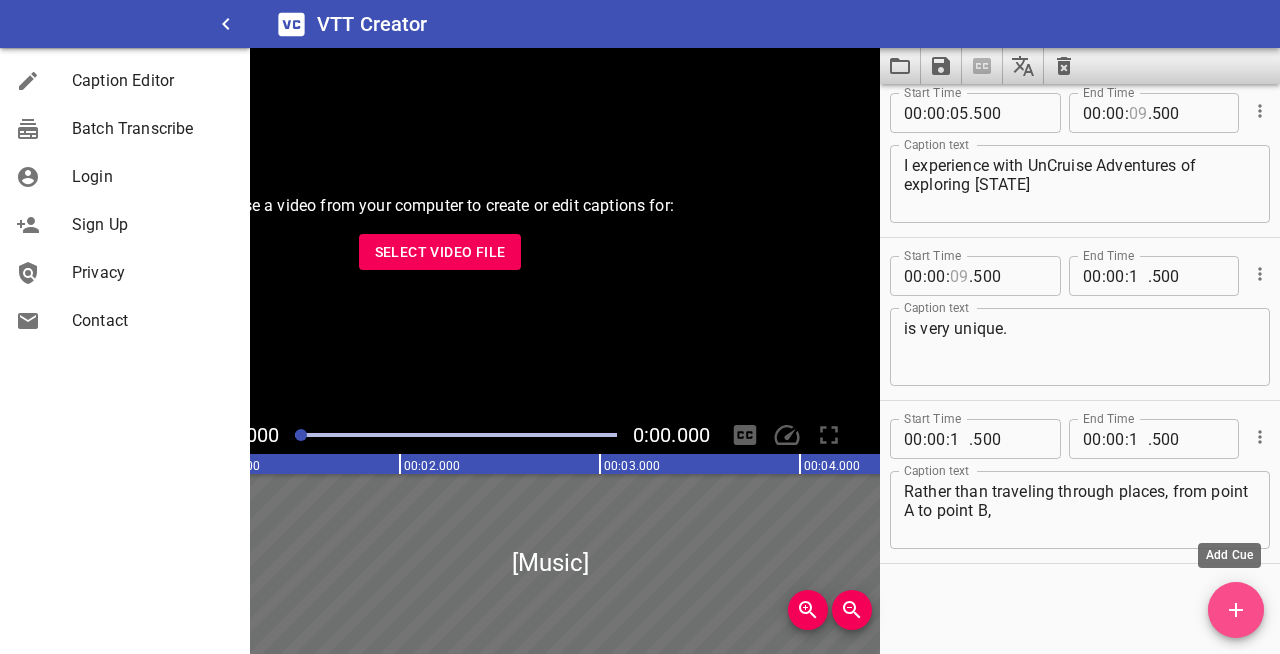 click 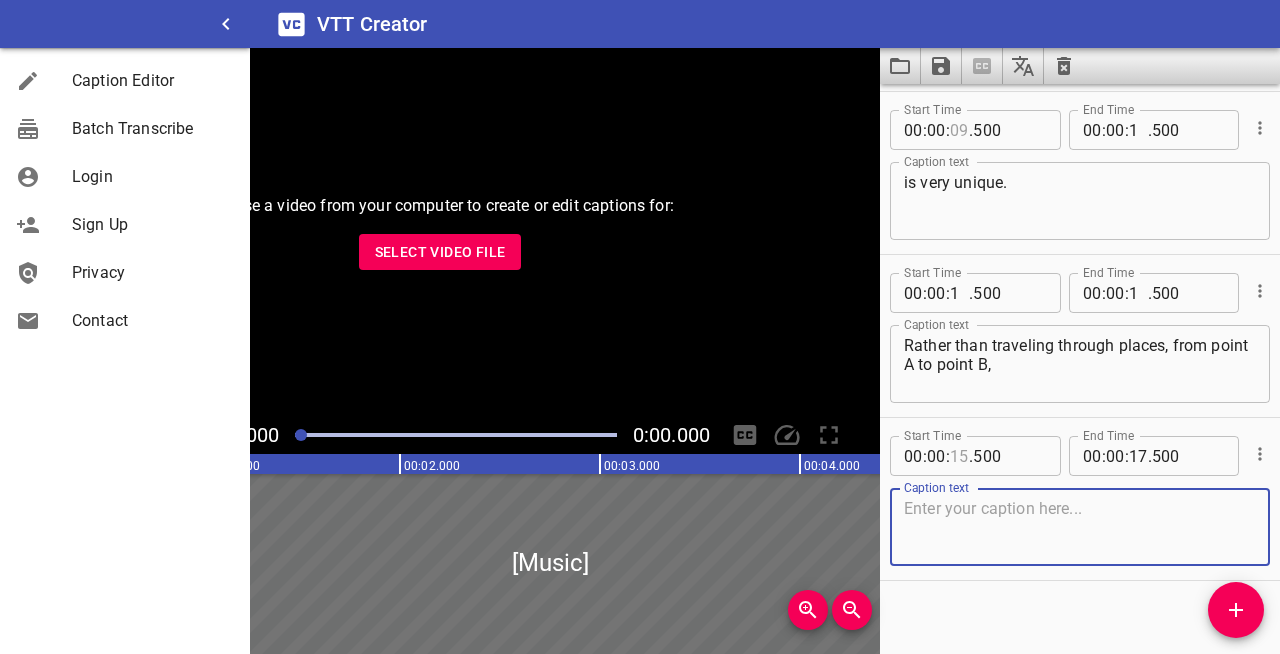 scroll, scrollTop: 339, scrollLeft: 0, axis: vertical 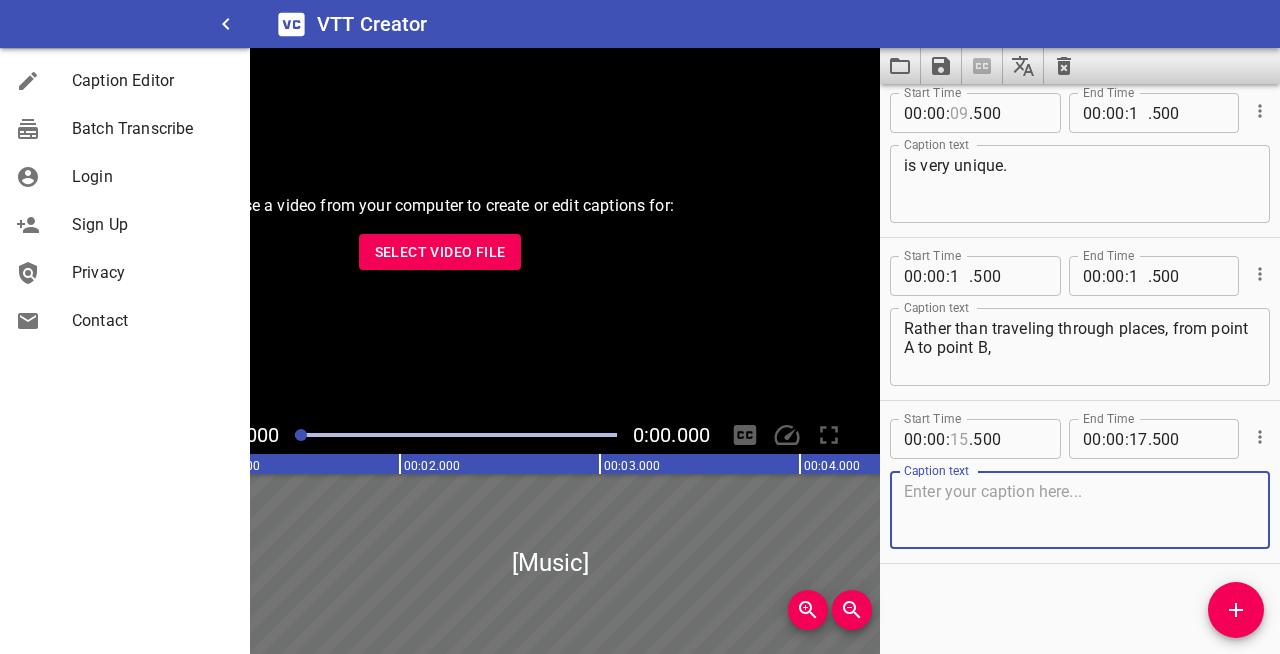 click at bounding box center (1080, 510) 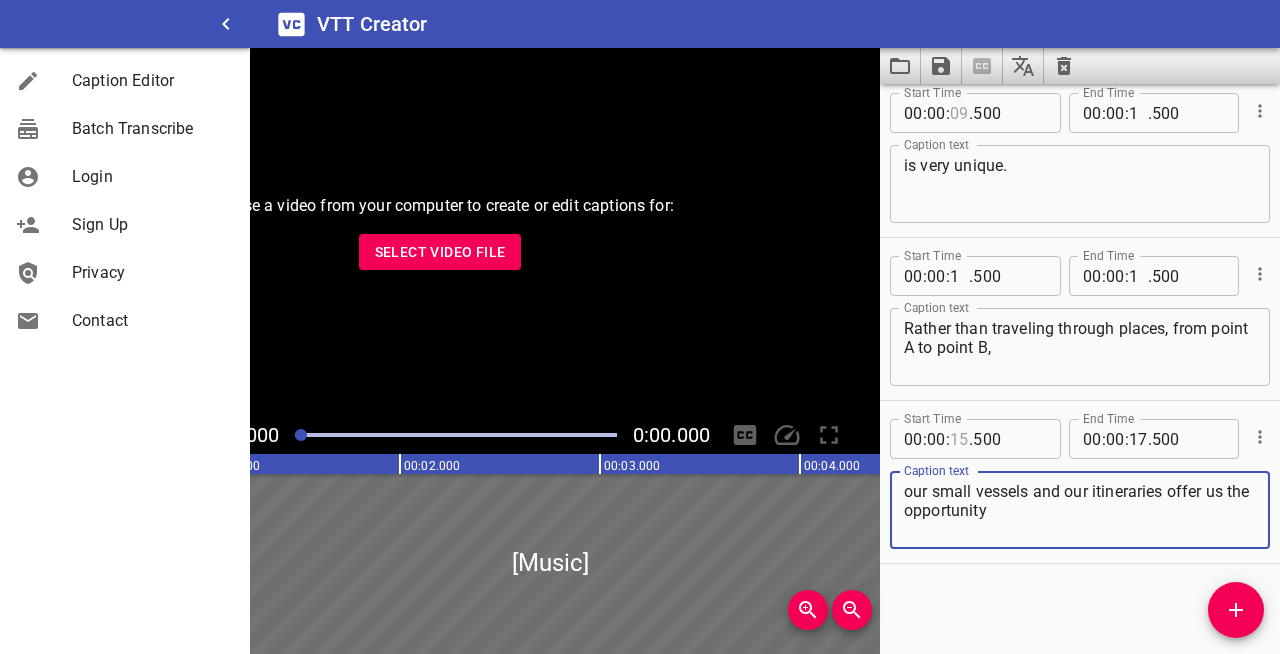 type on "our small vessels and our itineraries offer us the opportunity" 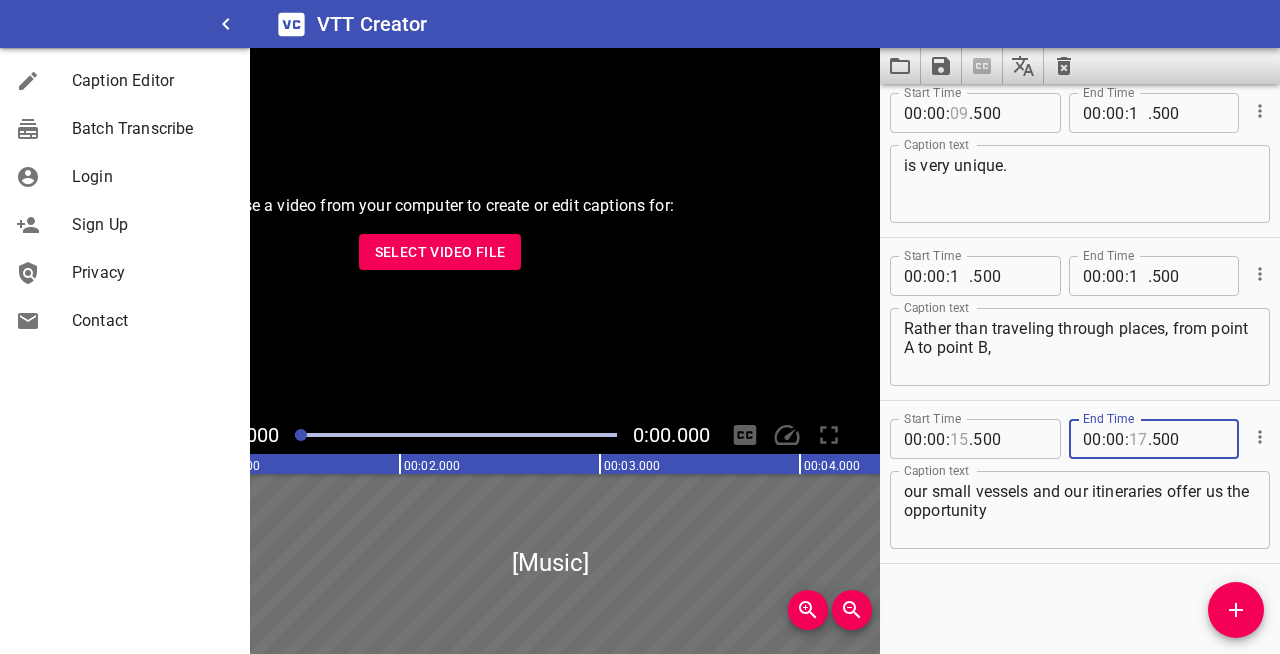 drag, startPoint x: 1125, startPoint y: 436, endPoint x: 1136, endPoint y: 436, distance: 11 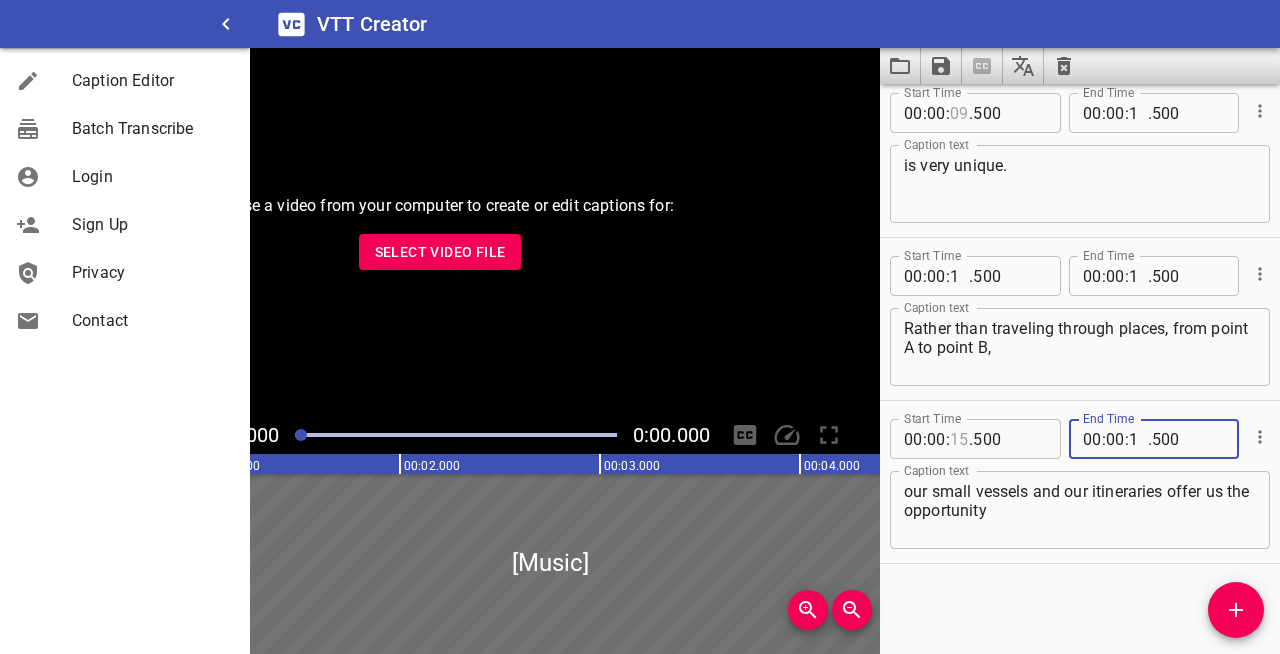 type on "[NUMBER]" 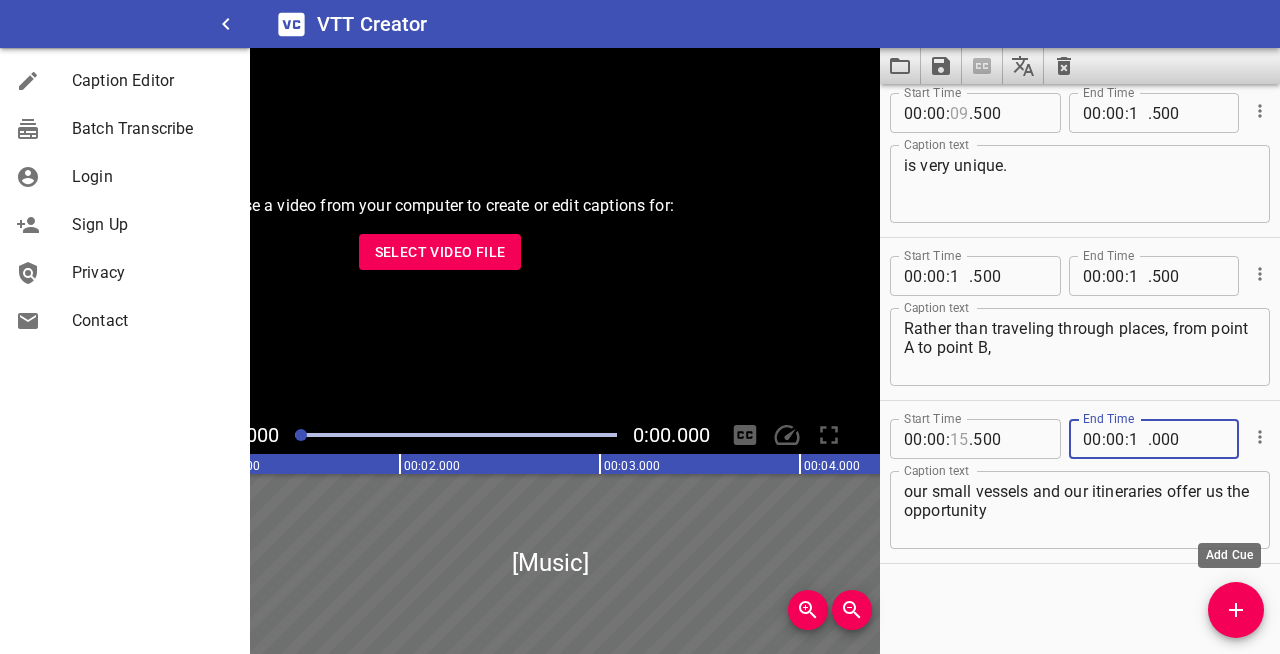 type on "000" 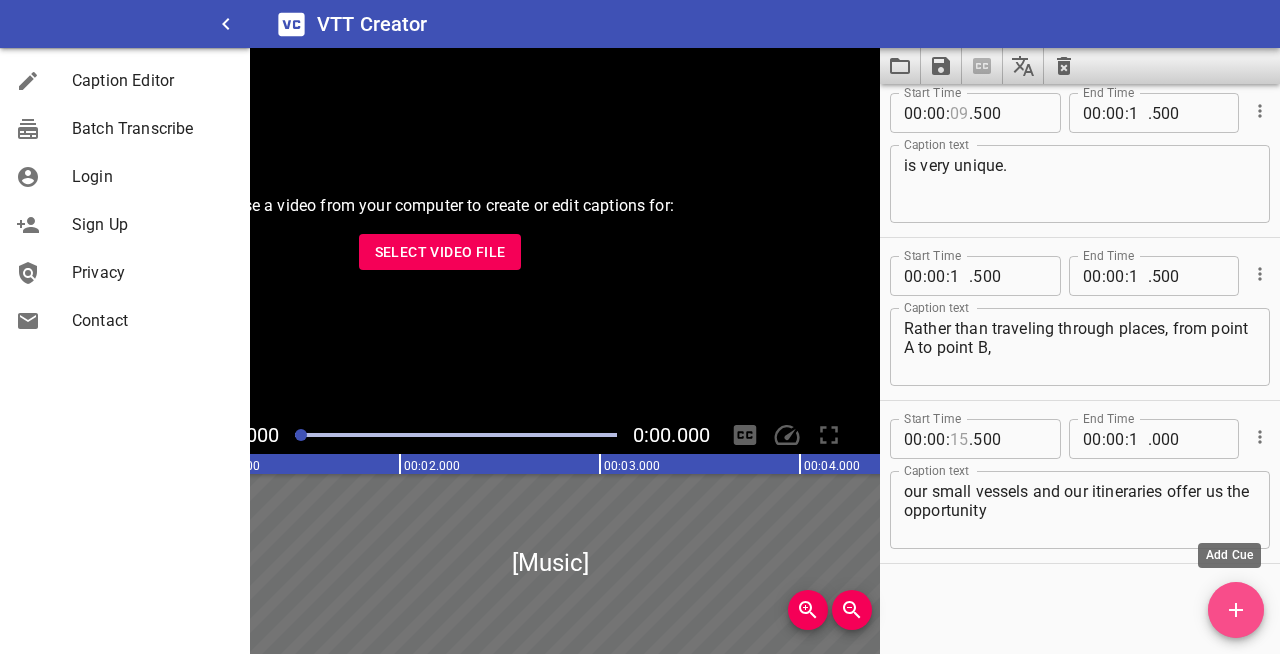 click 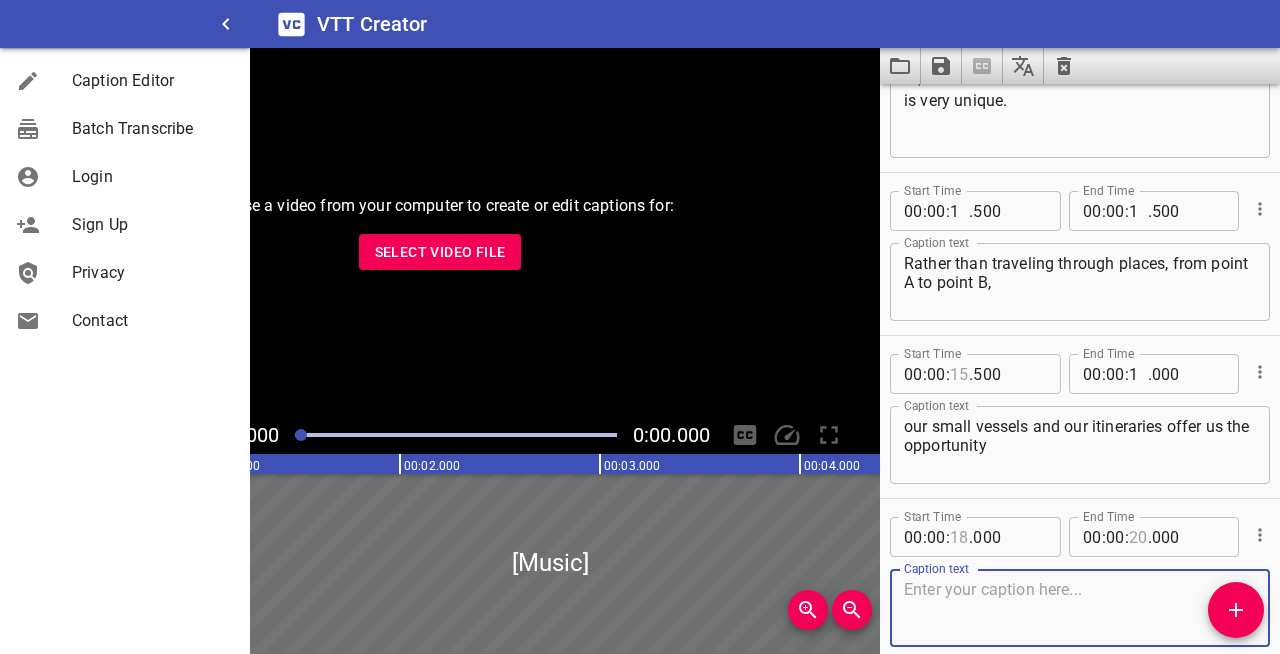 scroll, scrollTop: 411, scrollLeft: 0, axis: vertical 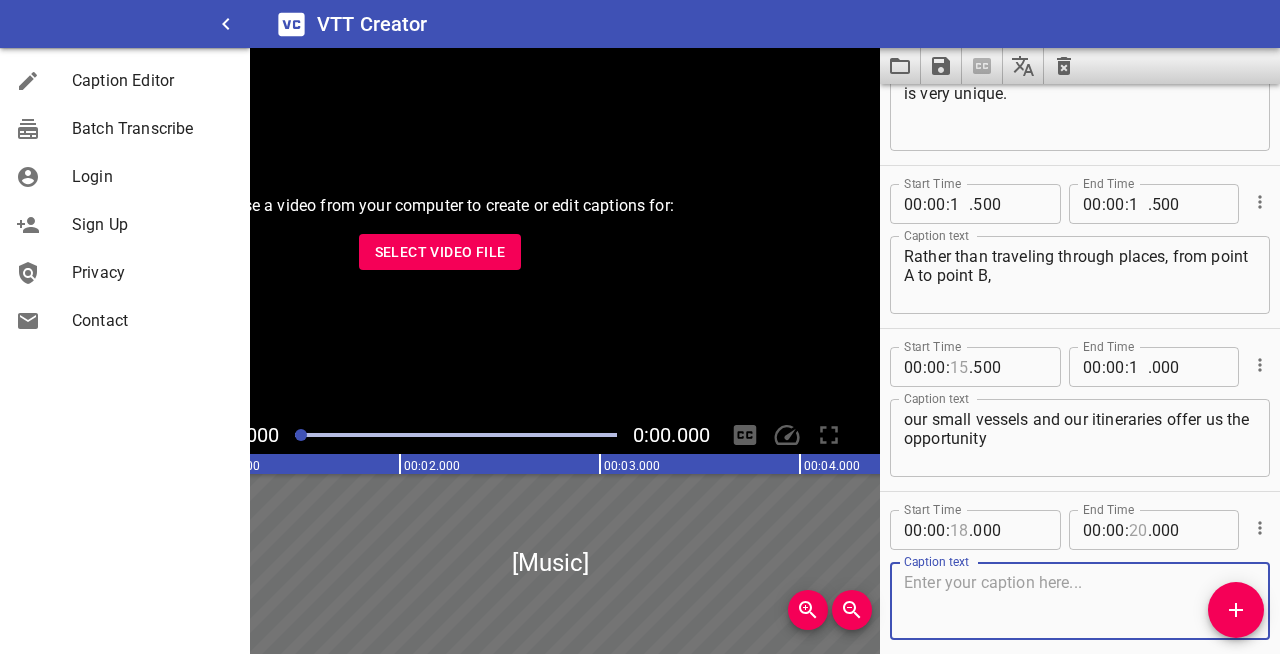 click at bounding box center [1080, 601] 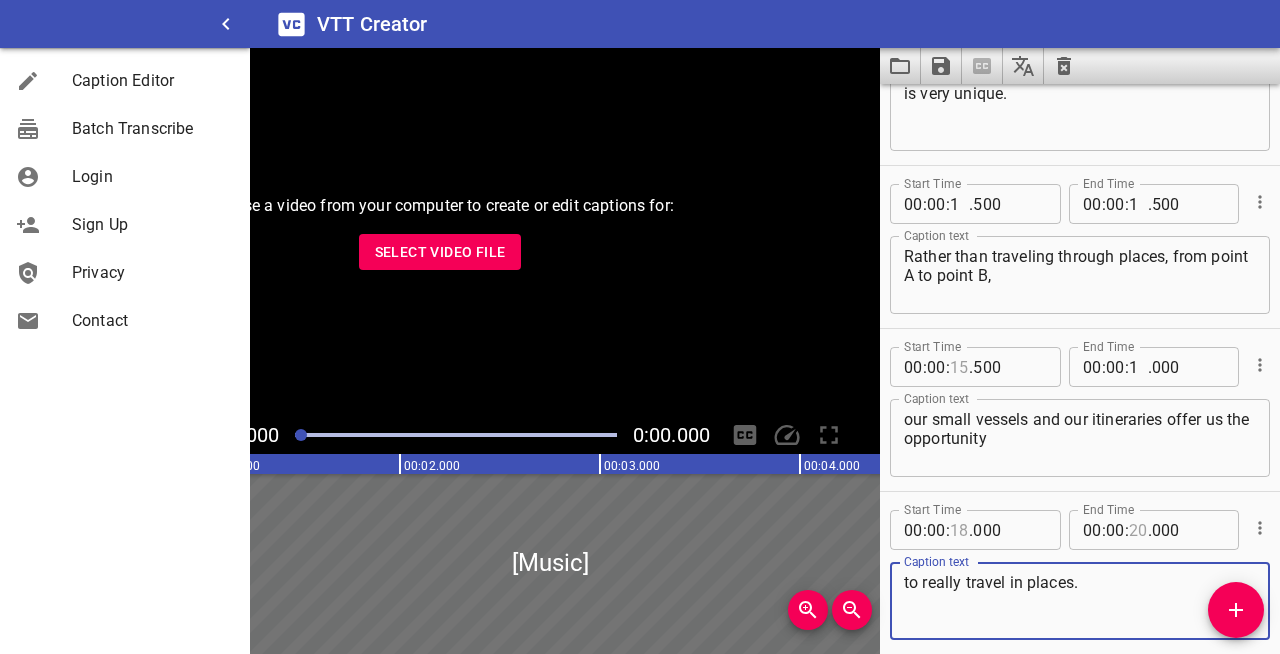 type on "to really travel in places." 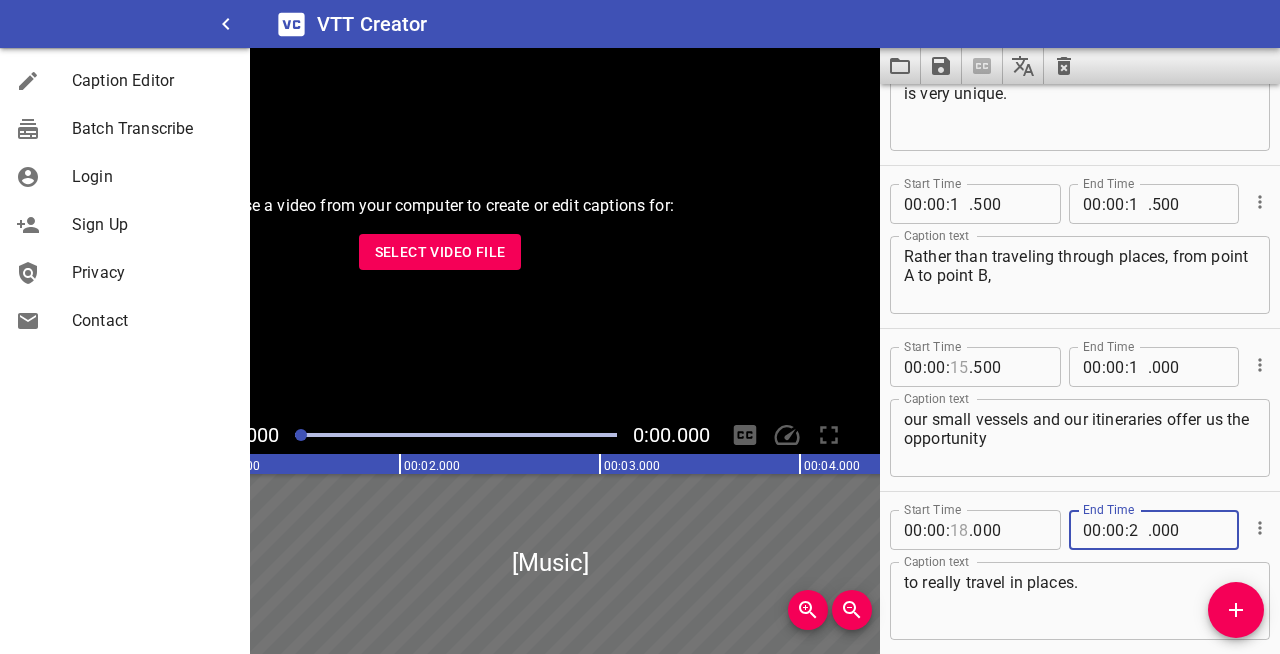 type on "21" 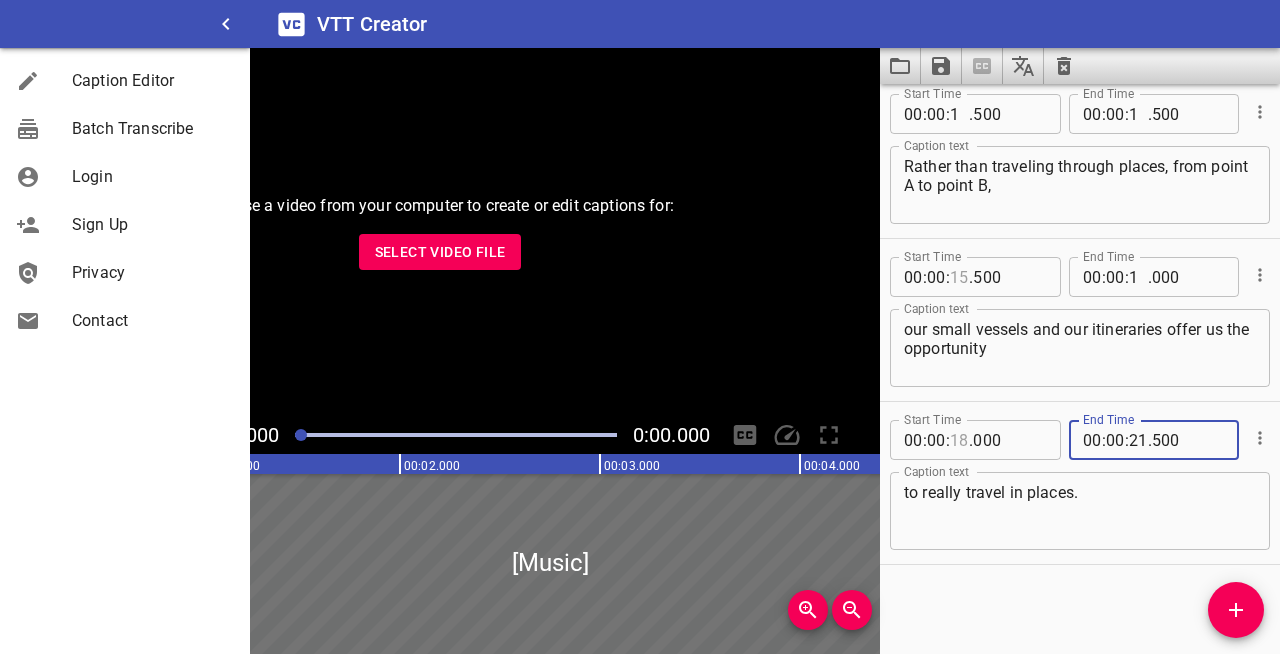 scroll, scrollTop: 502, scrollLeft: 0, axis: vertical 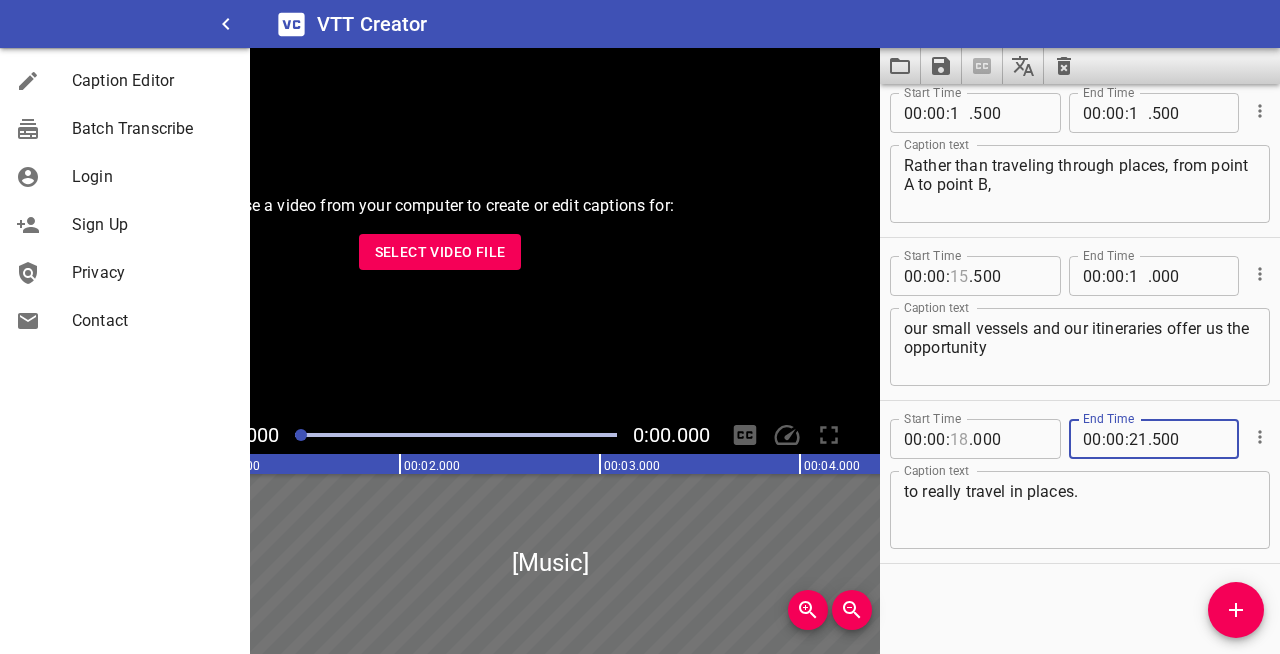 type on "500" 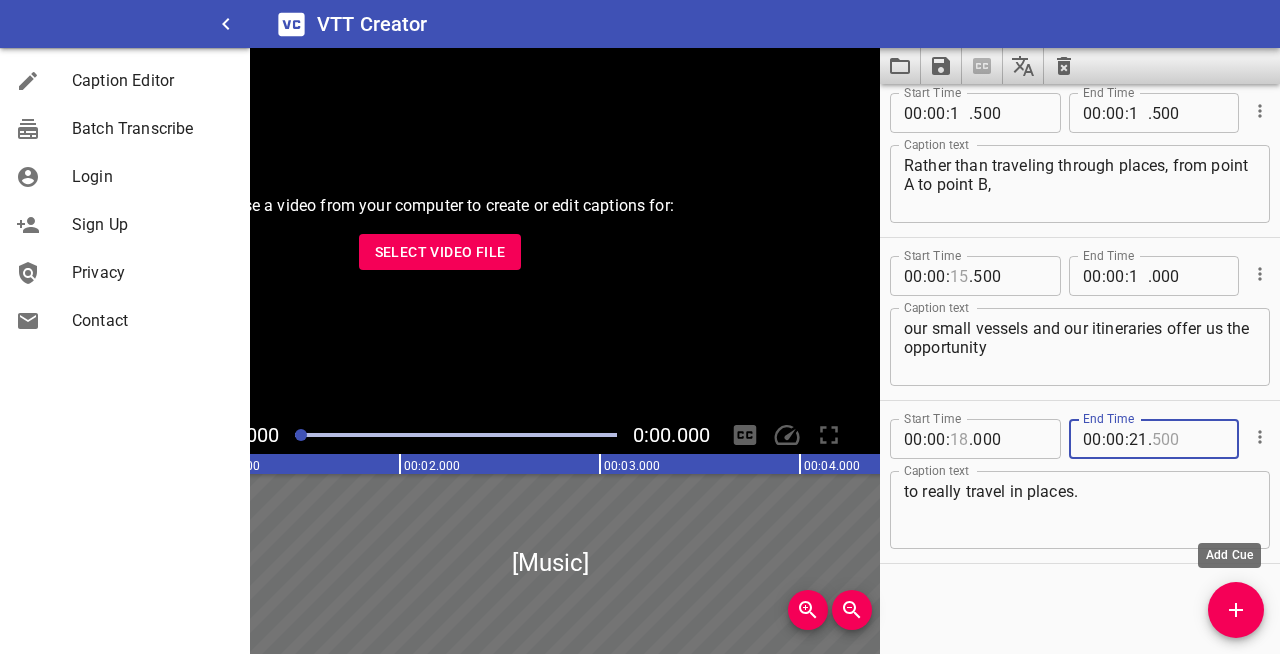 type on "500" 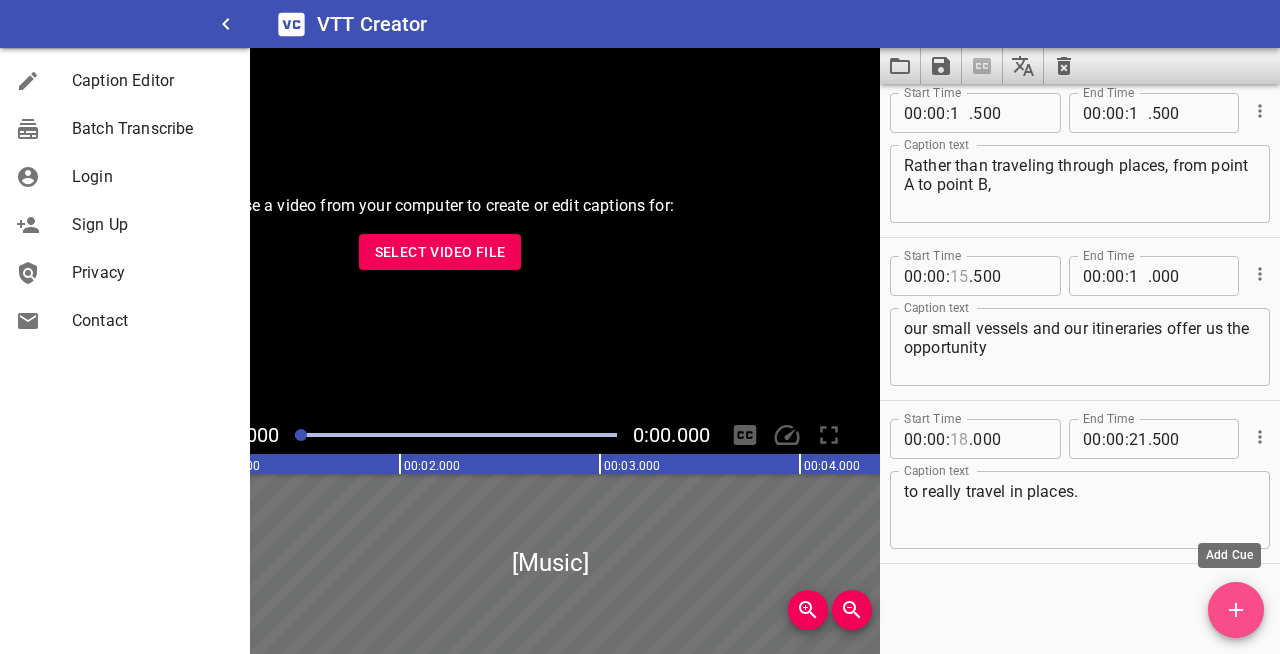 click 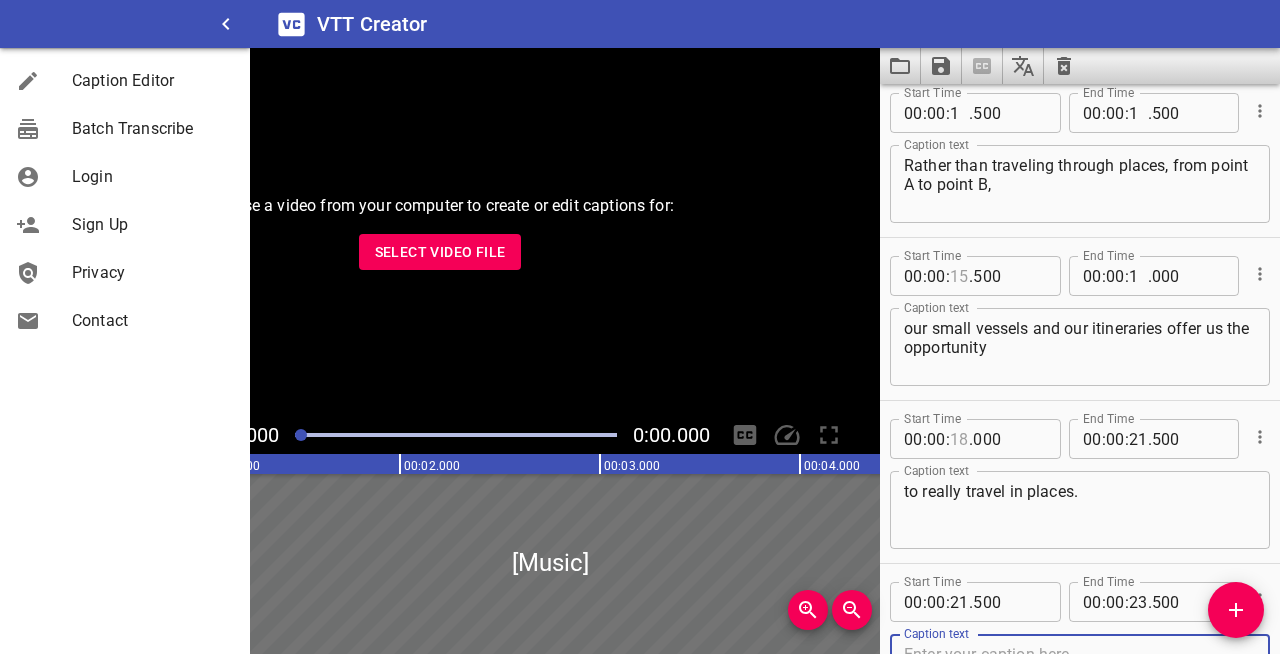 scroll, scrollTop: 511, scrollLeft: 0, axis: vertical 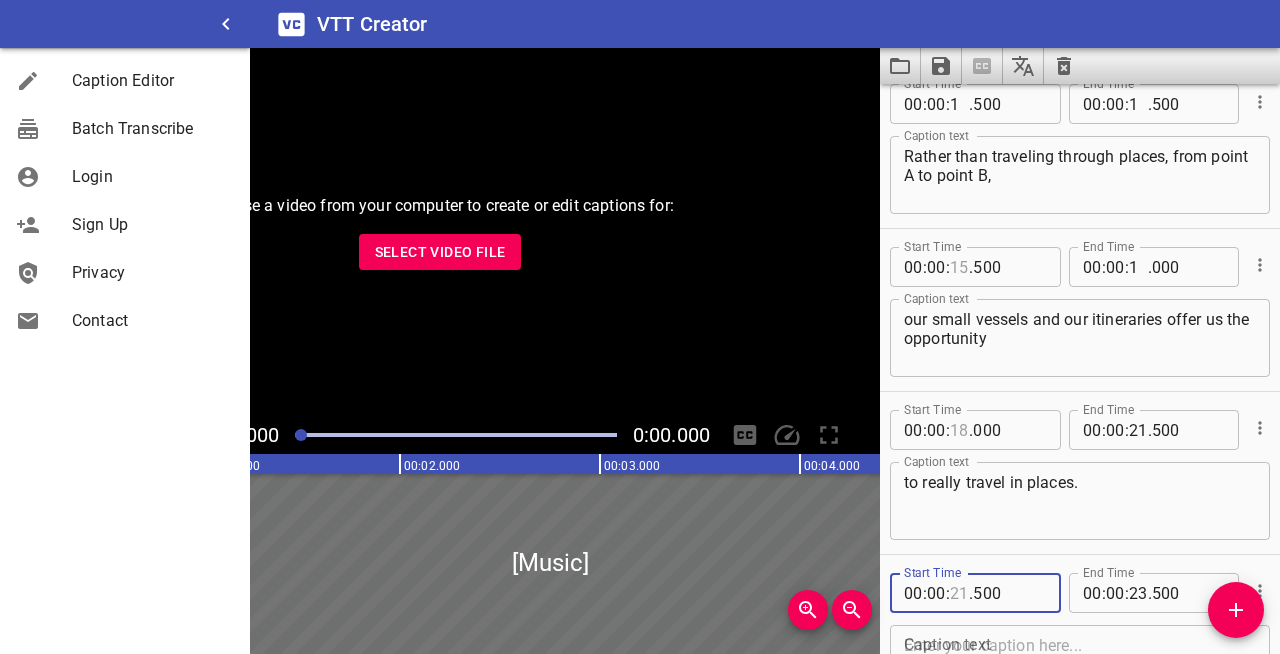 drag, startPoint x: 949, startPoint y: 592, endPoint x: 967, endPoint y: 593, distance: 18.027756 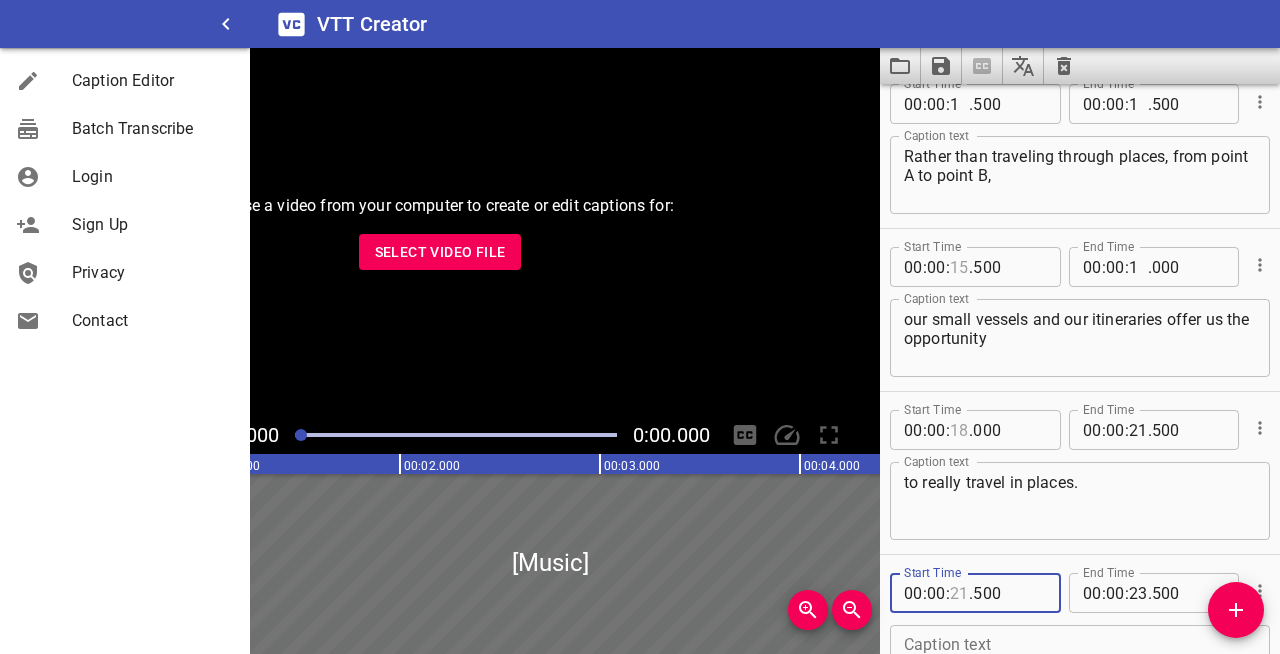 click at bounding box center (959, 593) 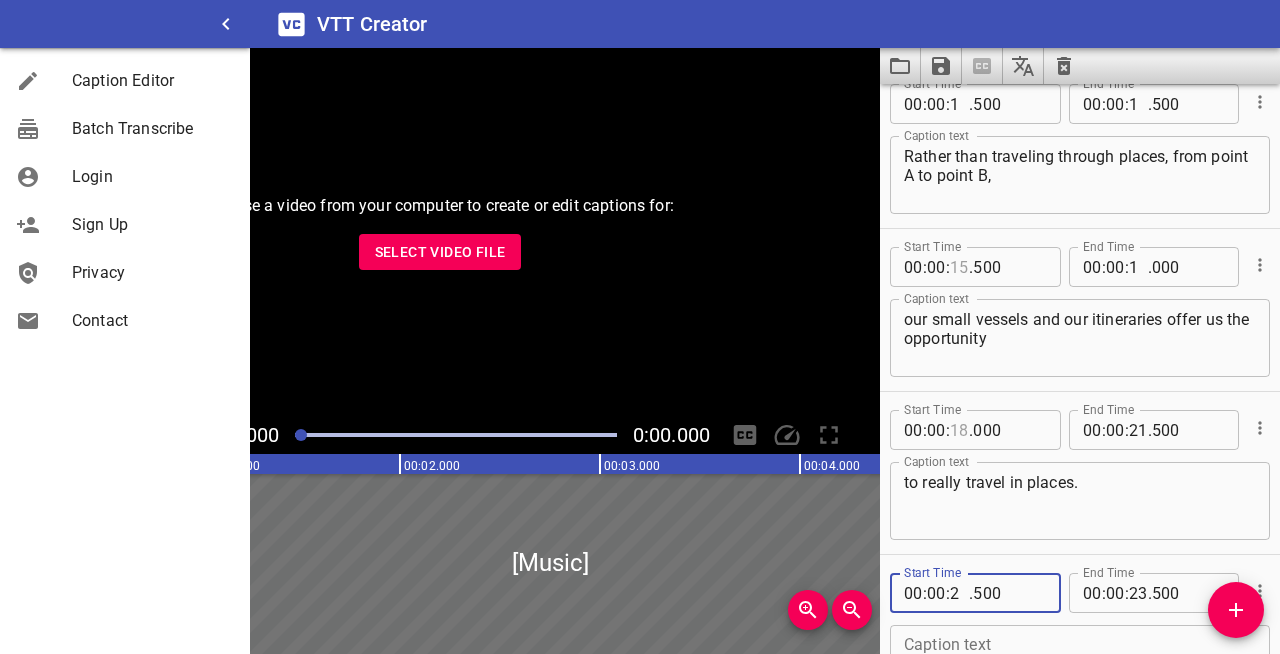 type on "[NUMBER]" 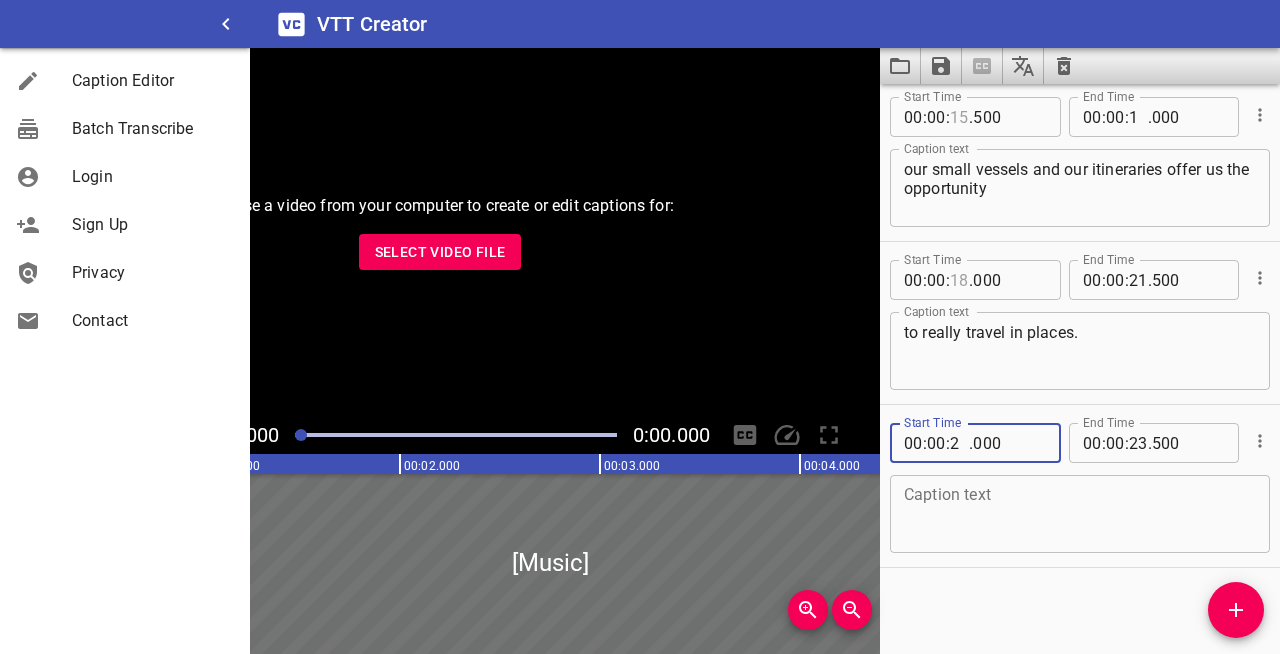 scroll, scrollTop: 665, scrollLeft: 0, axis: vertical 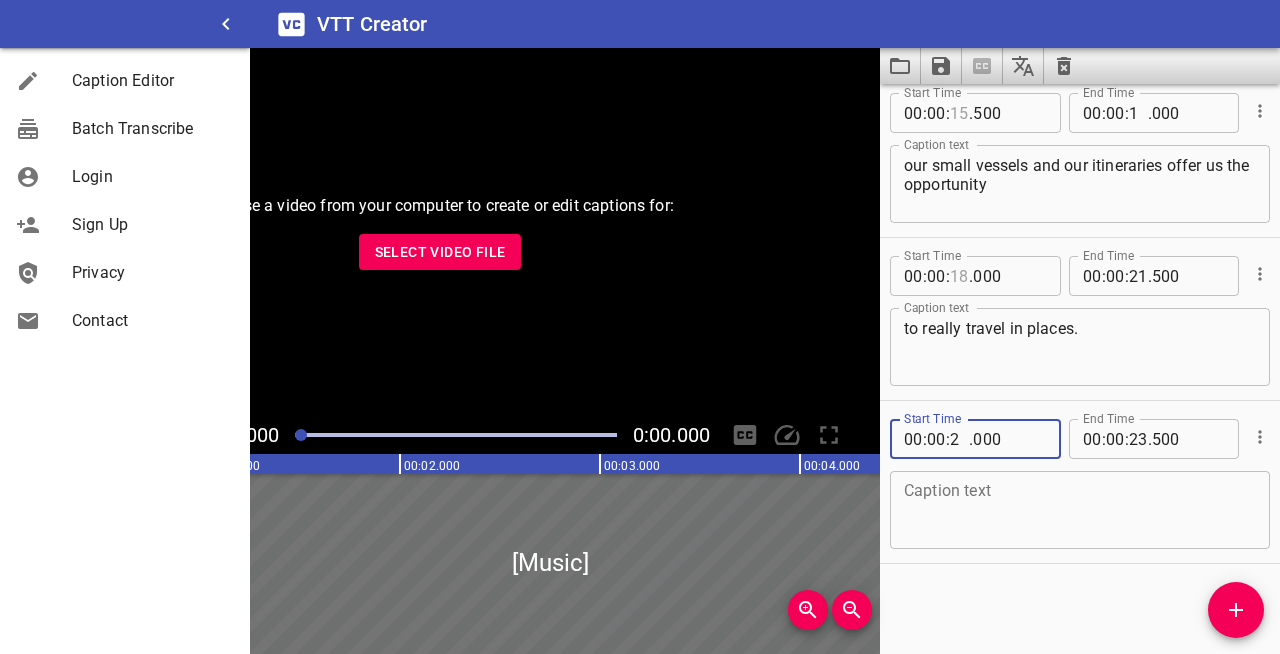 type on "000" 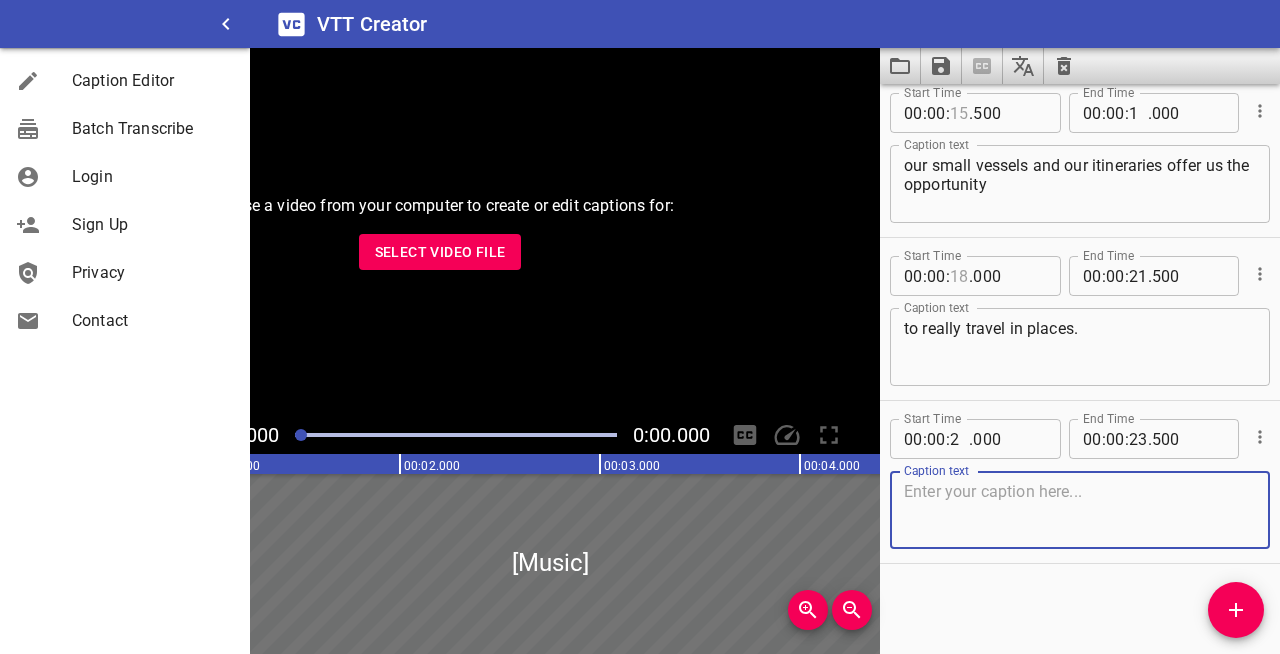 click at bounding box center [1080, 510] 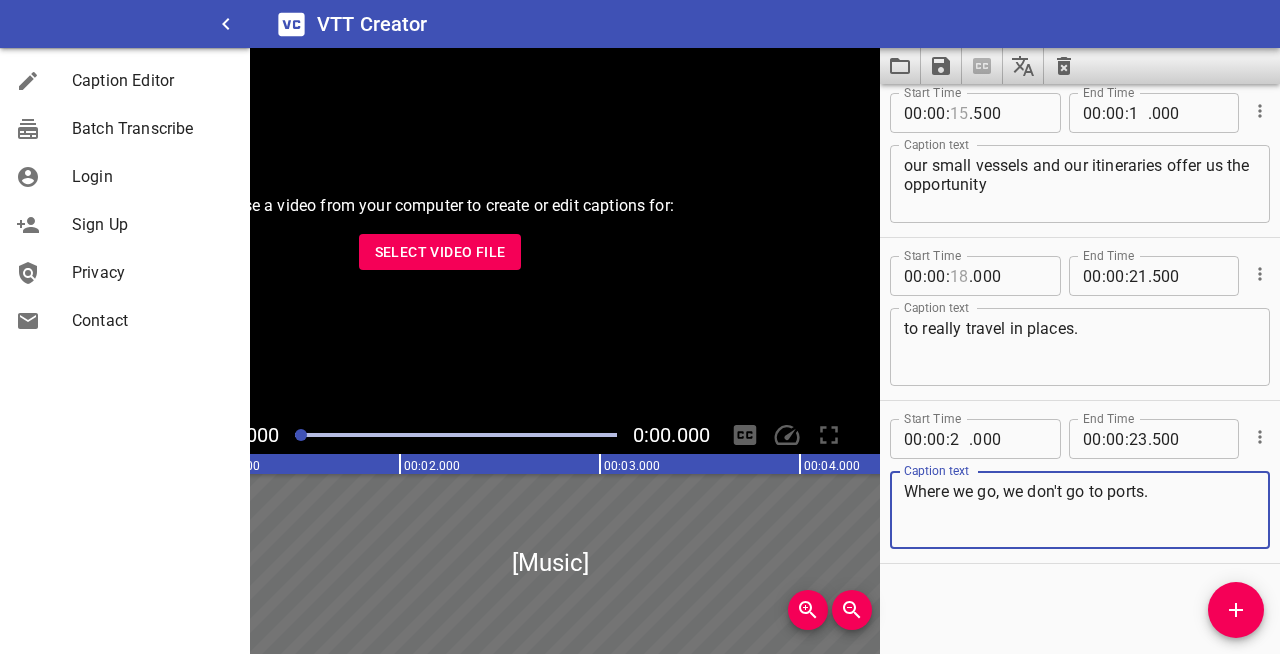 type on "Where we go, we don't go to ports." 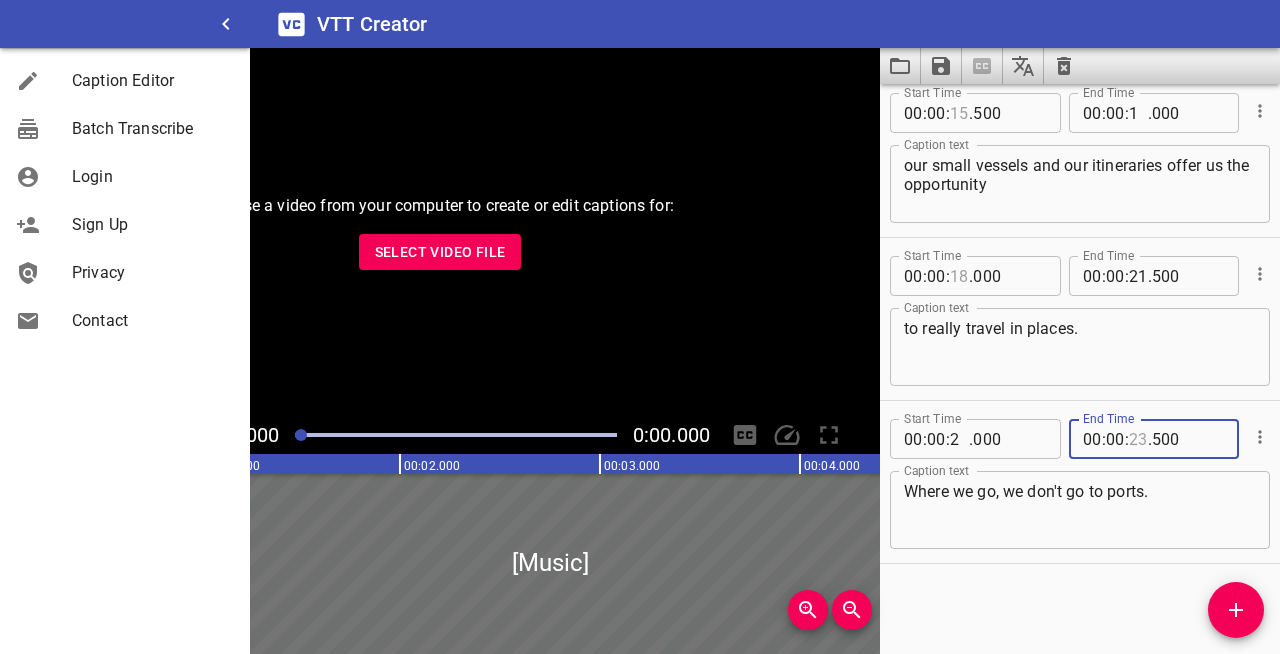 click at bounding box center (1138, 439) 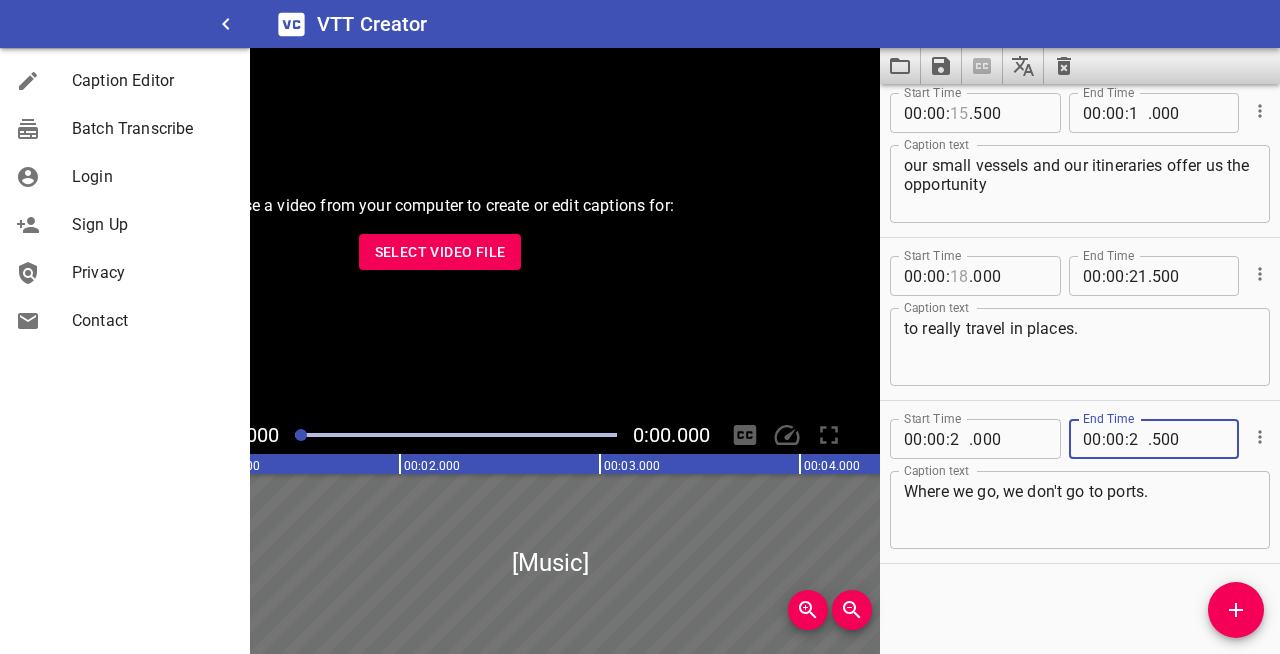 type on "26" 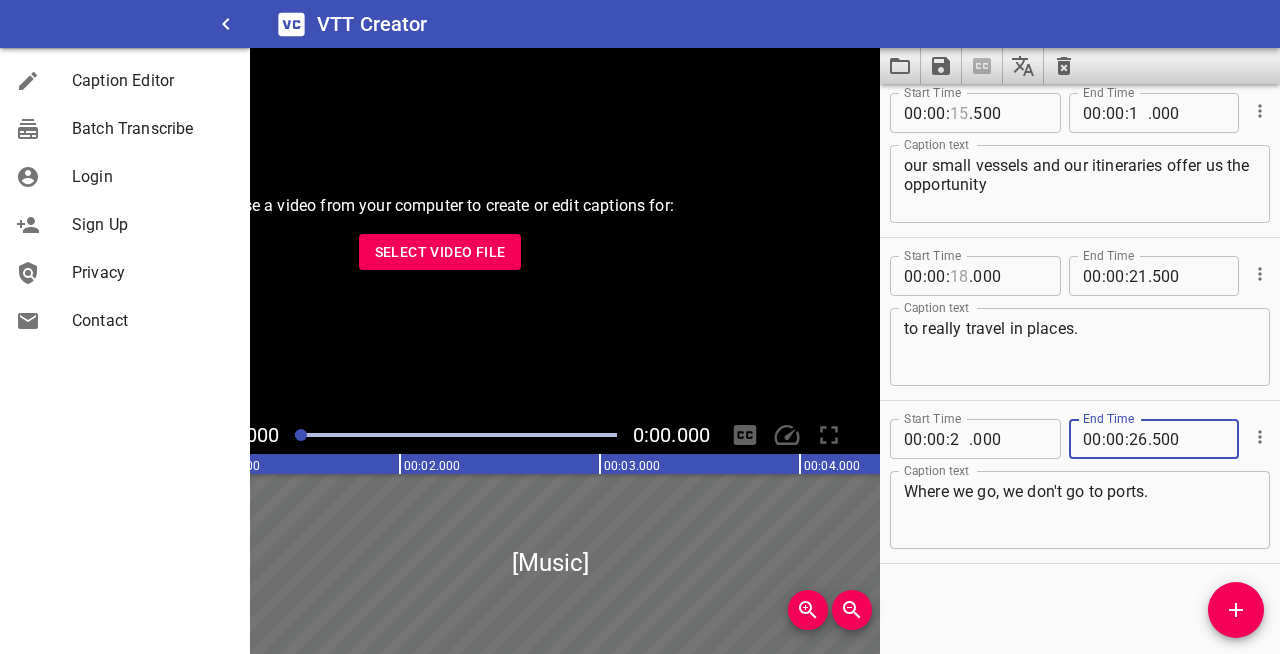 type on "500" 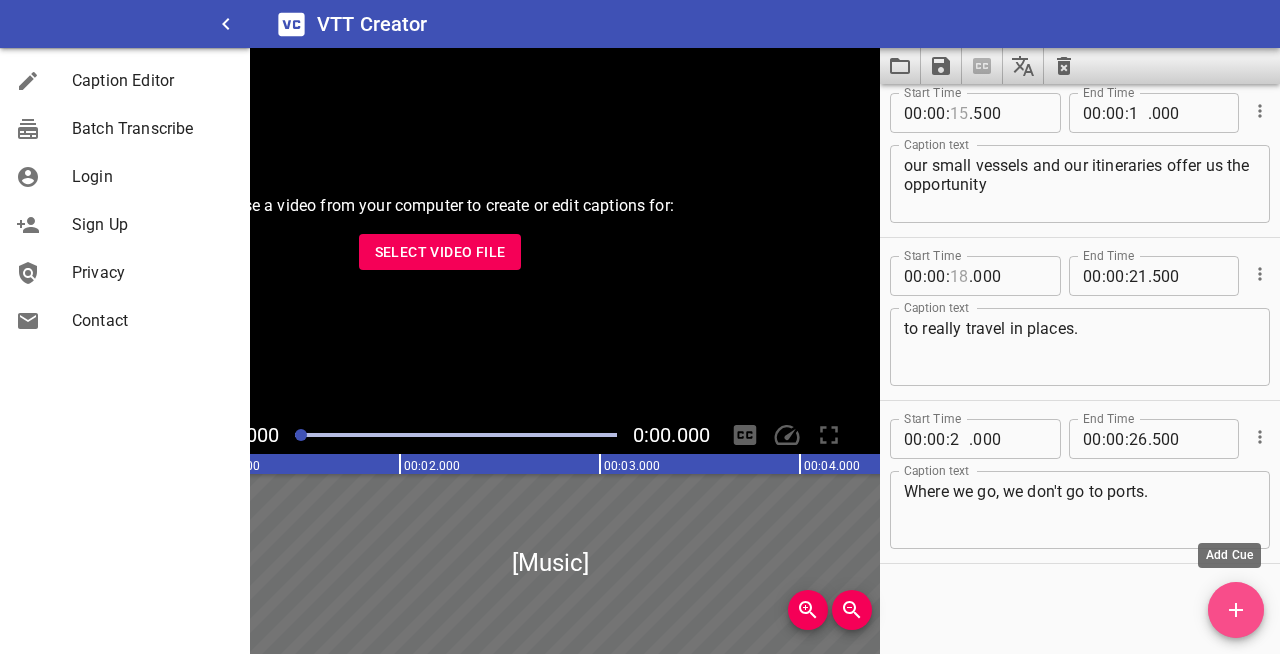 click 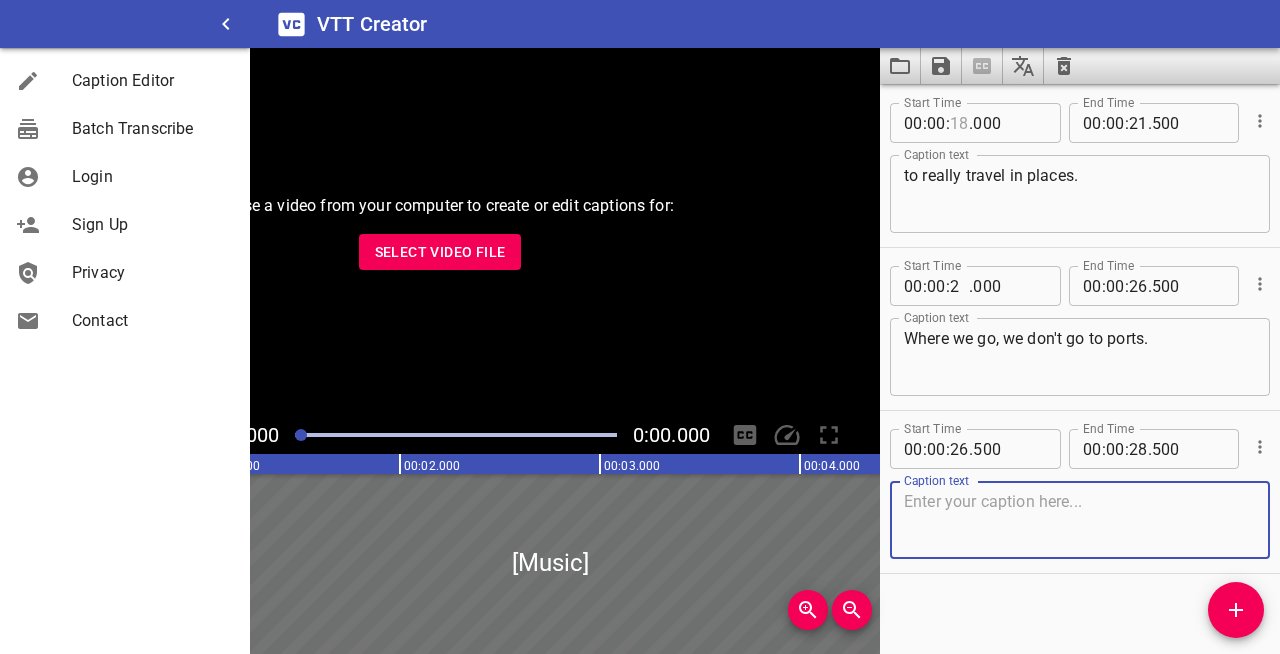 scroll, scrollTop: 828, scrollLeft: 0, axis: vertical 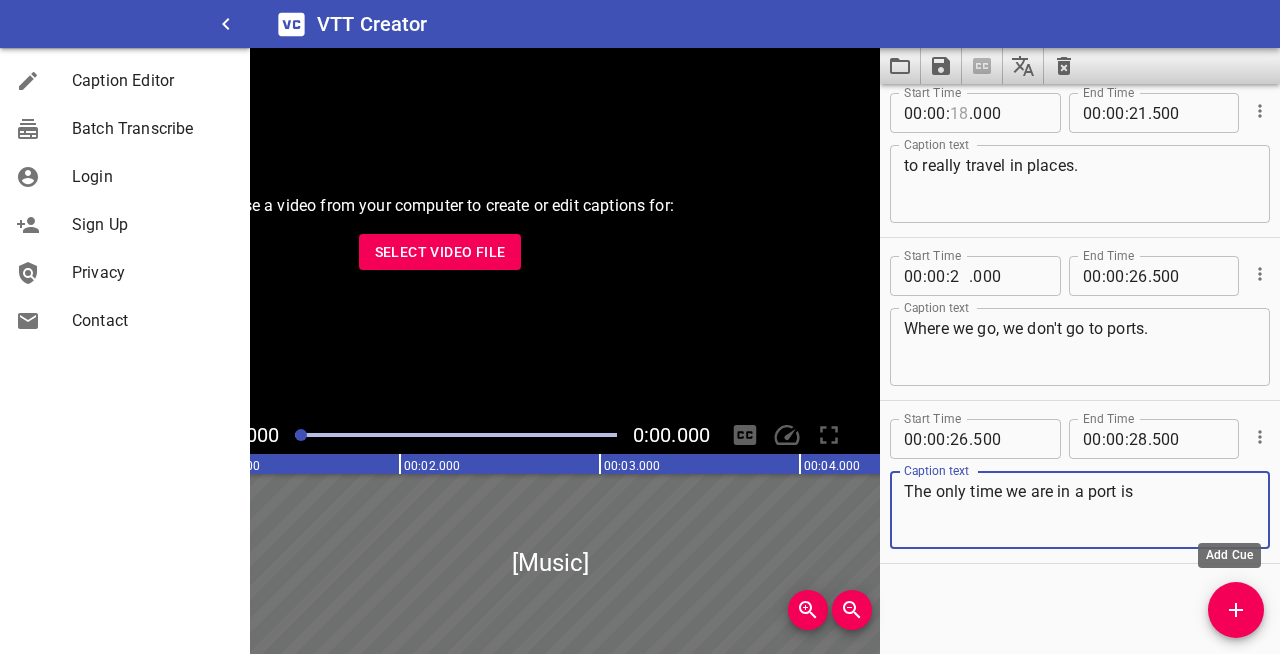 type on "The only time we are in a port is" 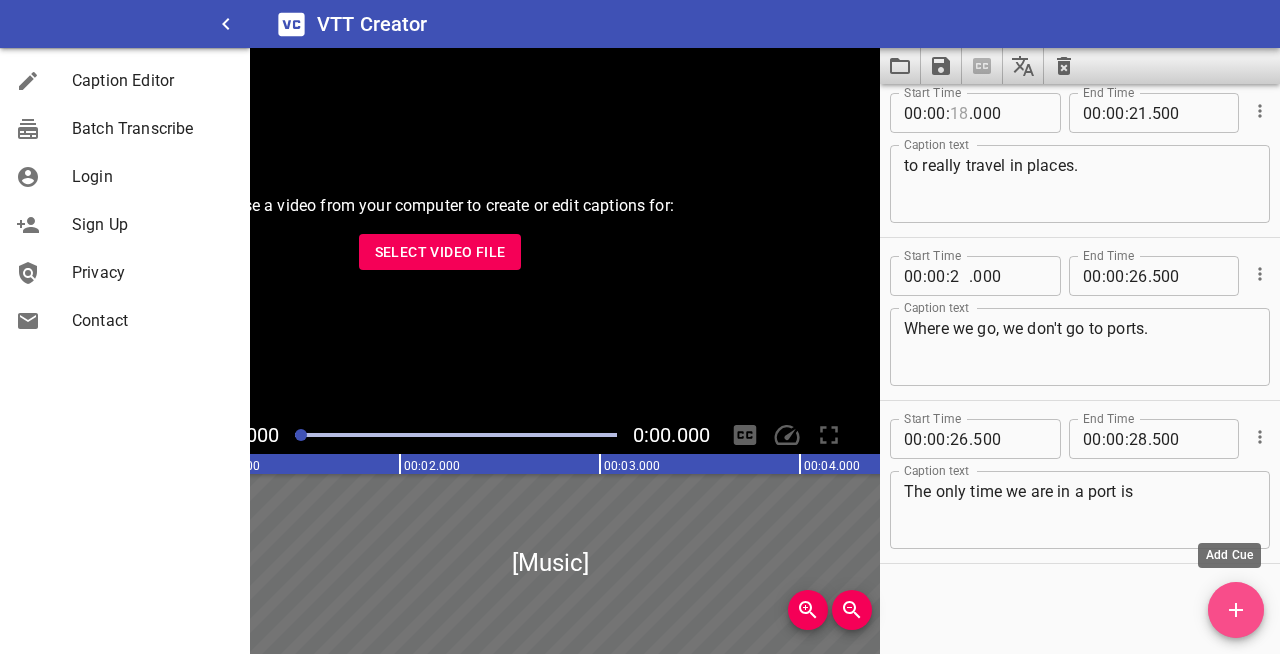 click 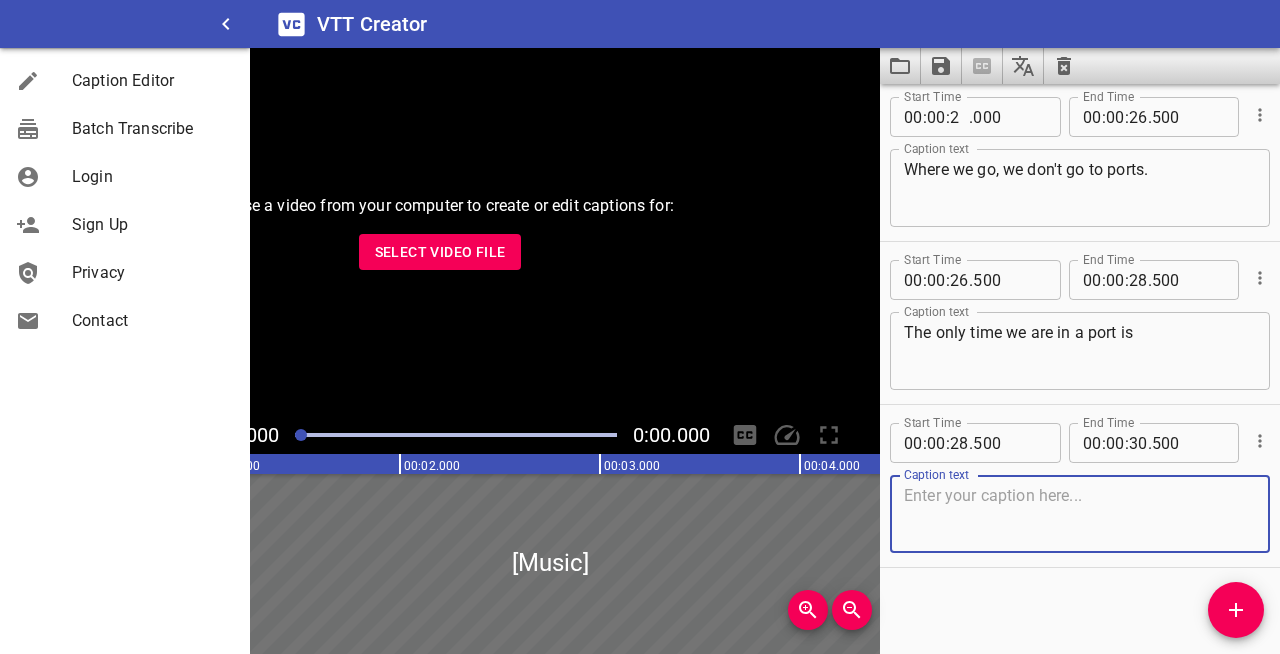 scroll, scrollTop: 991, scrollLeft: 0, axis: vertical 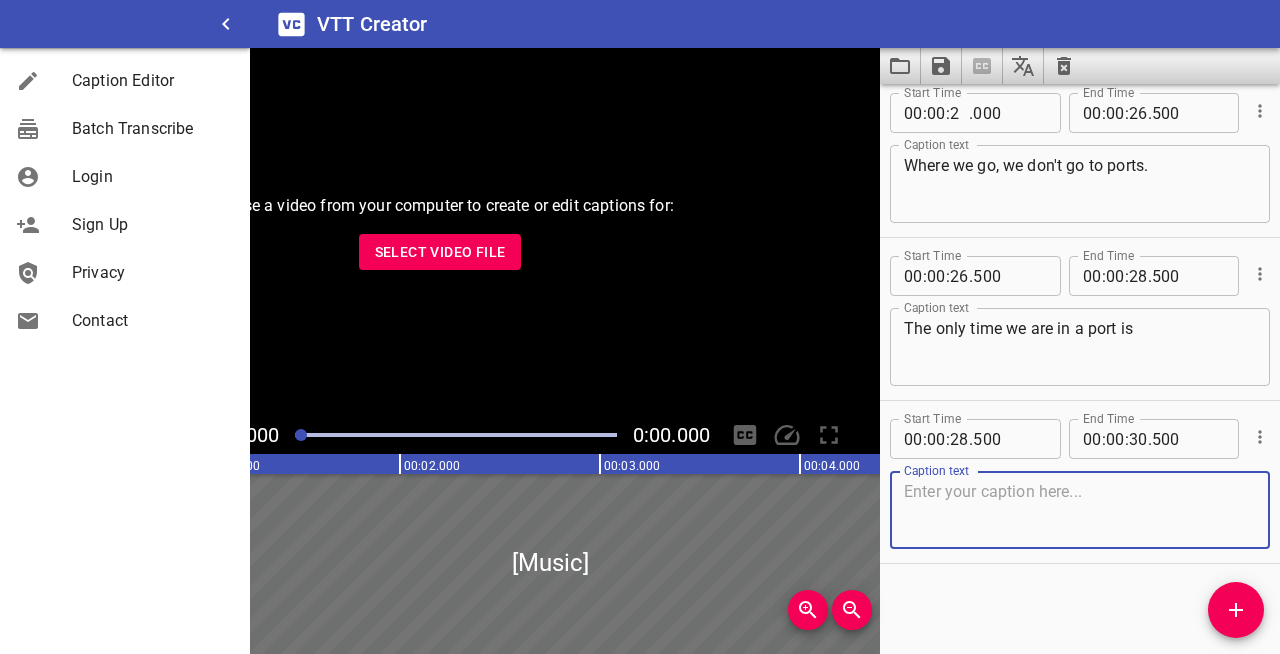 click at bounding box center [1080, 510] 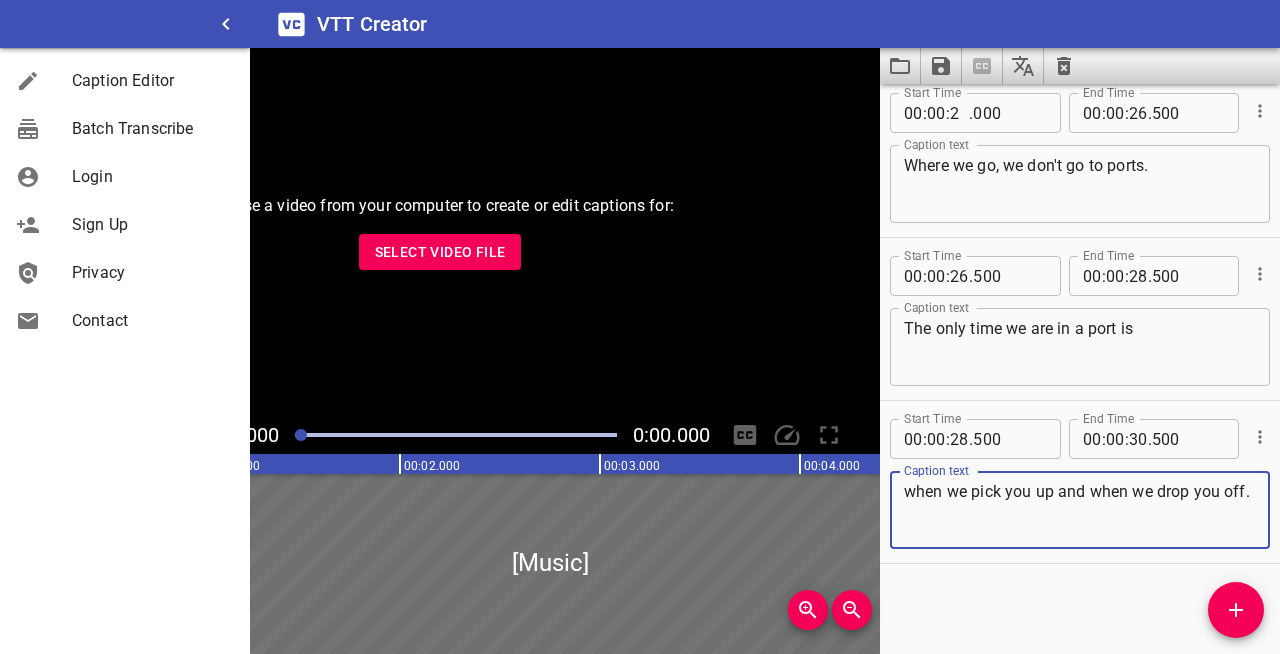 click on "when we pick you up and when we drop you off." at bounding box center [1080, 510] 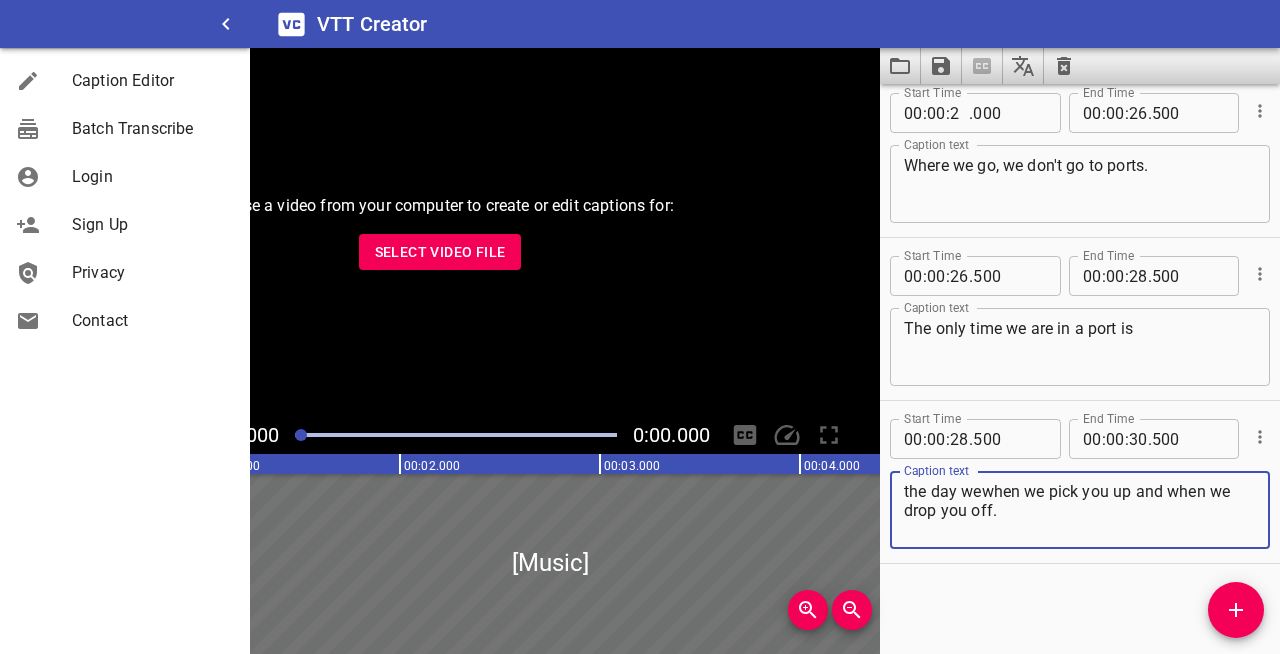 click on "the day wewhen we pick you up and when we drop you off." at bounding box center [1080, 510] 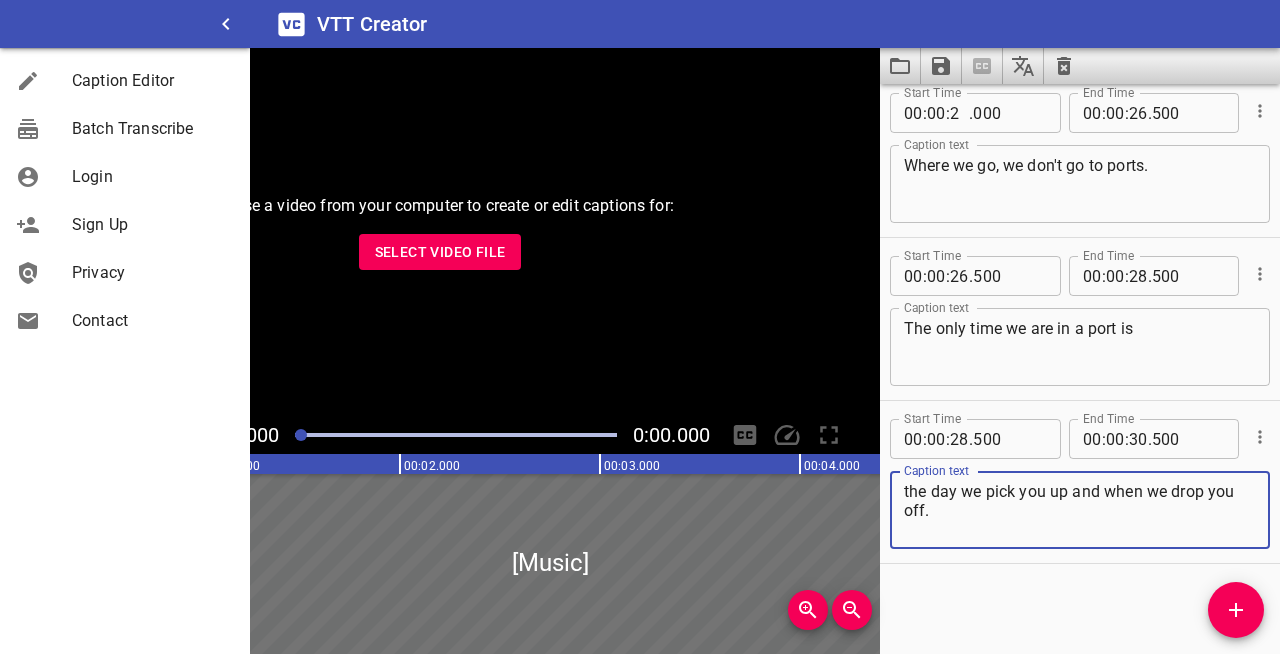 click on "the day we pick you up and when we drop you off." at bounding box center (1080, 510) 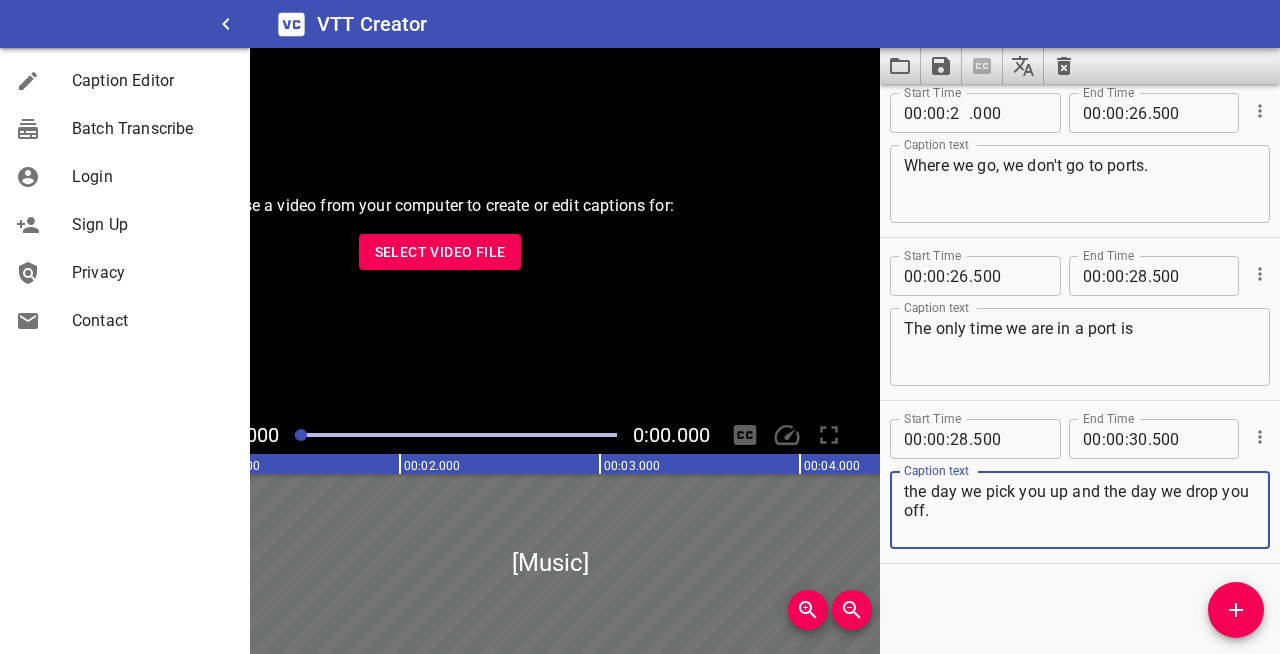 type on "the day we pick you up and the day we drop you off." 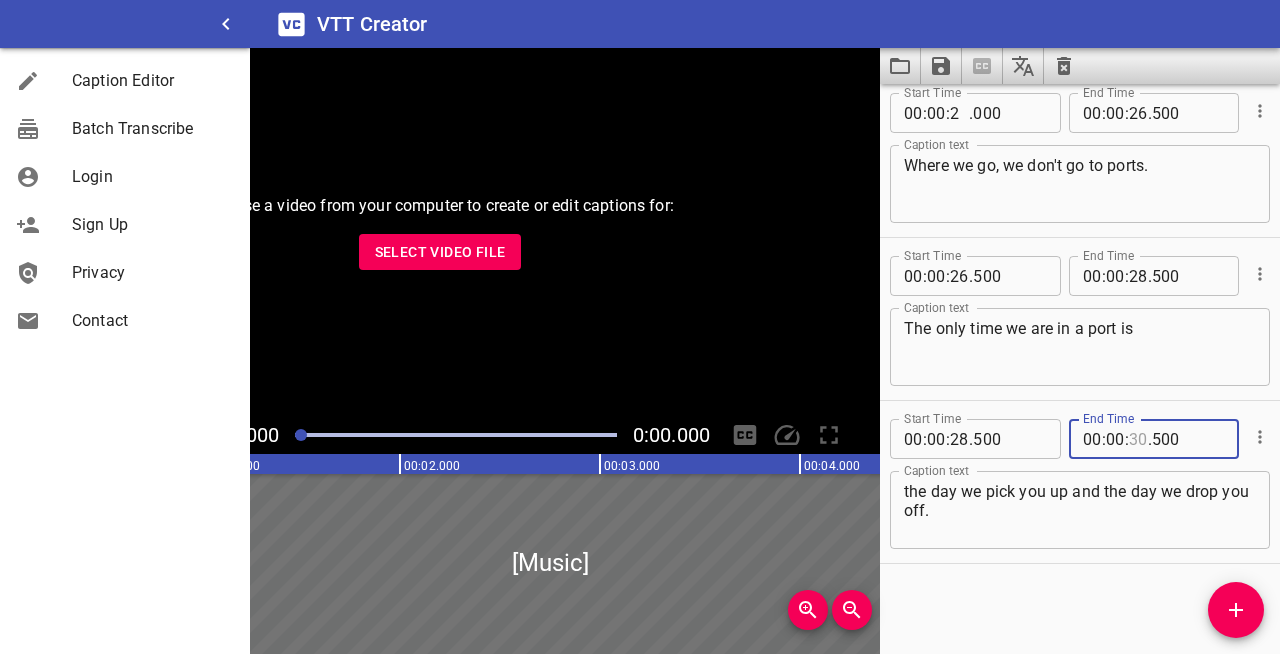 drag, startPoint x: 1123, startPoint y: 438, endPoint x: 1139, endPoint y: 438, distance: 16 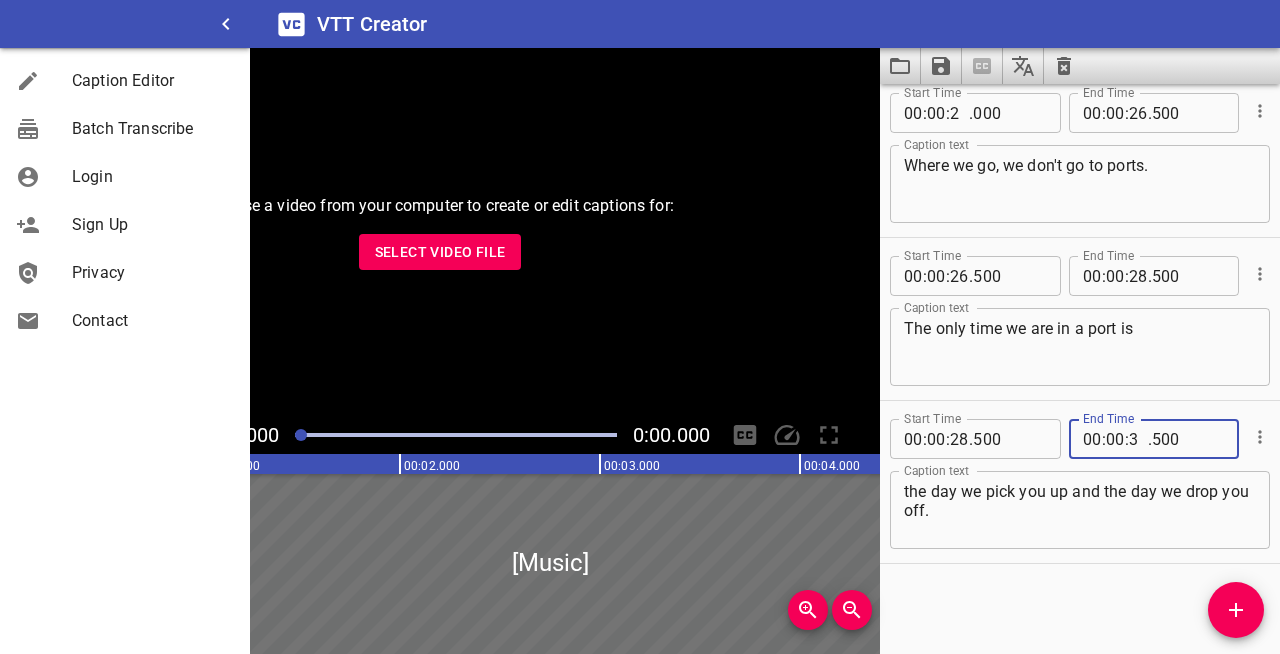 type on "[NUMBER]" 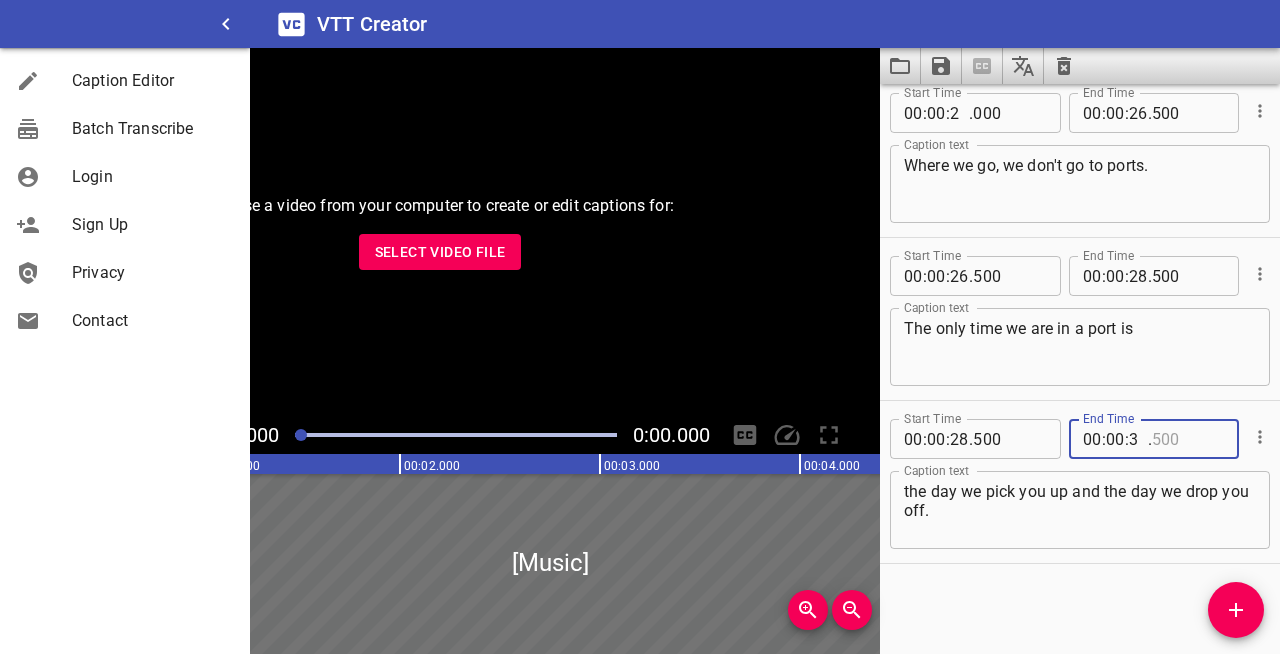 click at bounding box center [1188, 439] 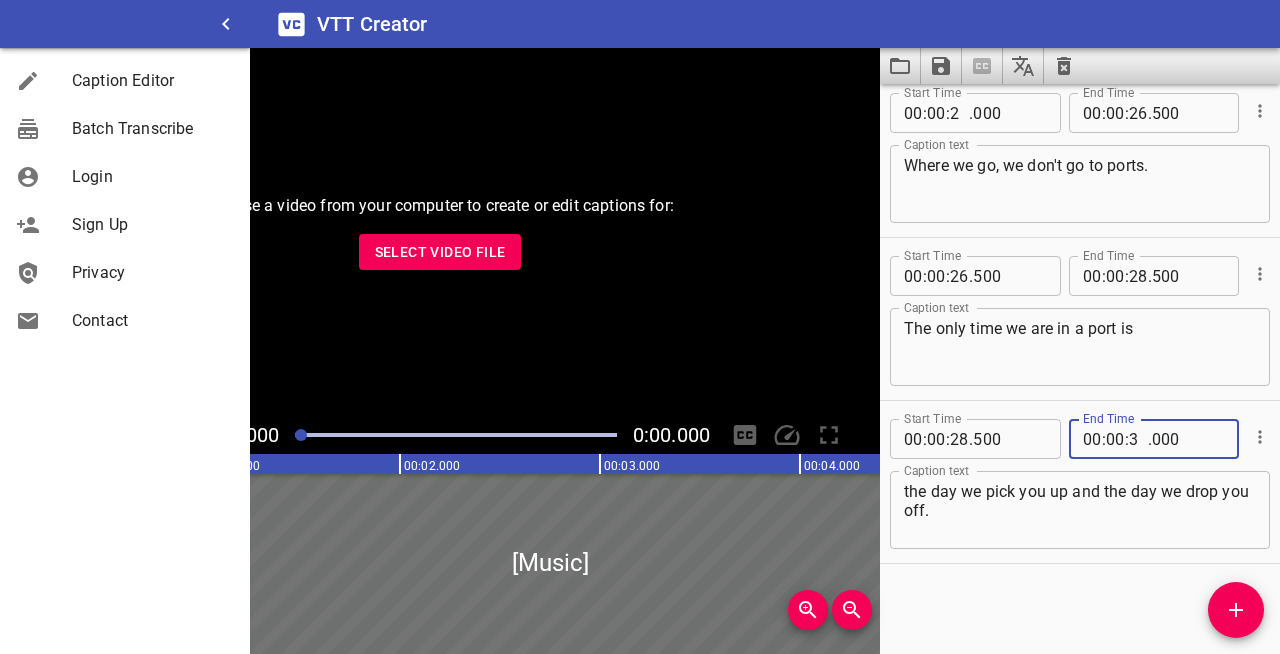 type on "000" 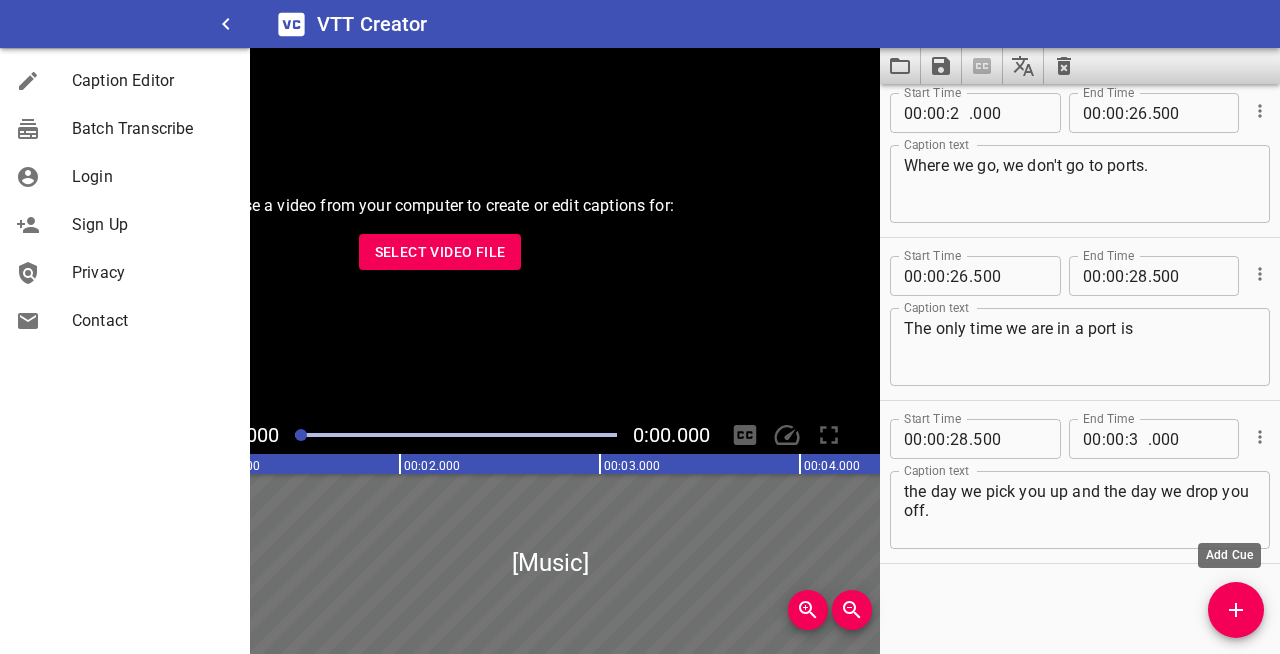 click 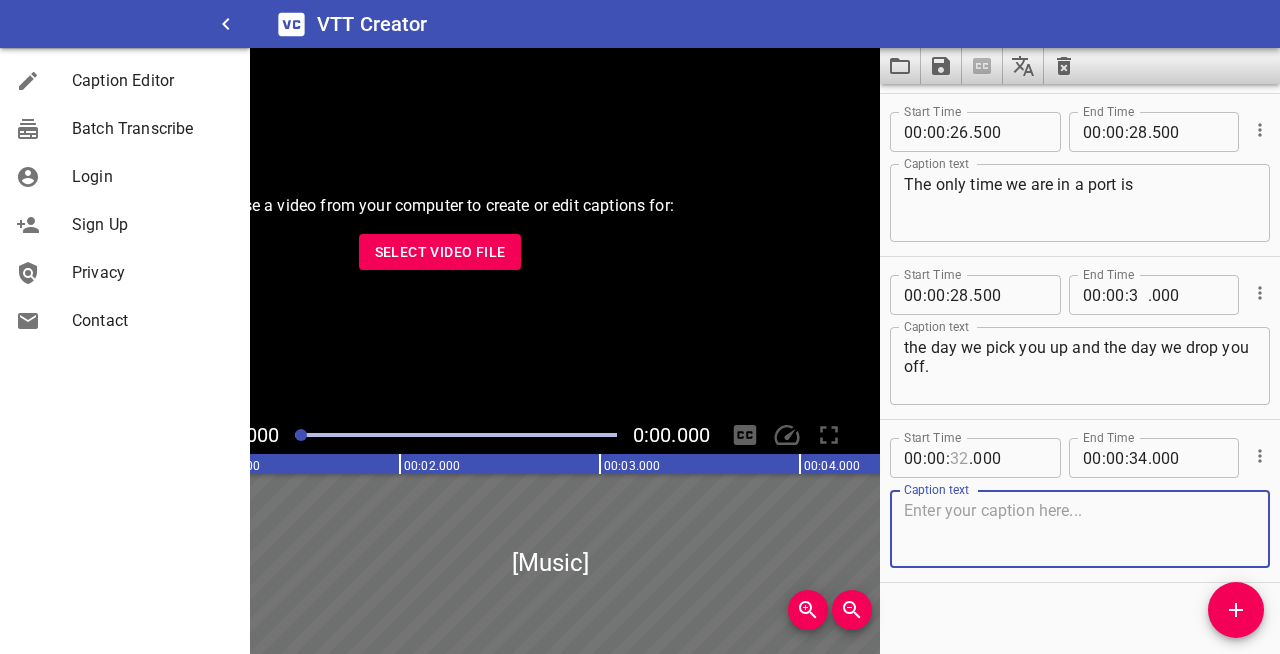 scroll, scrollTop: 1154, scrollLeft: 0, axis: vertical 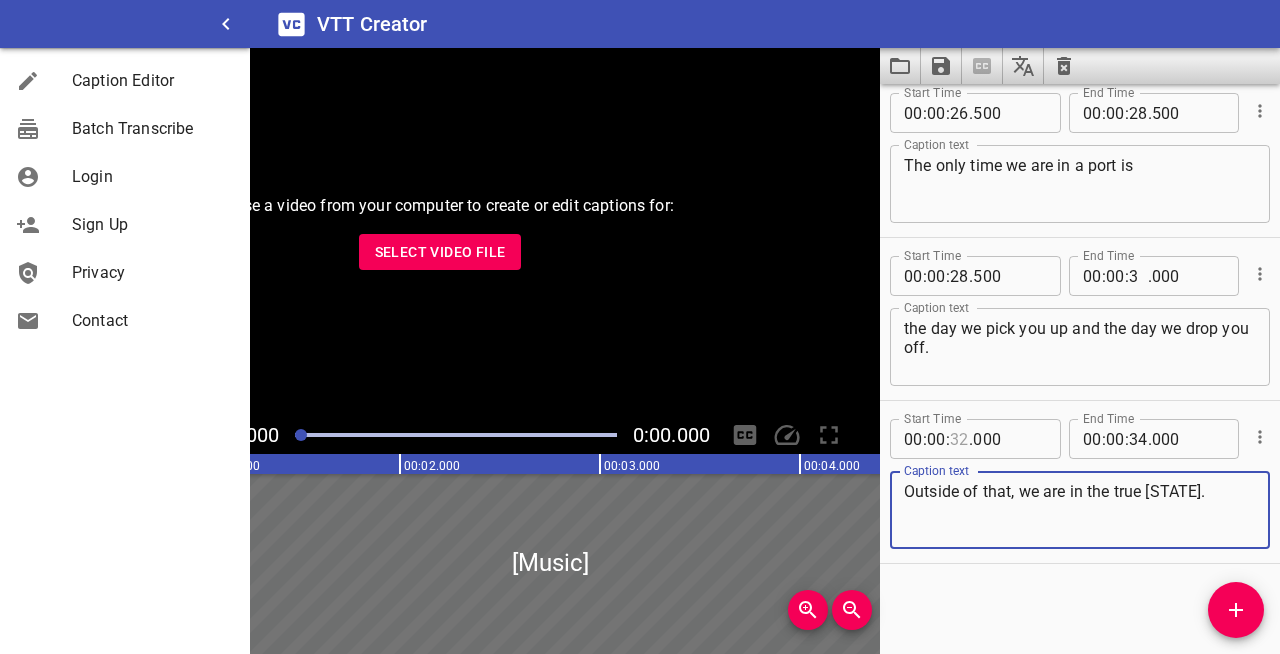 type on "Outside of that, we are in the true [STATE]." 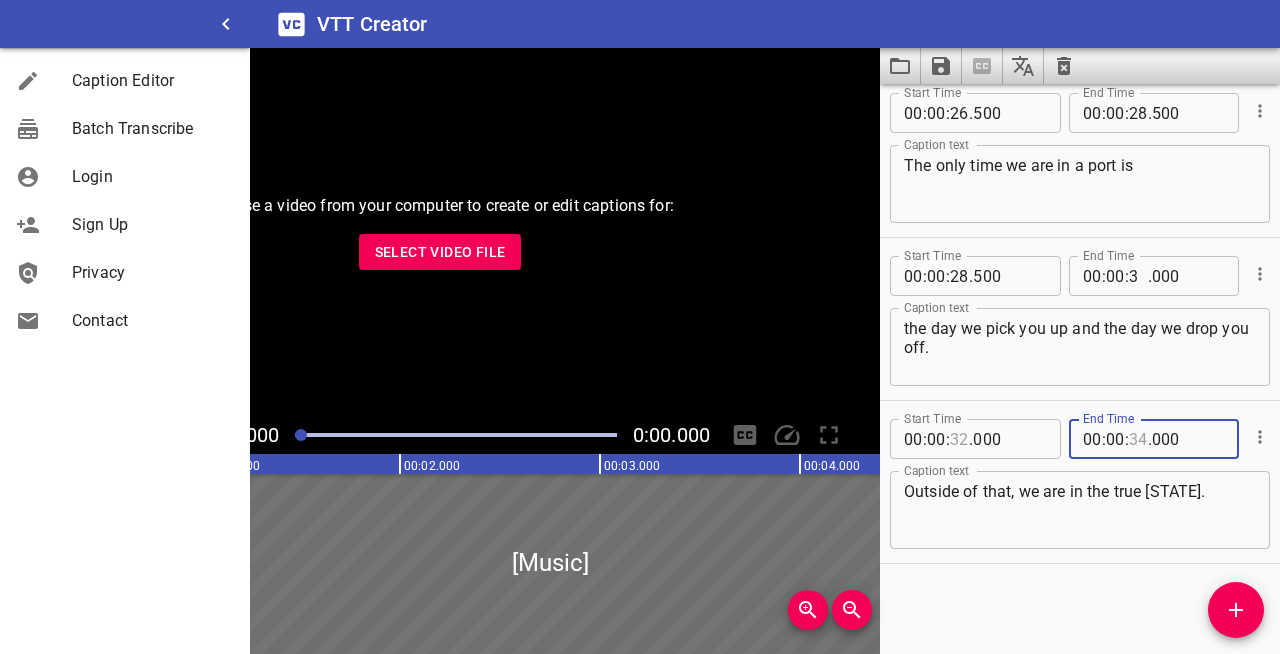 click at bounding box center (1138, 439) 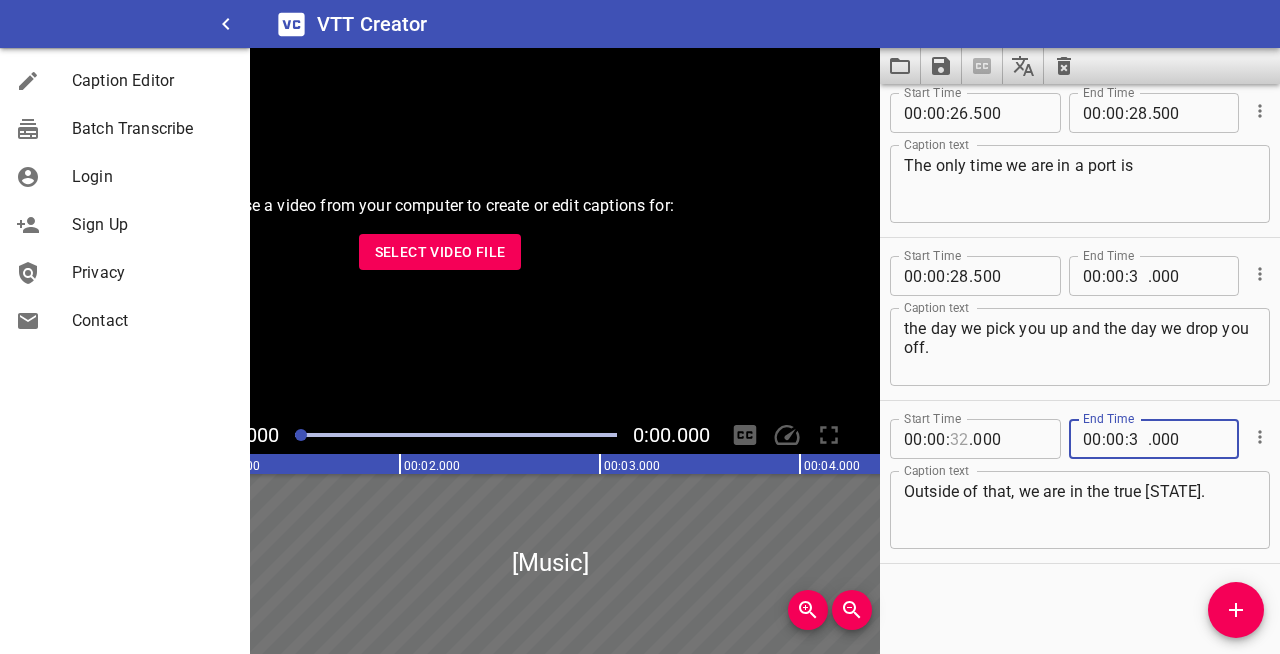 type on "36" 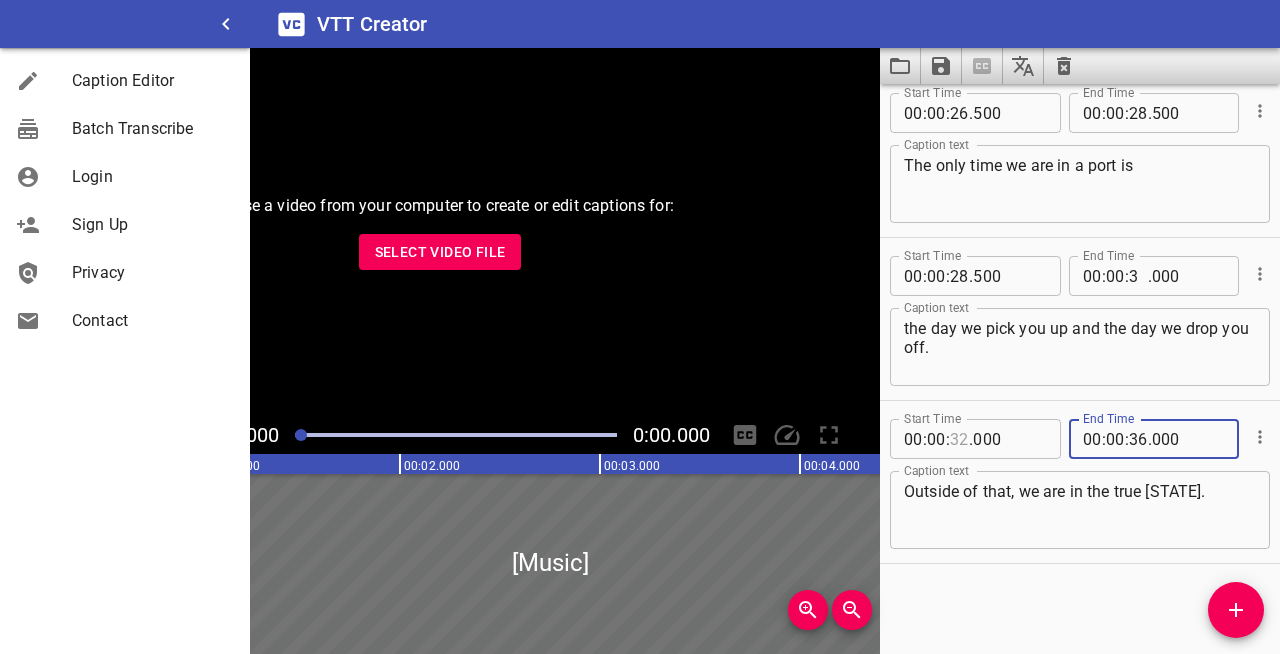 type on "000" 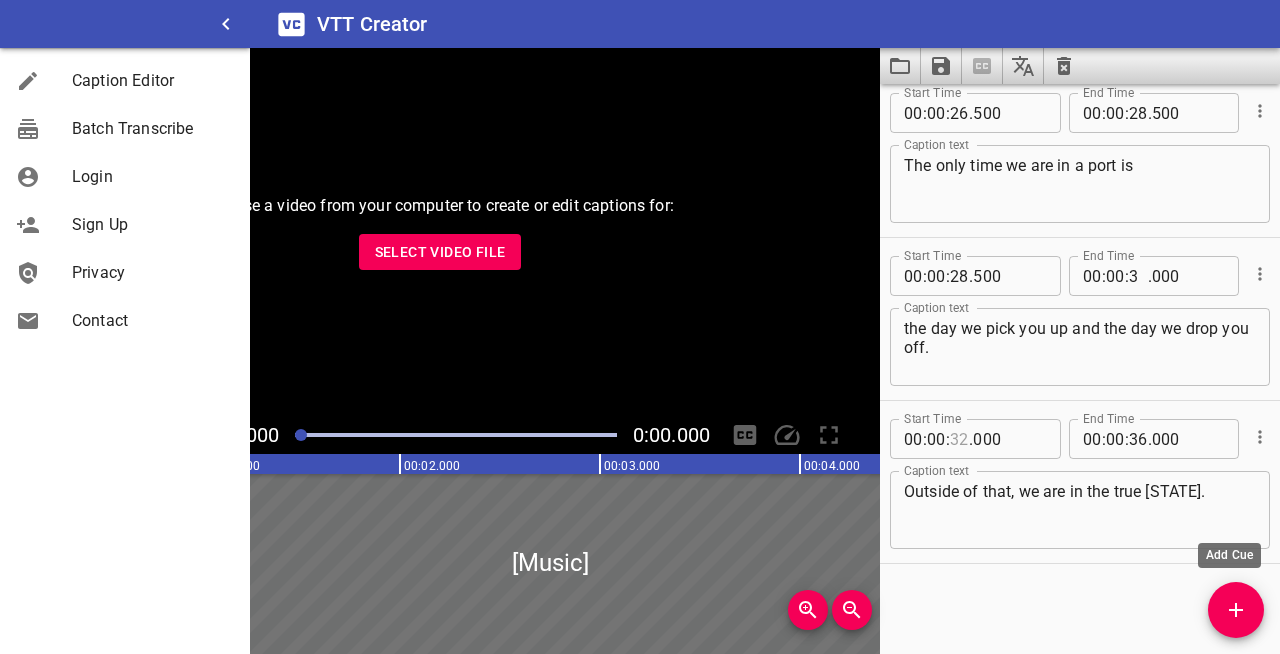 click 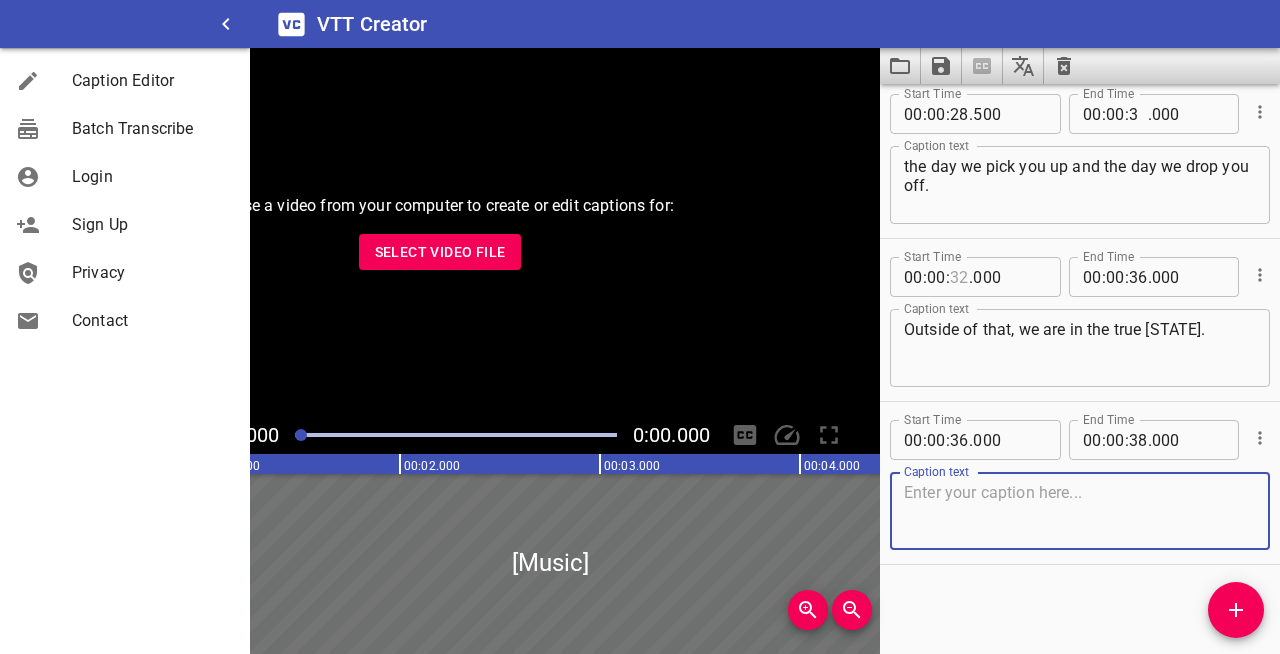 scroll, scrollTop: 1317, scrollLeft: 0, axis: vertical 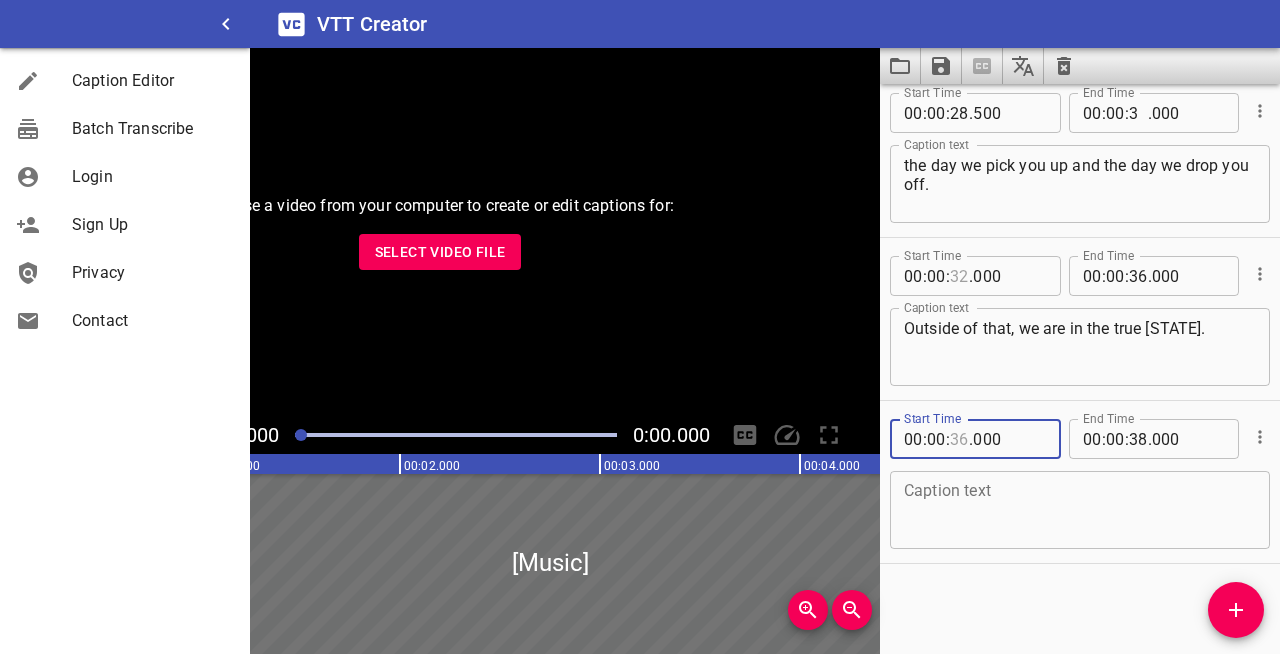 click at bounding box center [959, 439] 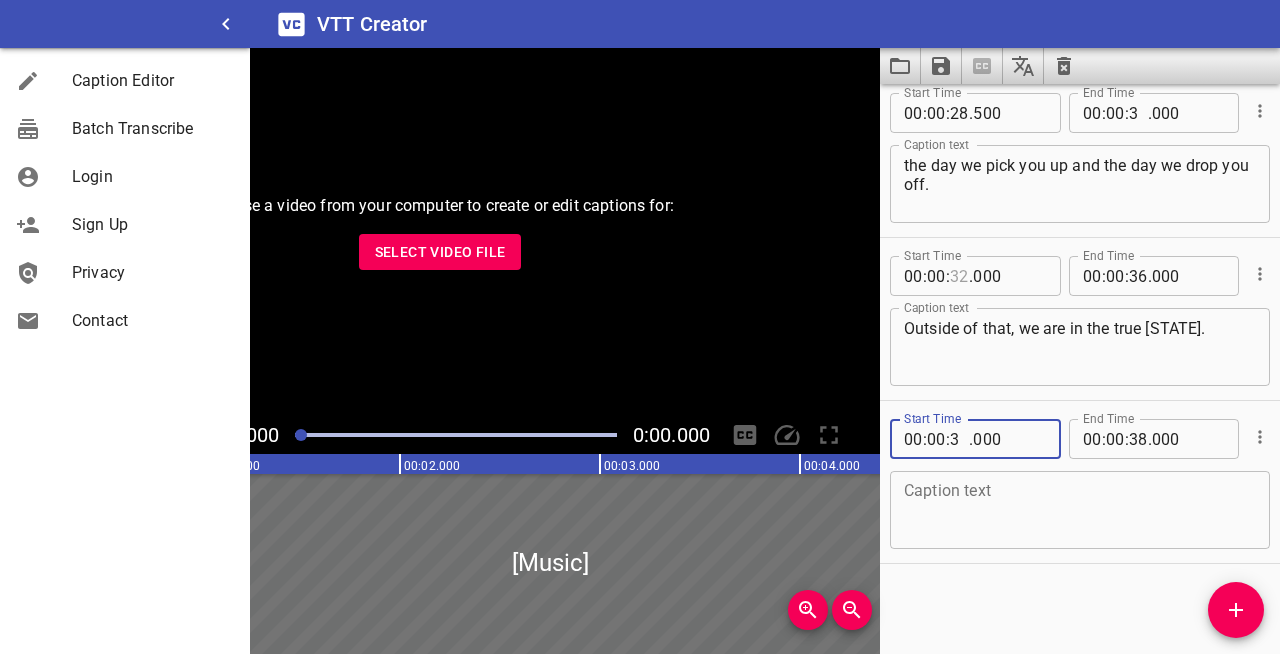 type on "[NUMBER]" 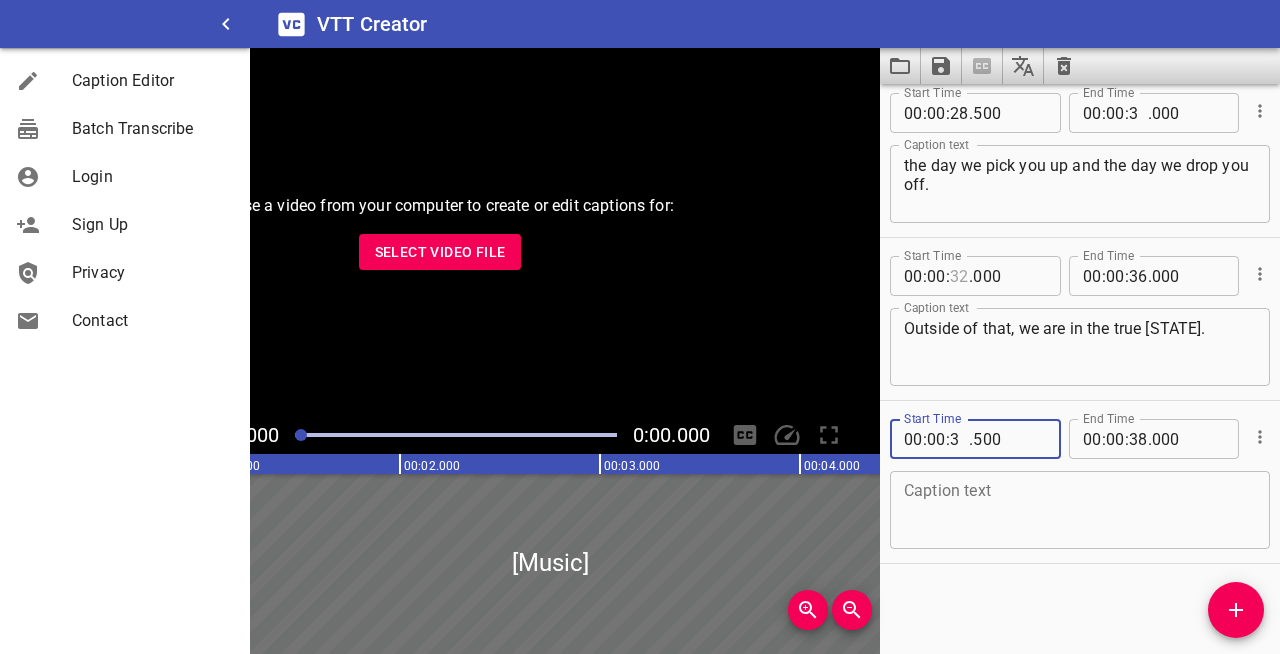 type on "500" 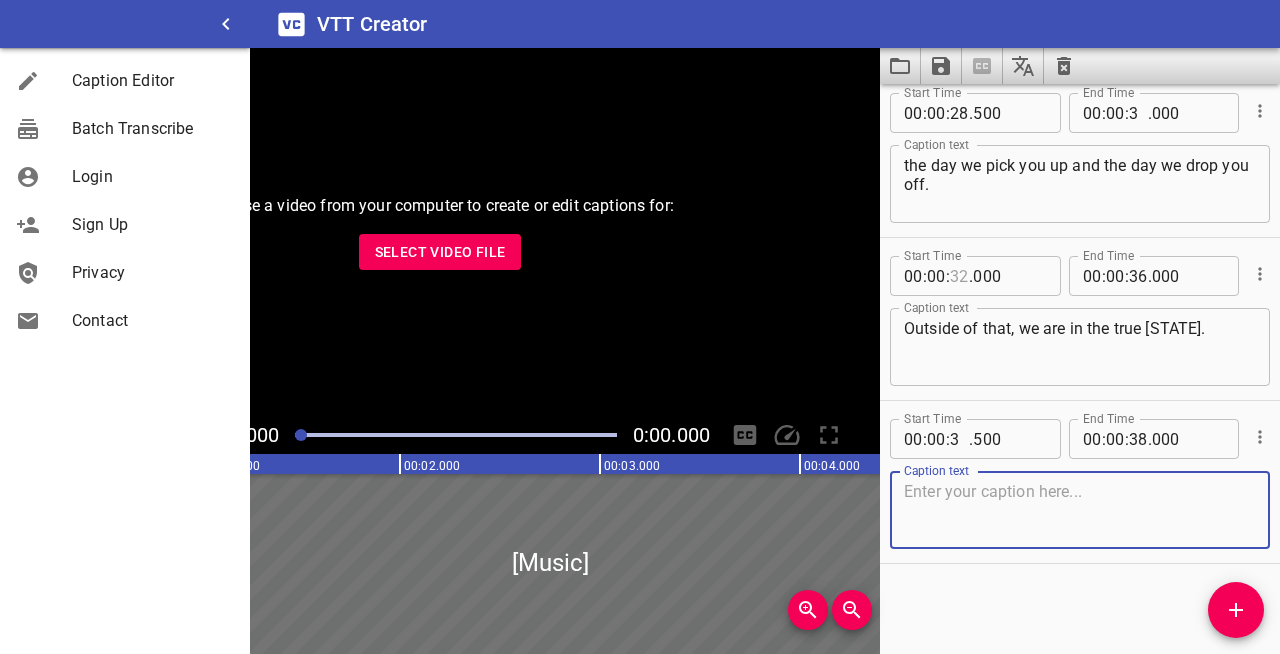 click at bounding box center [1080, 510] 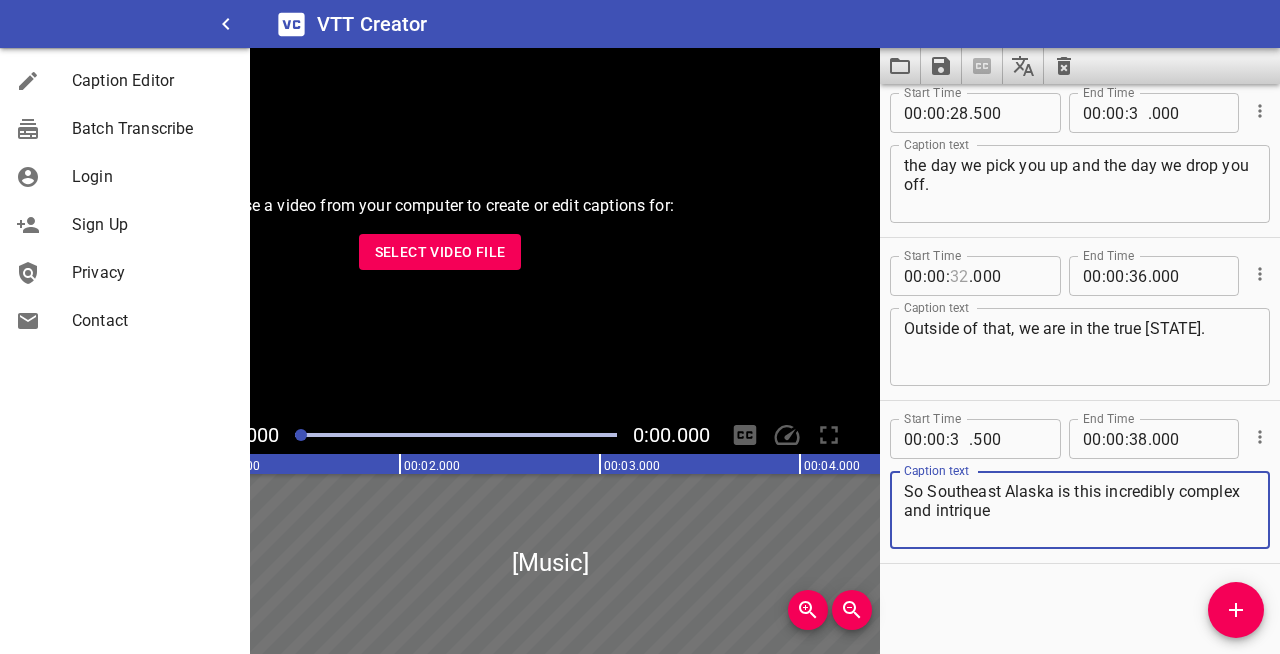 click on "So Southeast Alaska is this incredibly complex and intrique" at bounding box center [1080, 510] 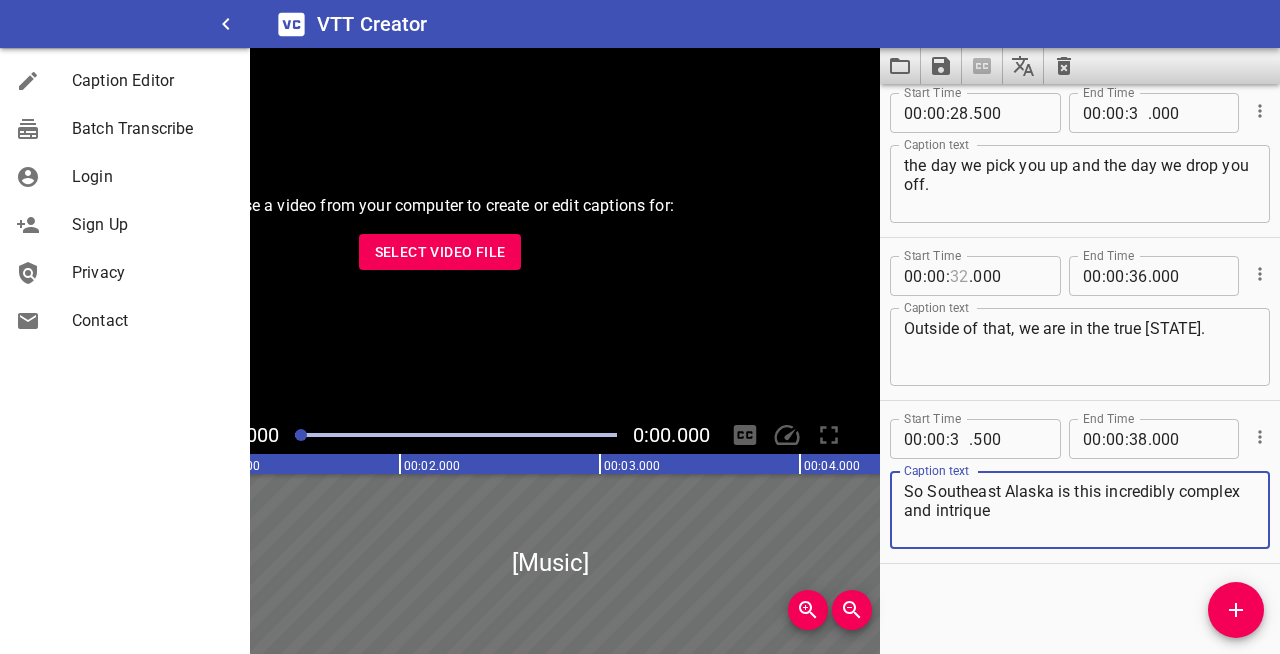 click on "So Southeast Alaska is this incredibly complex and intrique" at bounding box center [1080, 510] 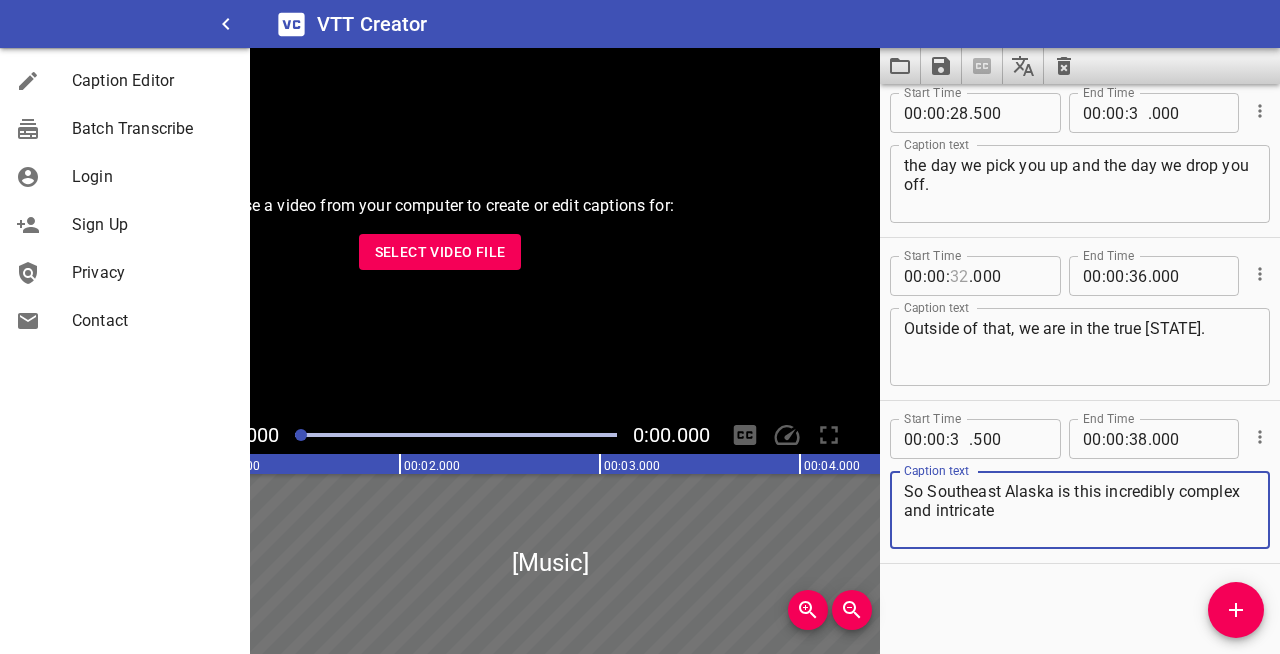 click on "So Southeast Alaska is this incredibly complex and intricate" at bounding box center [1080, 510] 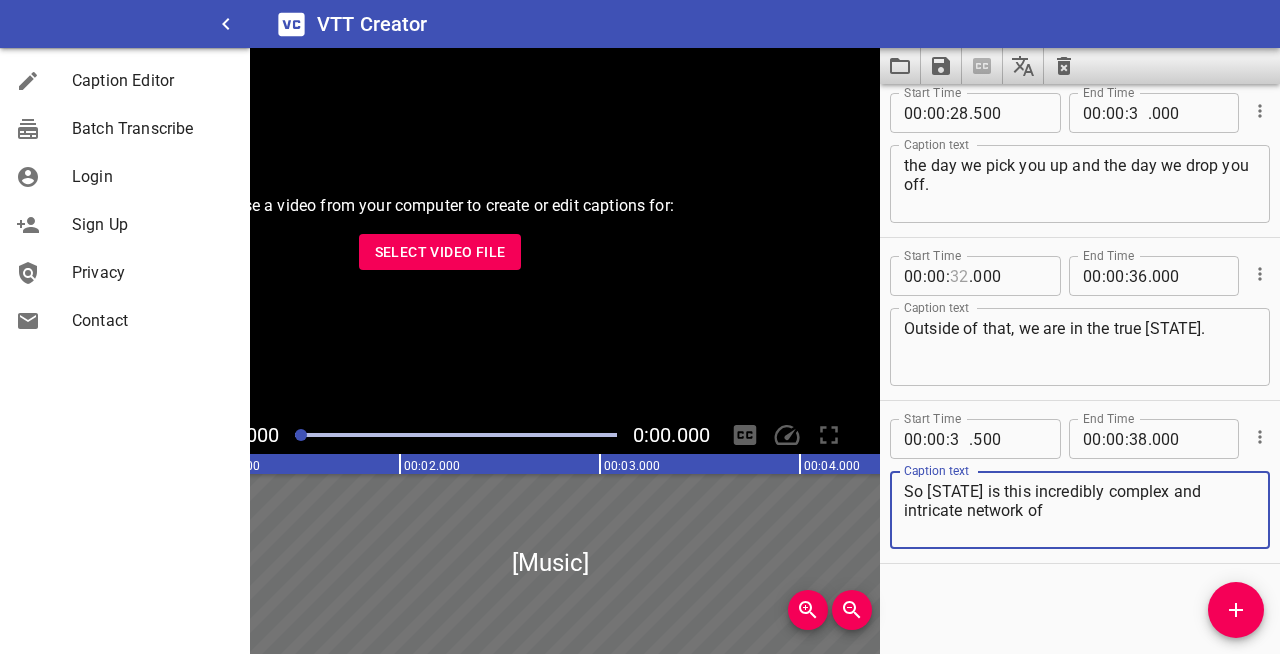 type on "So [STATE] is this incredibly complex and intricate network of" 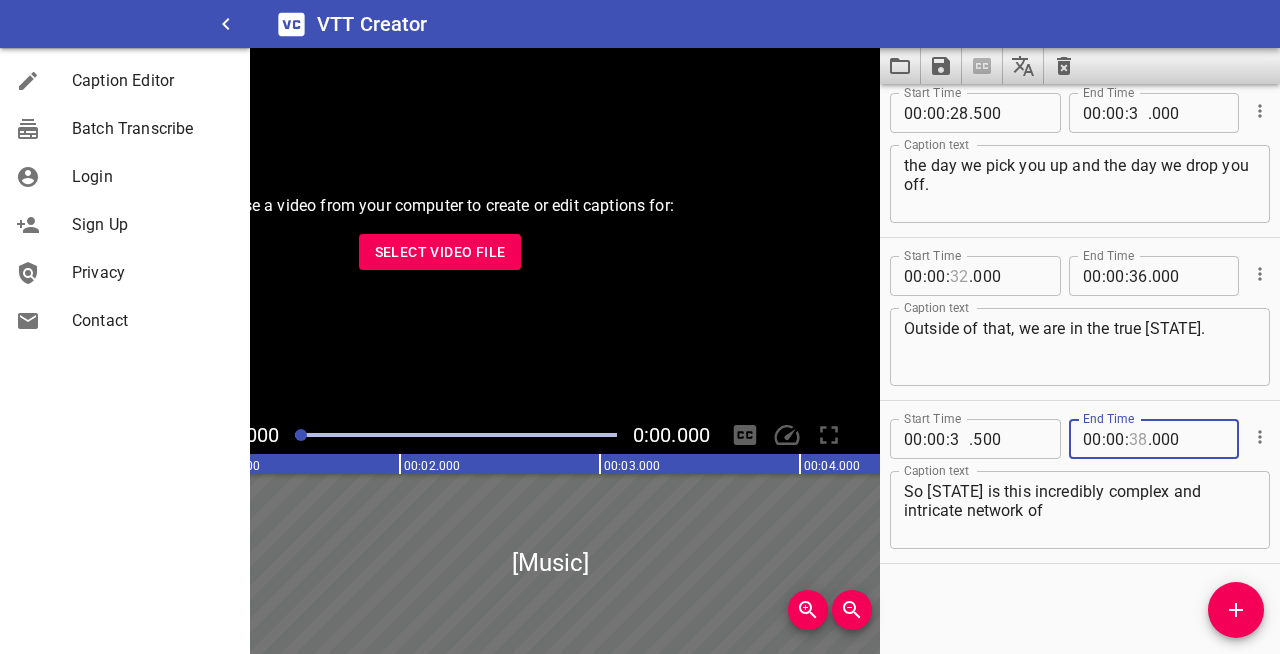 drag, startPoint x: 1121, startPoint y: 437, endPoint x: 1131, endPoint y: 438, distance: 10.049875 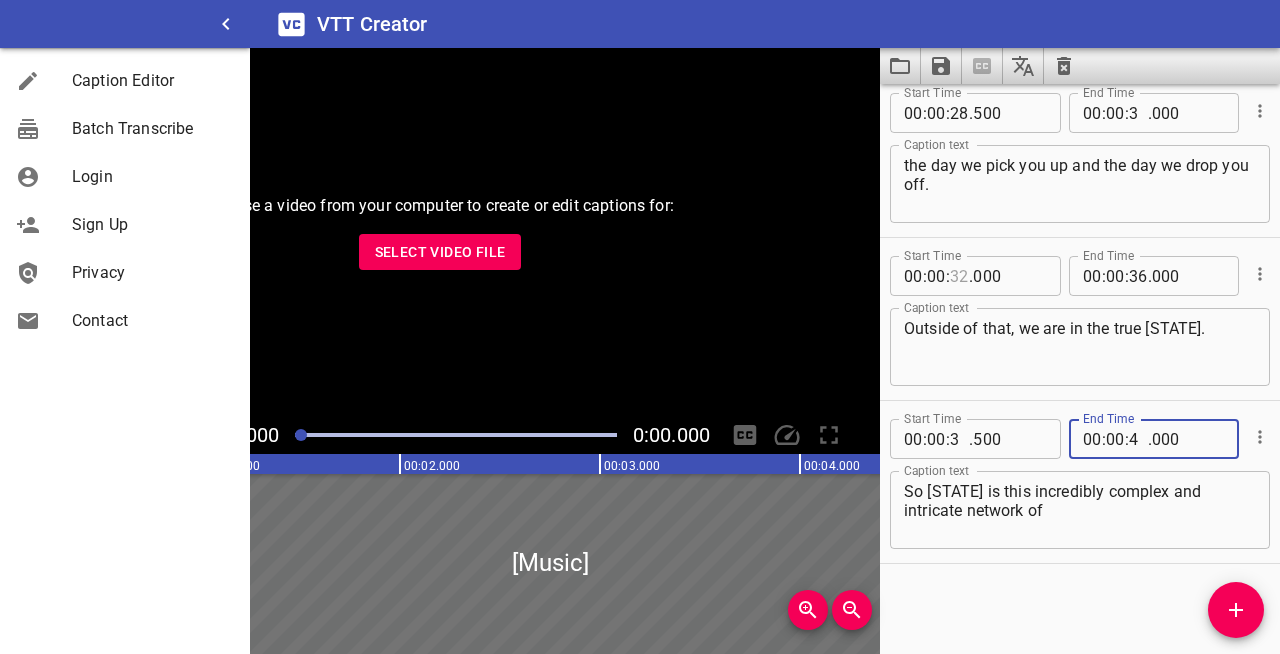 type on "41" 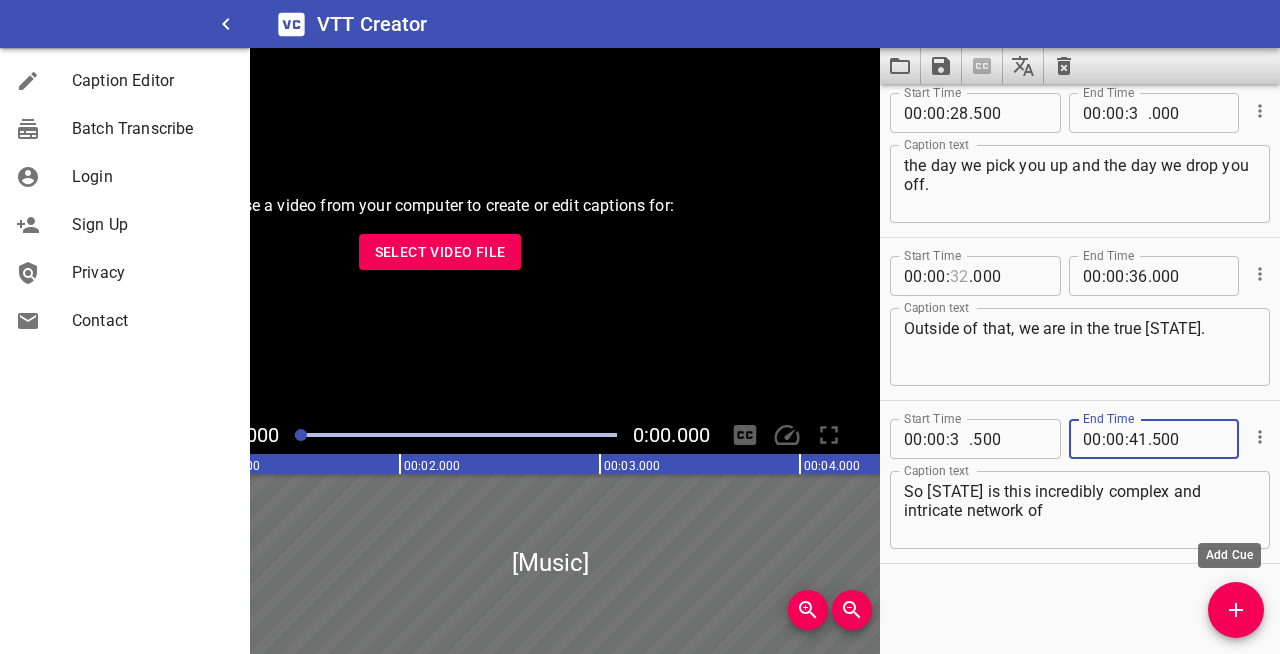 type on "500" 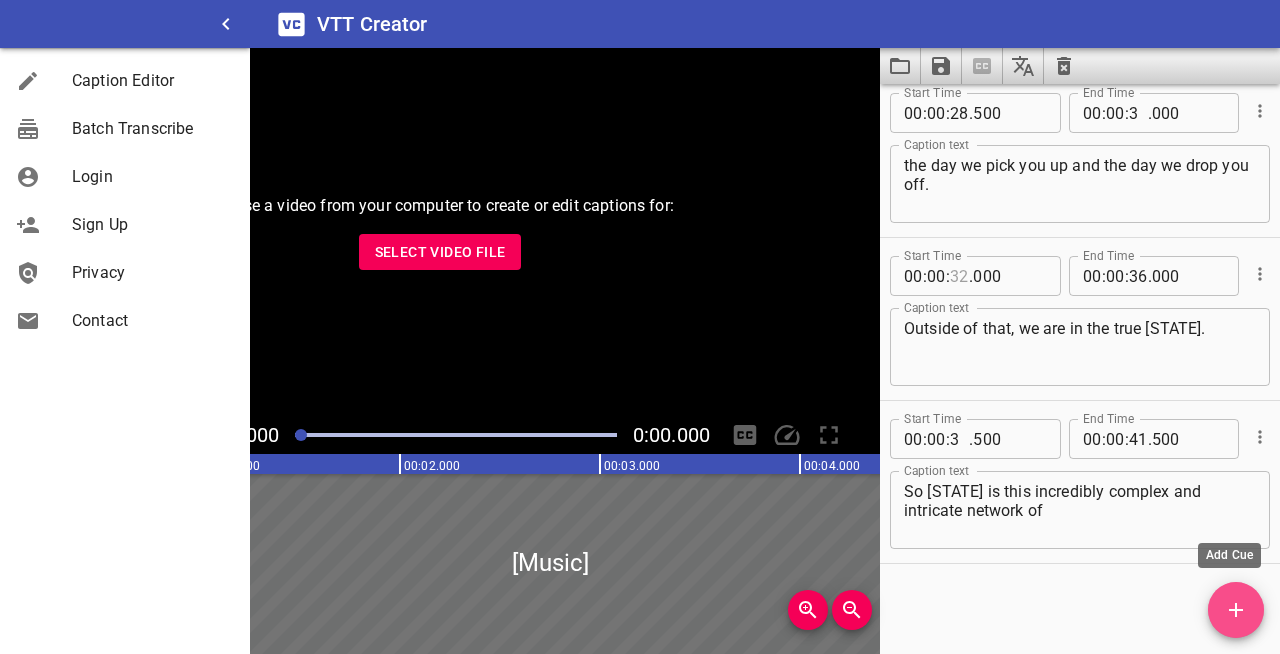 click at bounding box center [1236, 610] 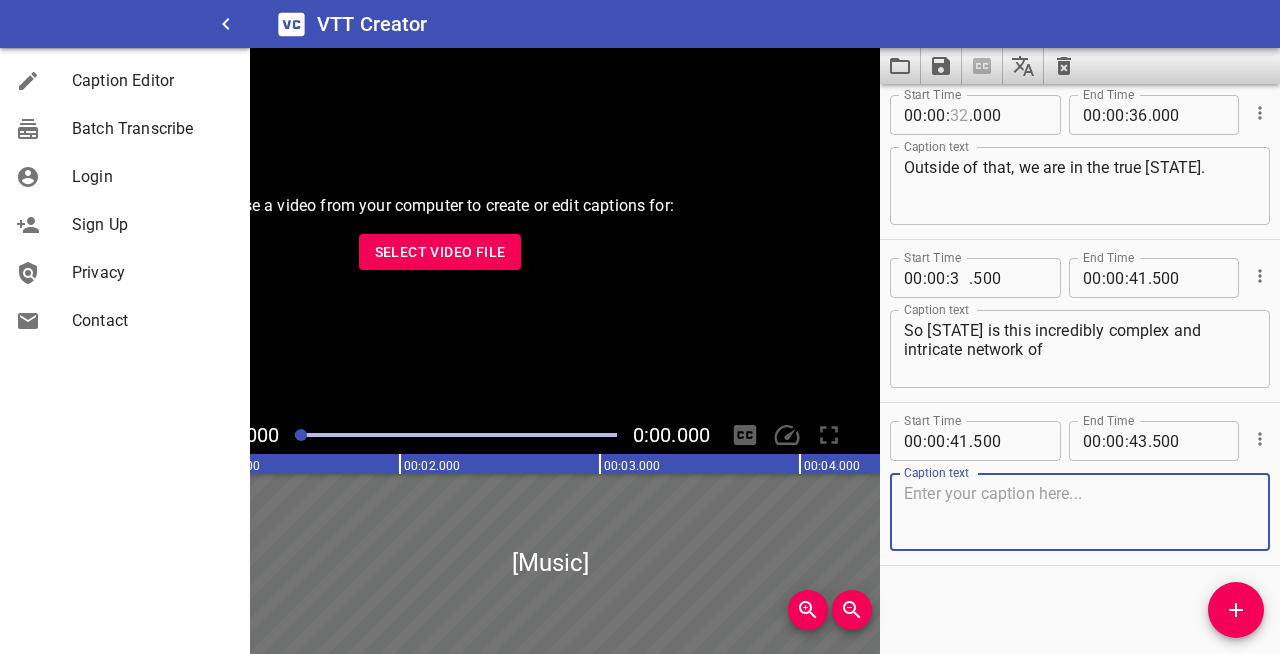 scroll, scrollTop: 1480, scrollLeft: 0, axis: vertical 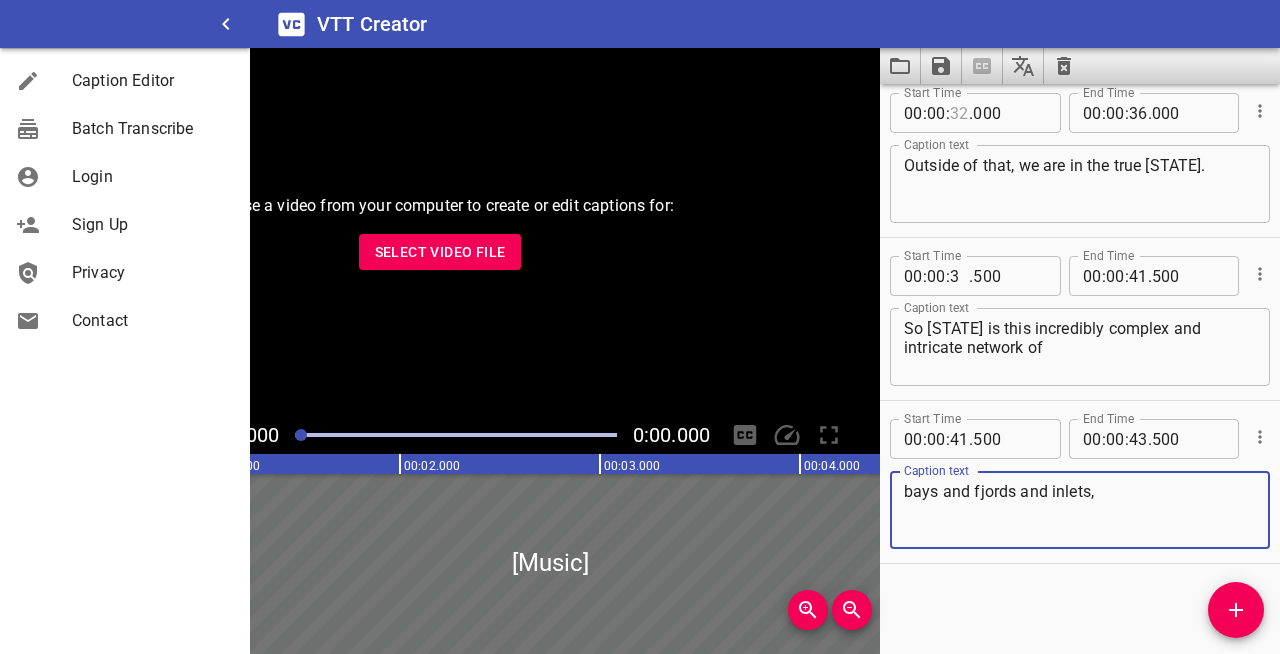 type on "bays and fjords and inlets," 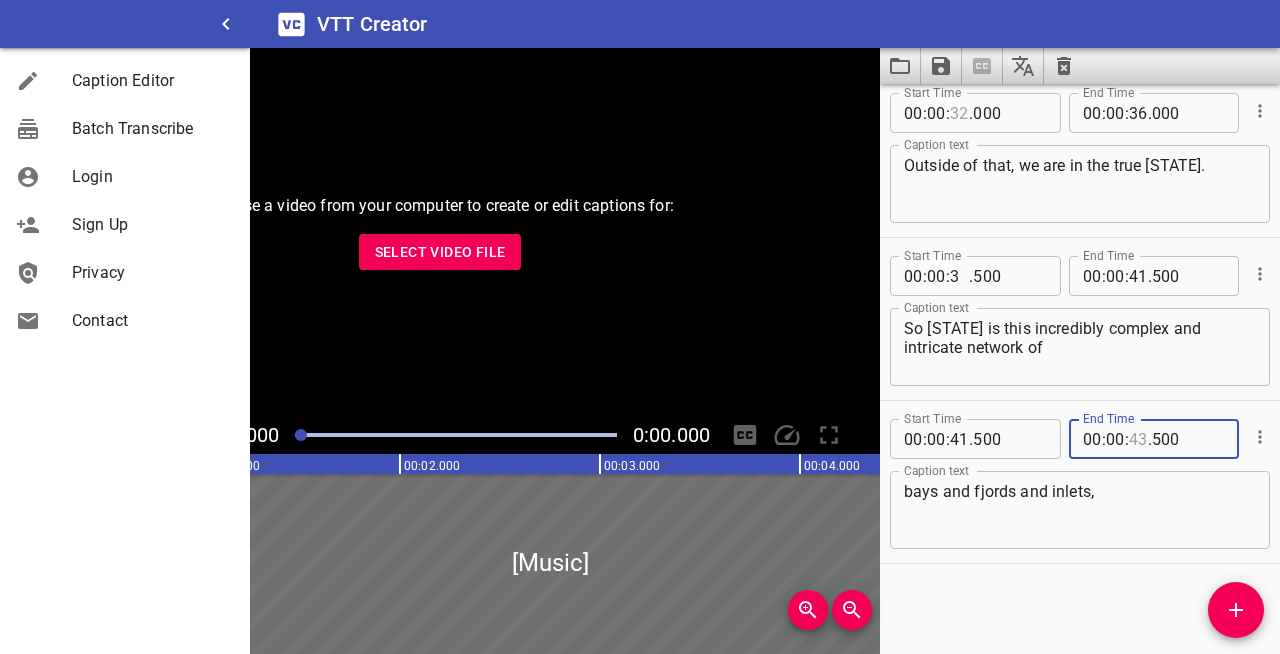 click at bounding box center [1138, 439] 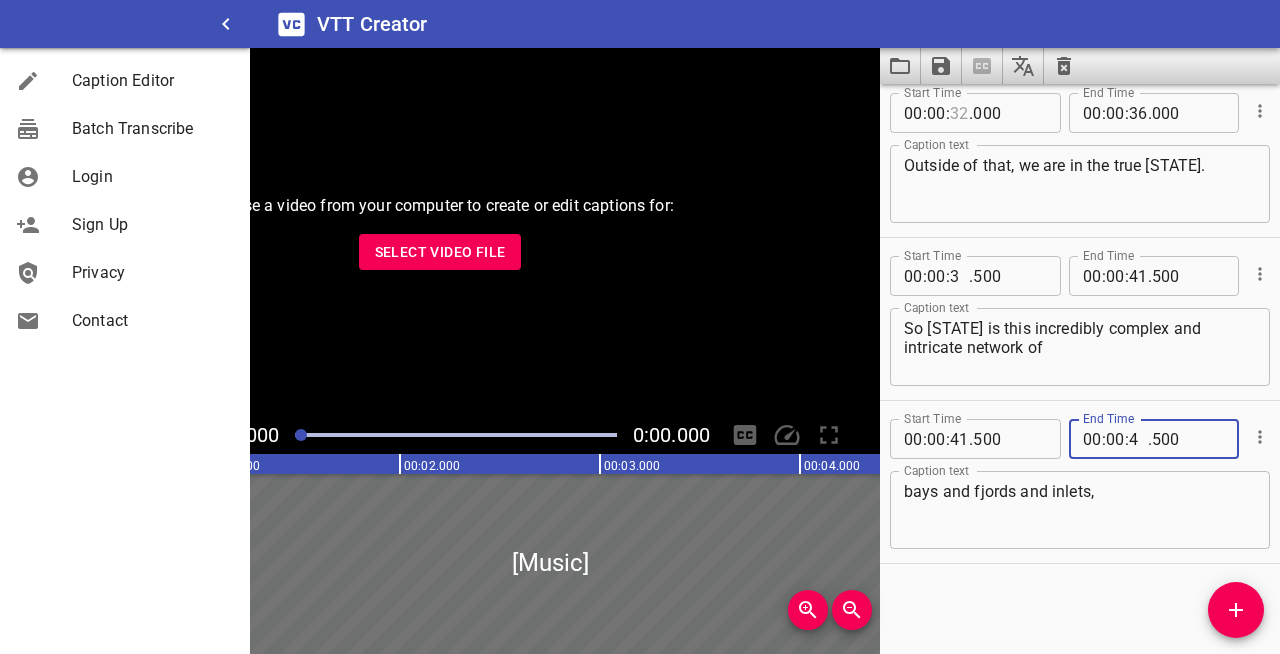 type on "45" 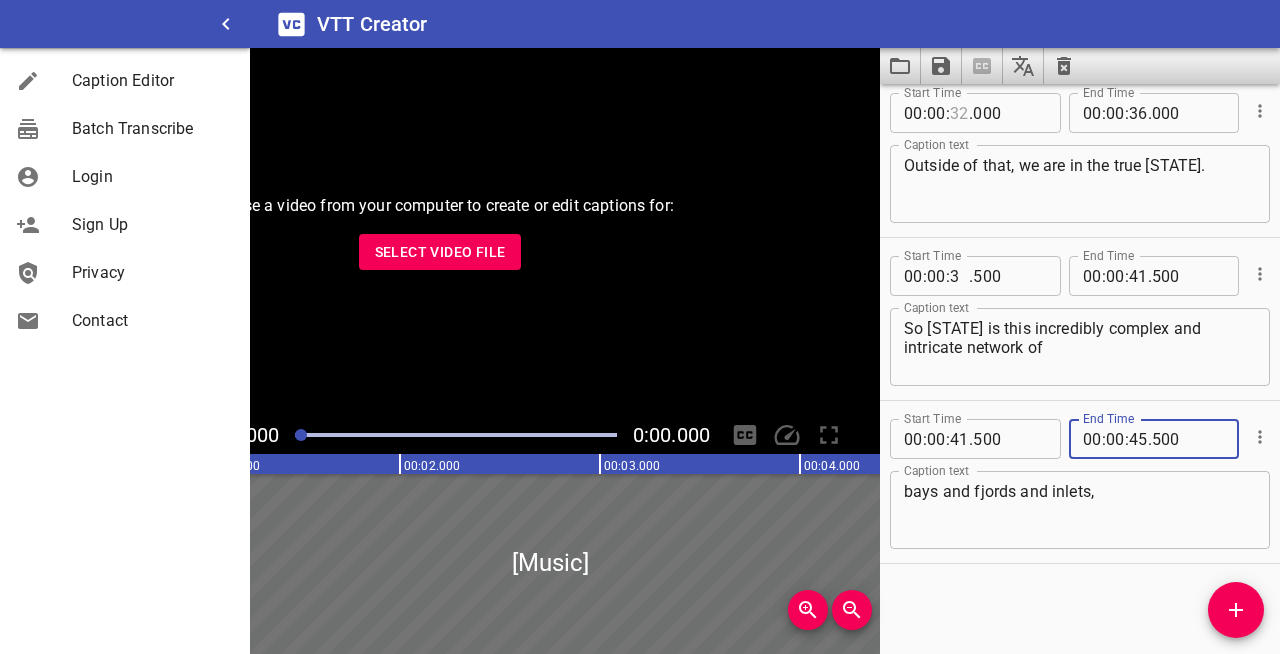 type on "500" 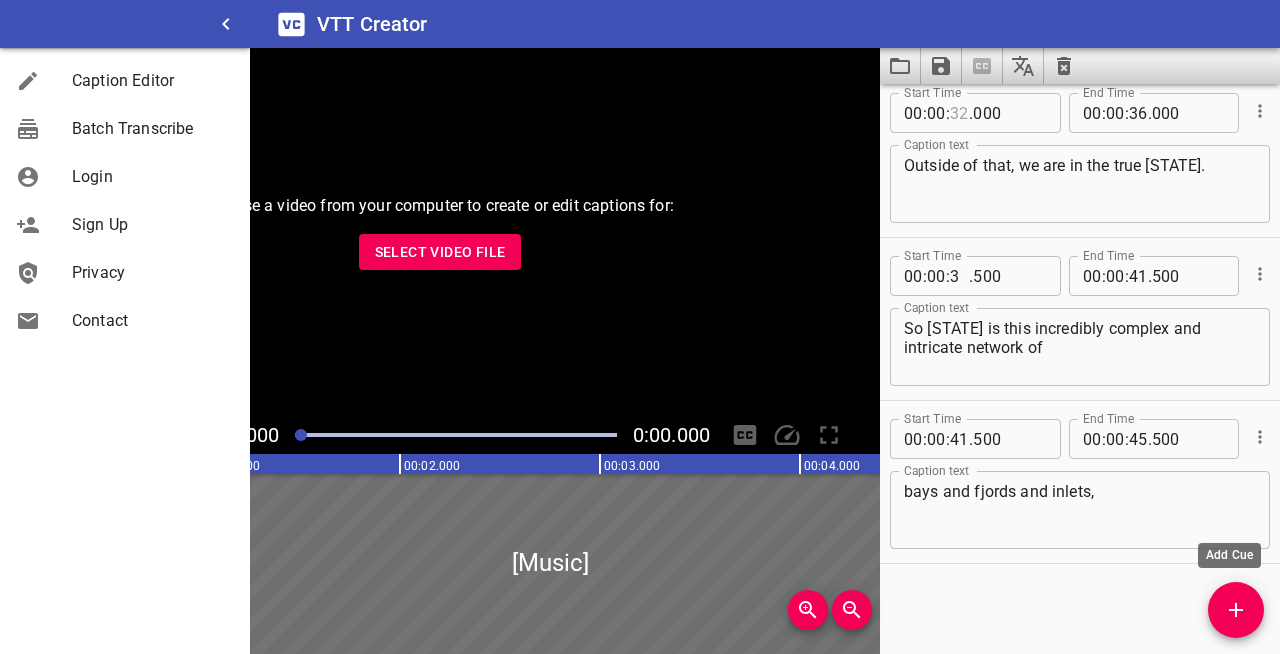 click 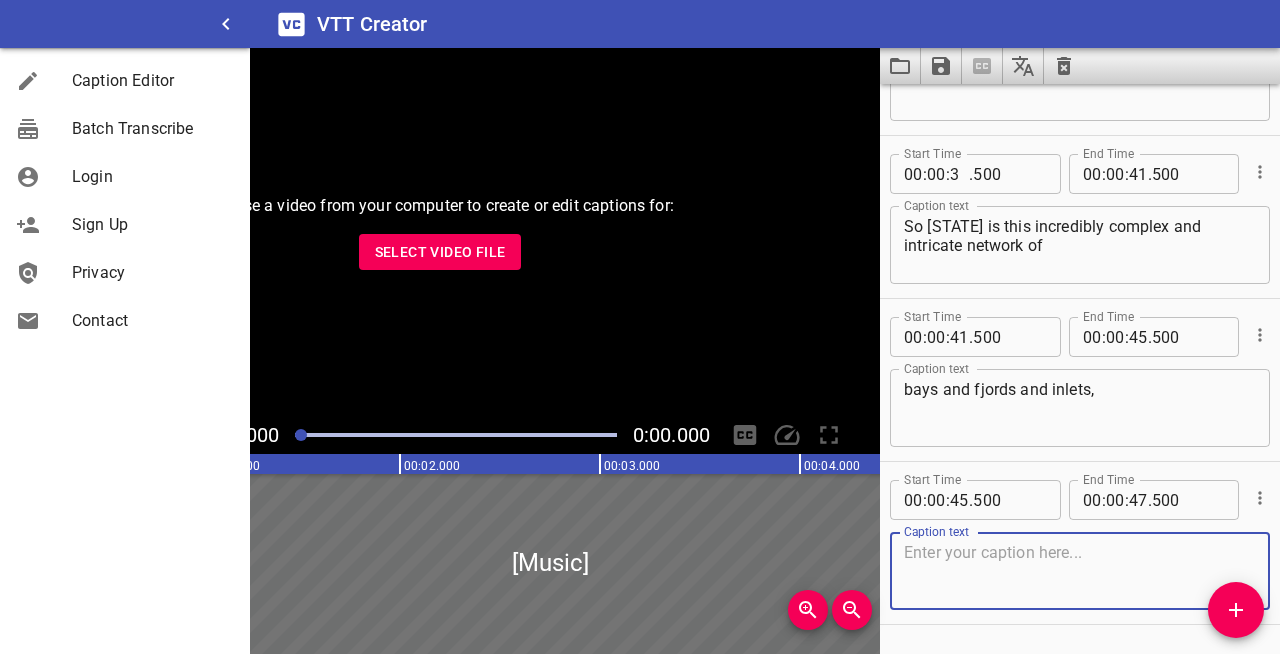 scroll, scrollTop: 1643, scrollLeft: 0, axis: vertical 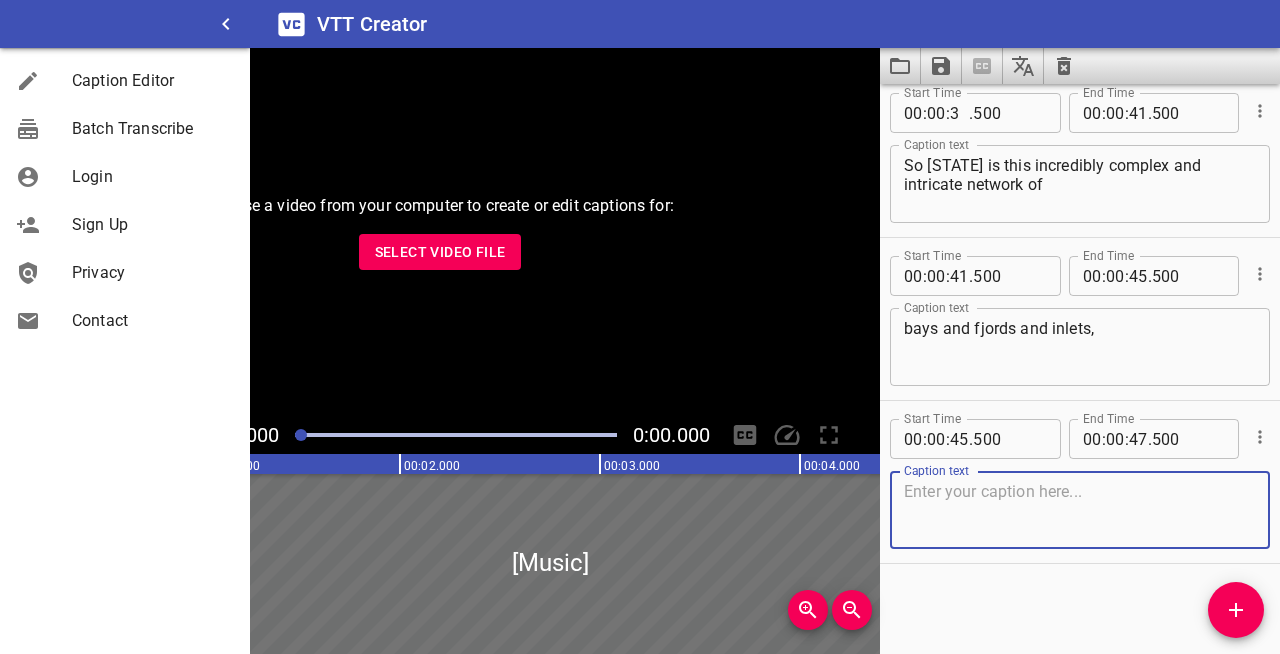 click at bounding box center [1080, 510] 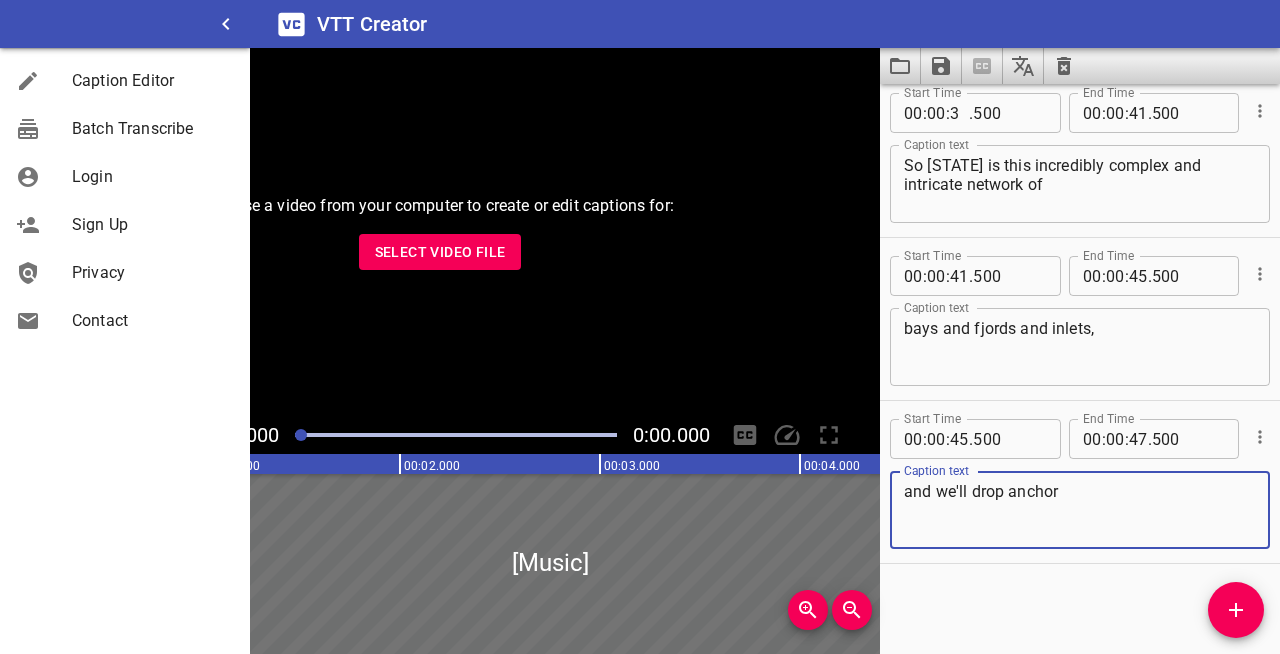 click on "and we'll drop anchor" at bounding box center (1080, 510) 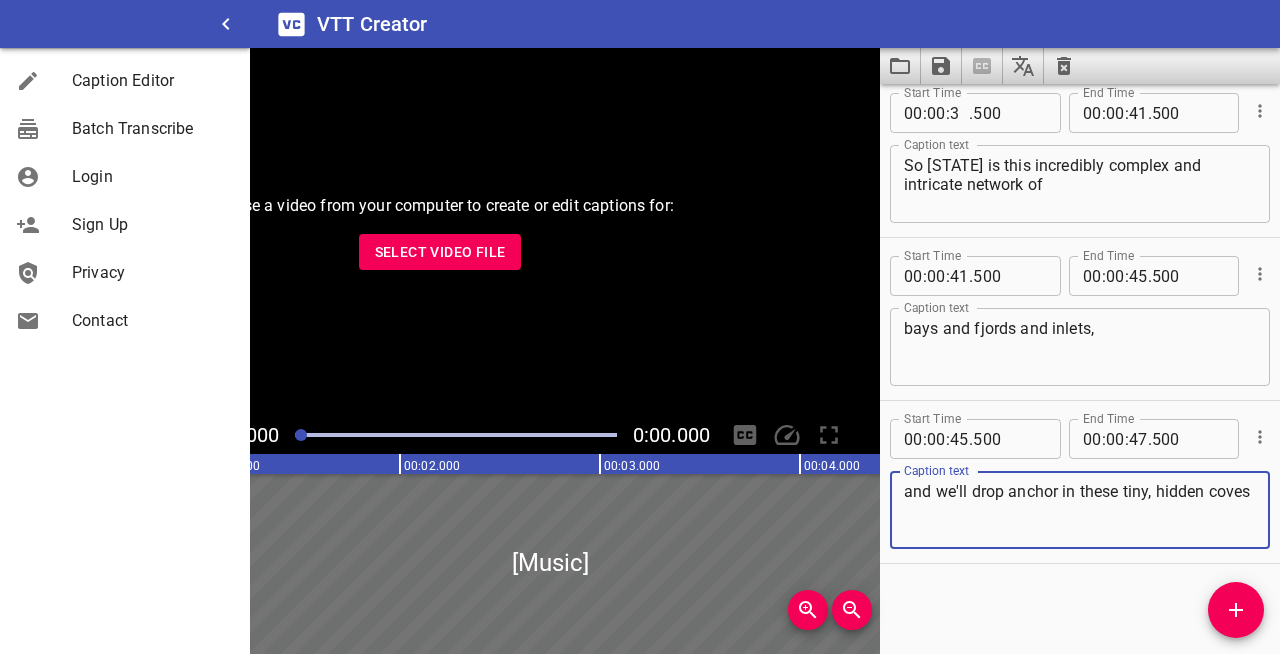 type on "and we'll drop anchor in these tiny, hidden coves" 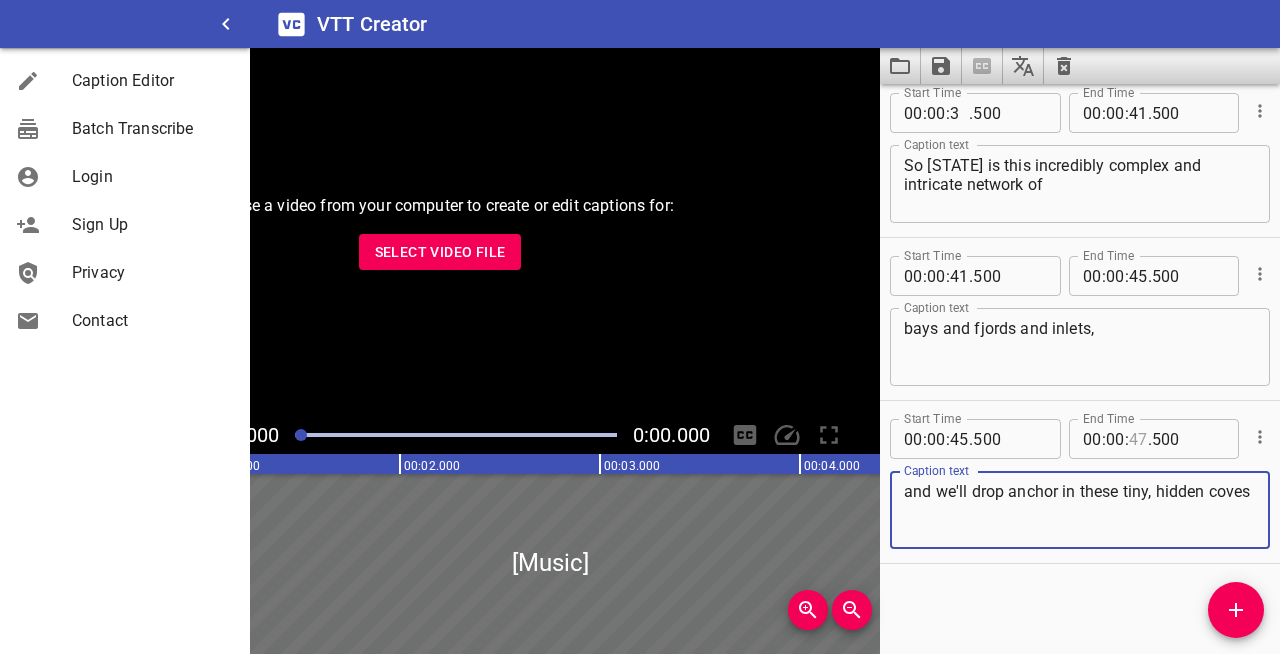 click at bounding box center (1138, 439) 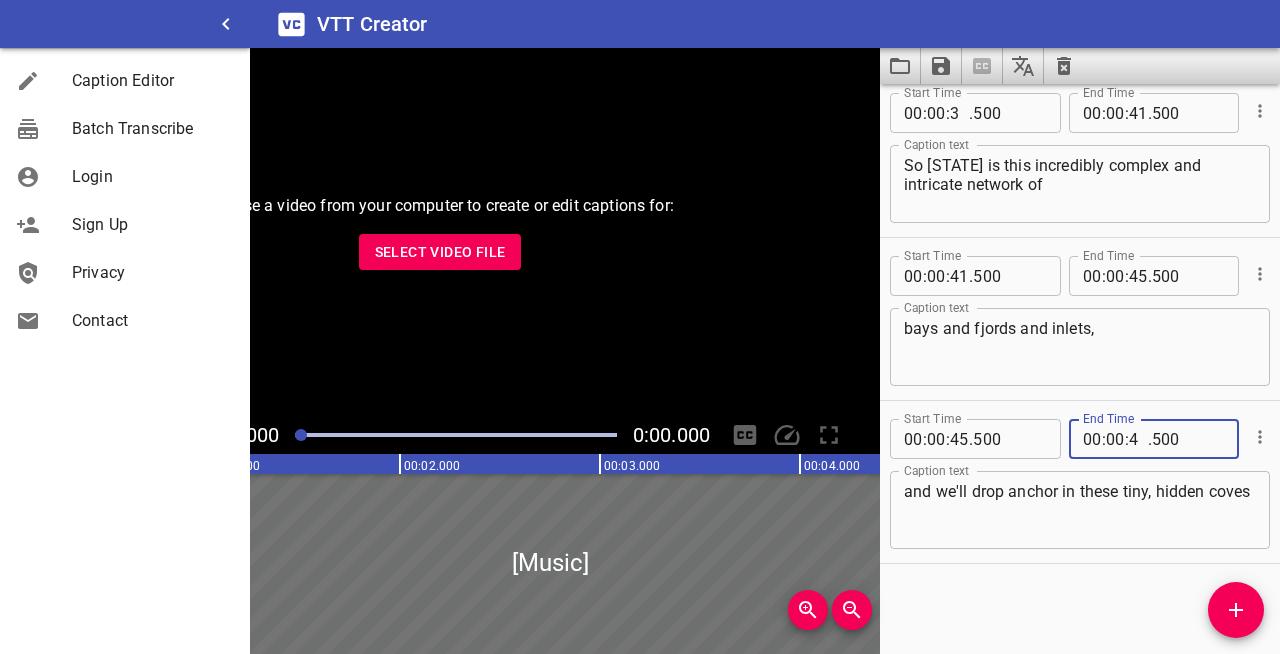 type on "48" 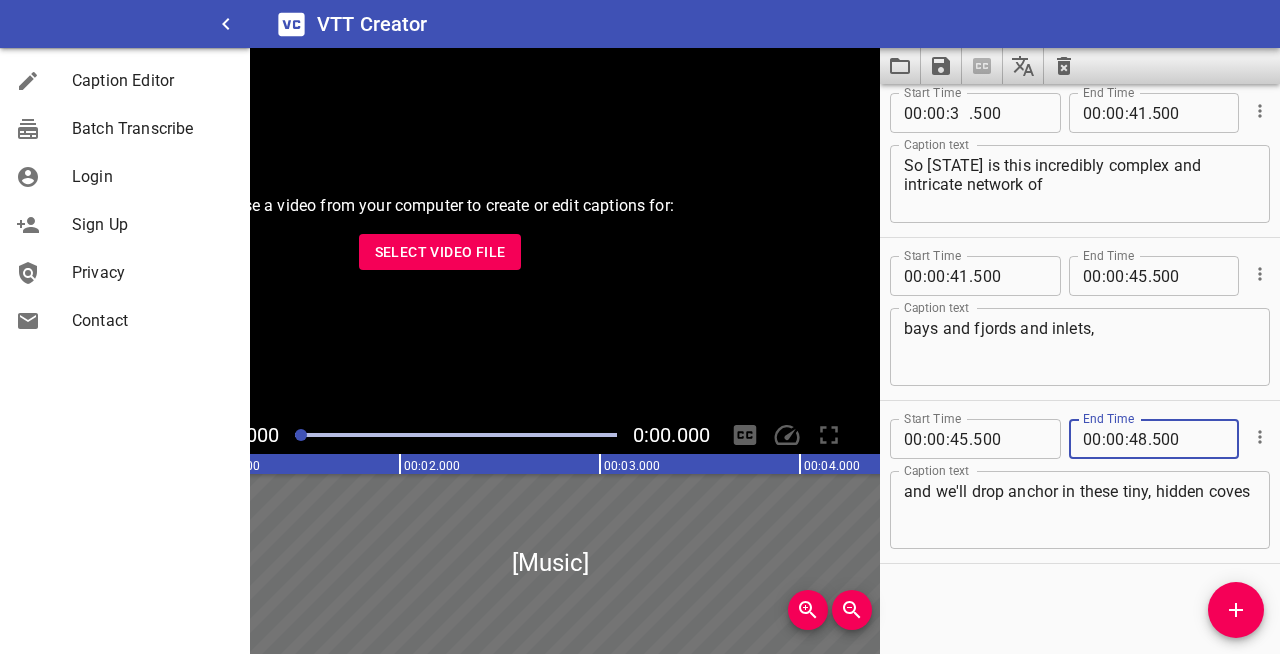 type on "500" 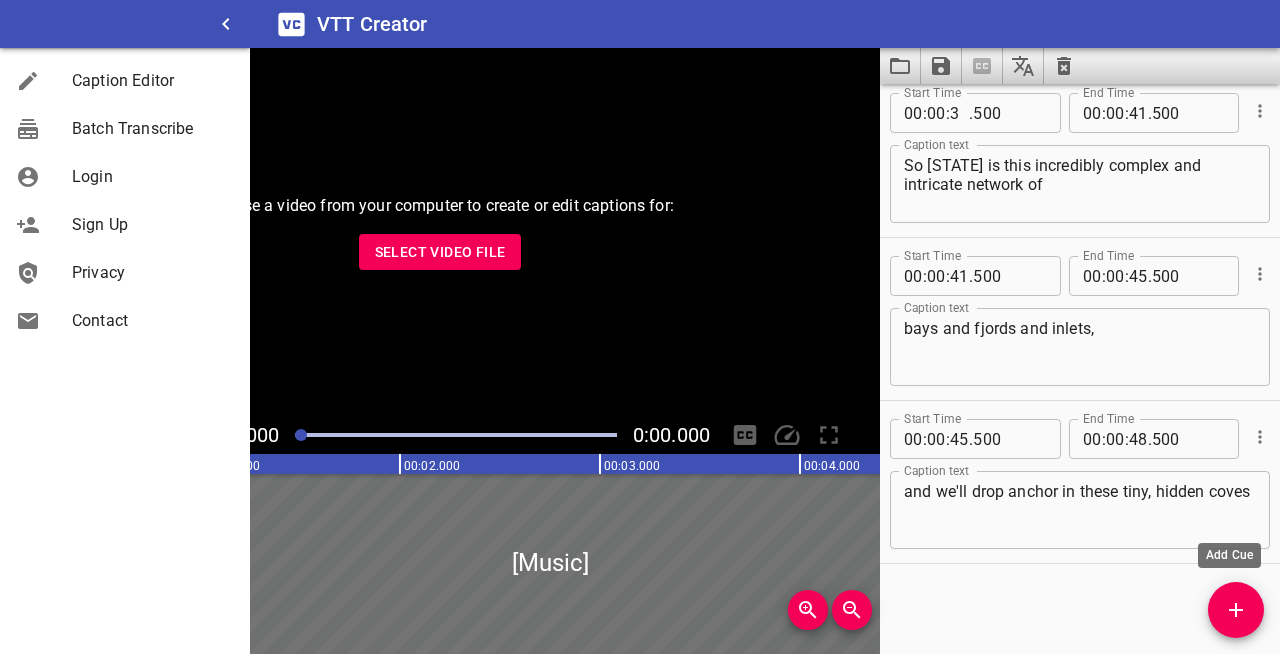 click at bounding box center (1236, 610) 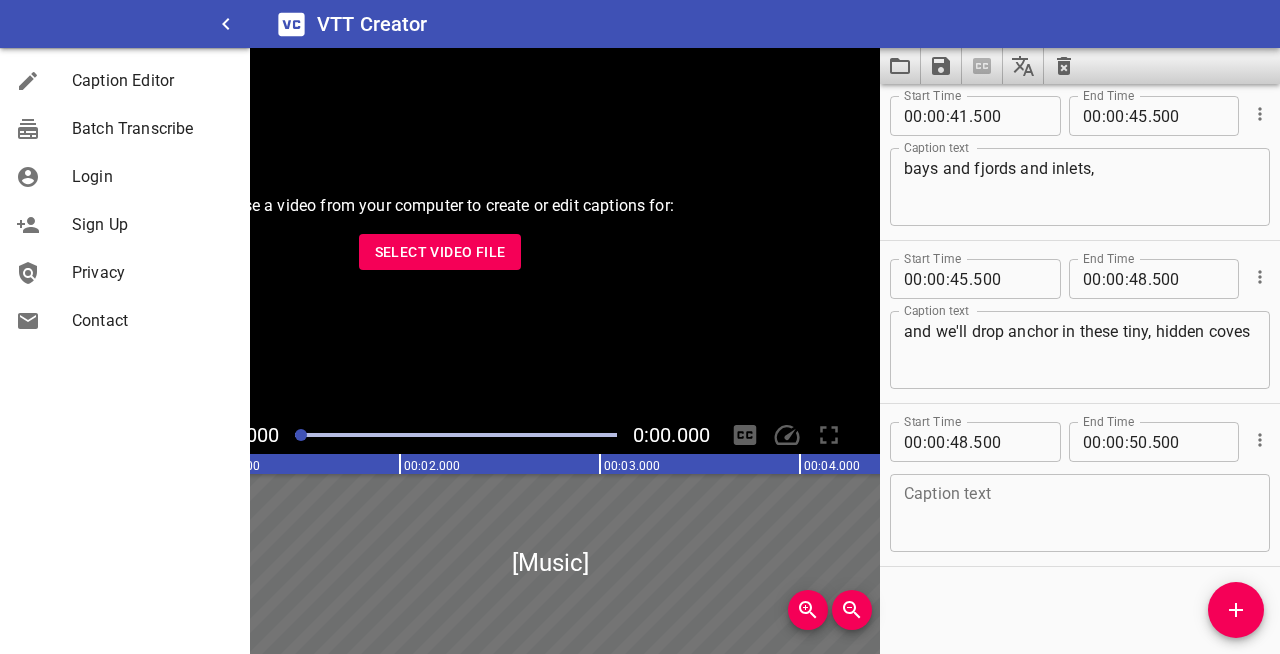 scroll, scrollTop: 1806, scrollLeft: 0, axis: vertical 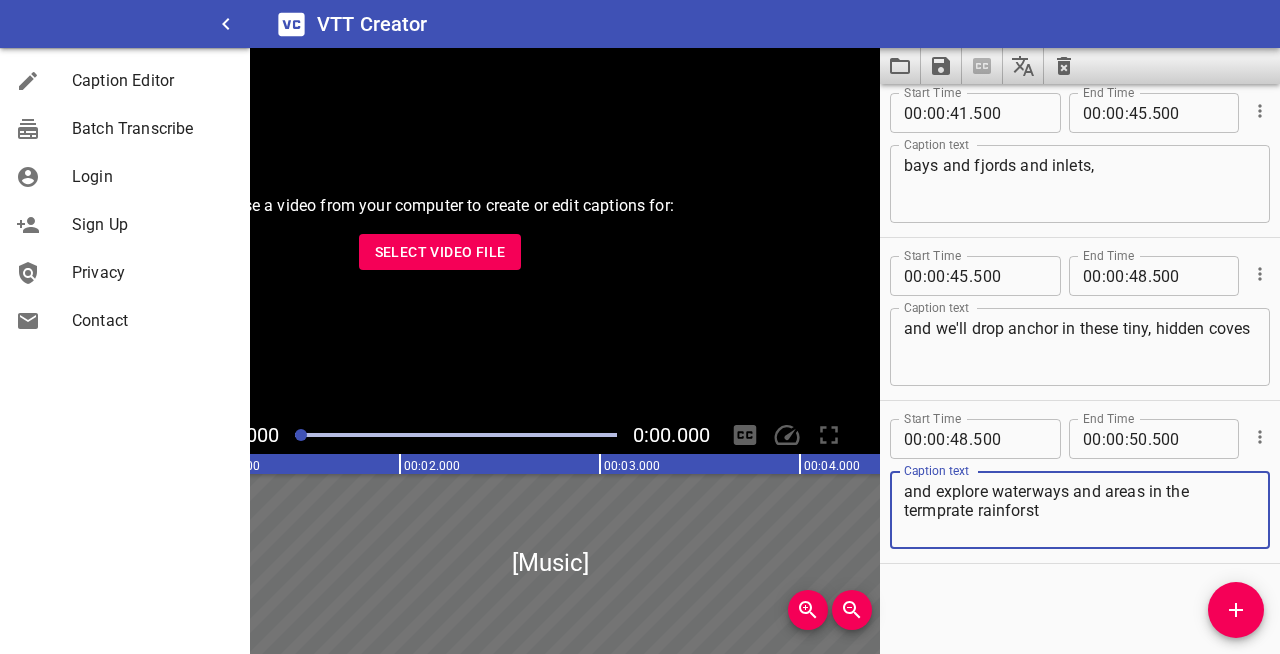 click on "and explore waterways and areas in the termprate rainforst" at bounding box center [1080, 510] 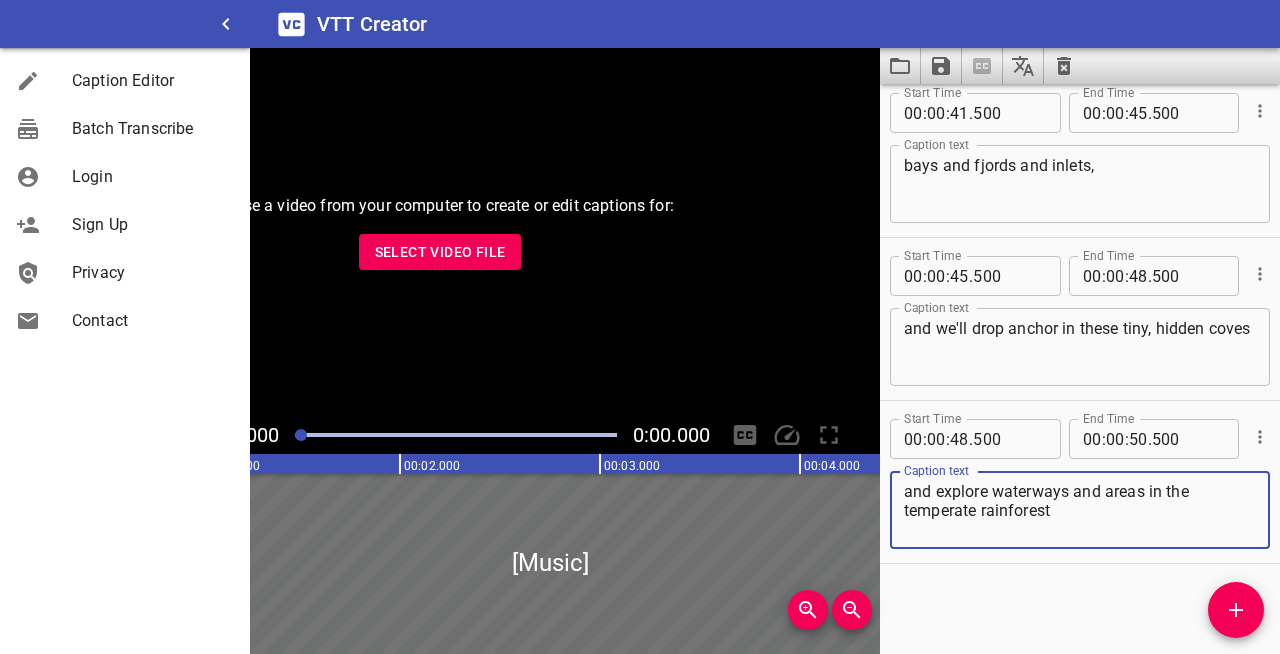 click on "and explore waterways and areas in the temperate rainforest" at bounding box center (1080, 510) 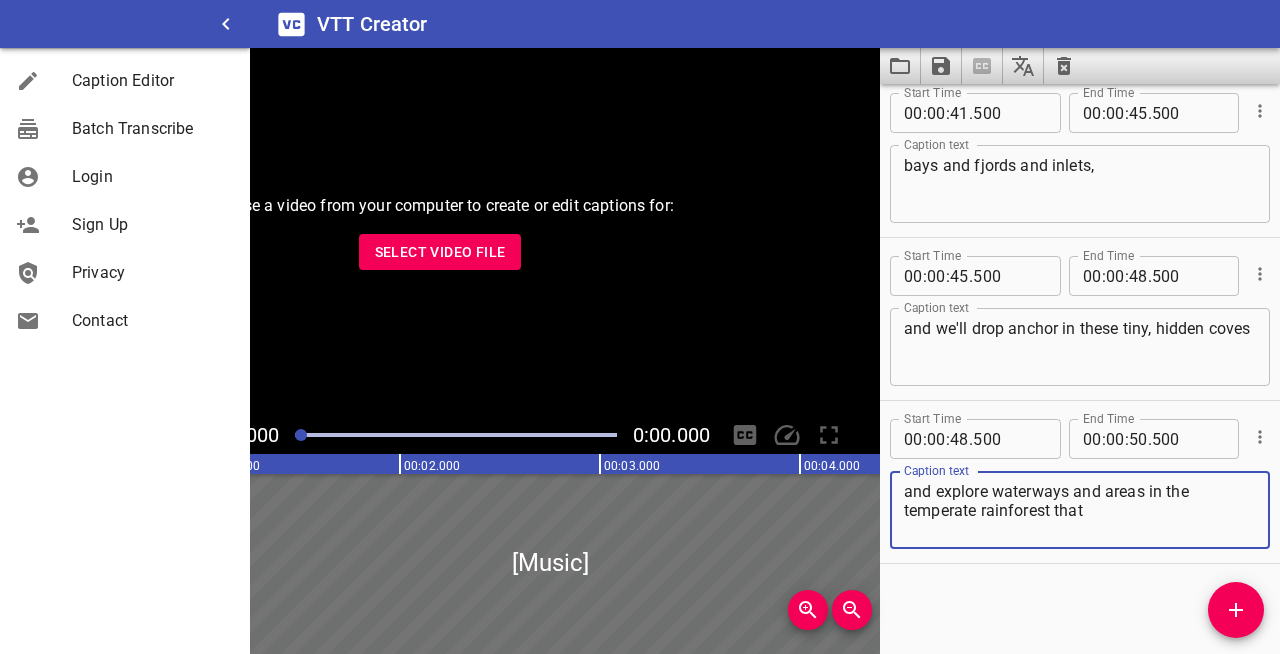 type on "and explore waterways and areas in the temperate rainforest that" 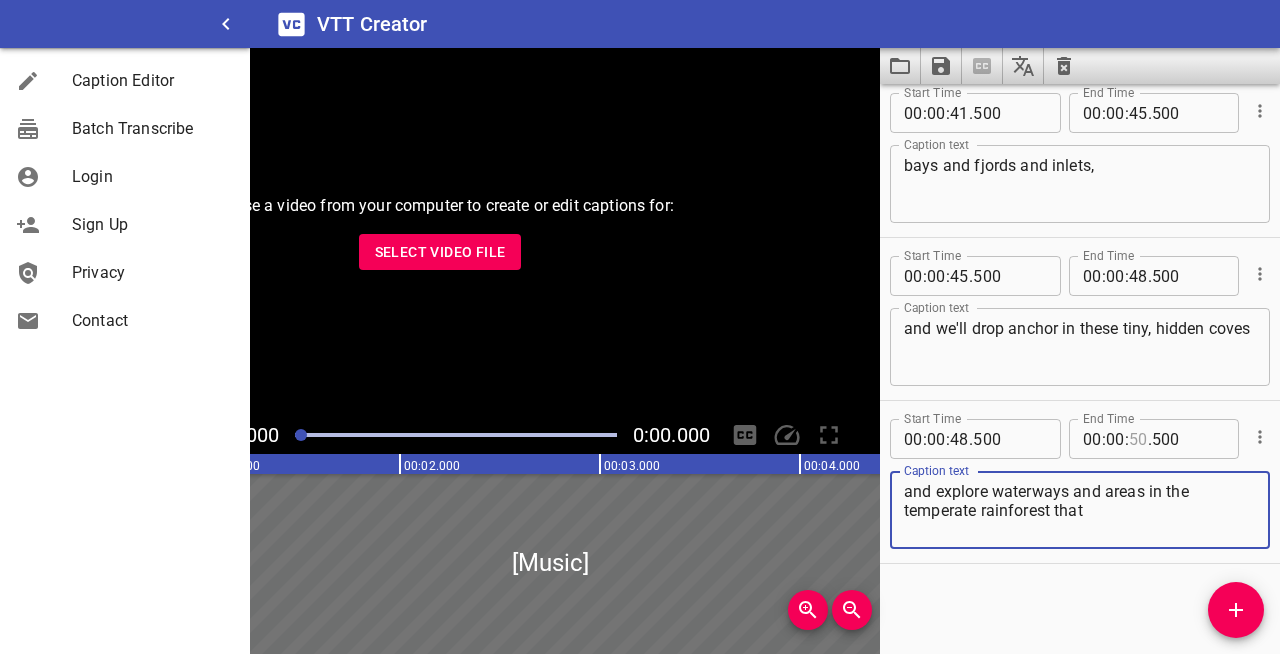 click at bounding box center (1138, 439) 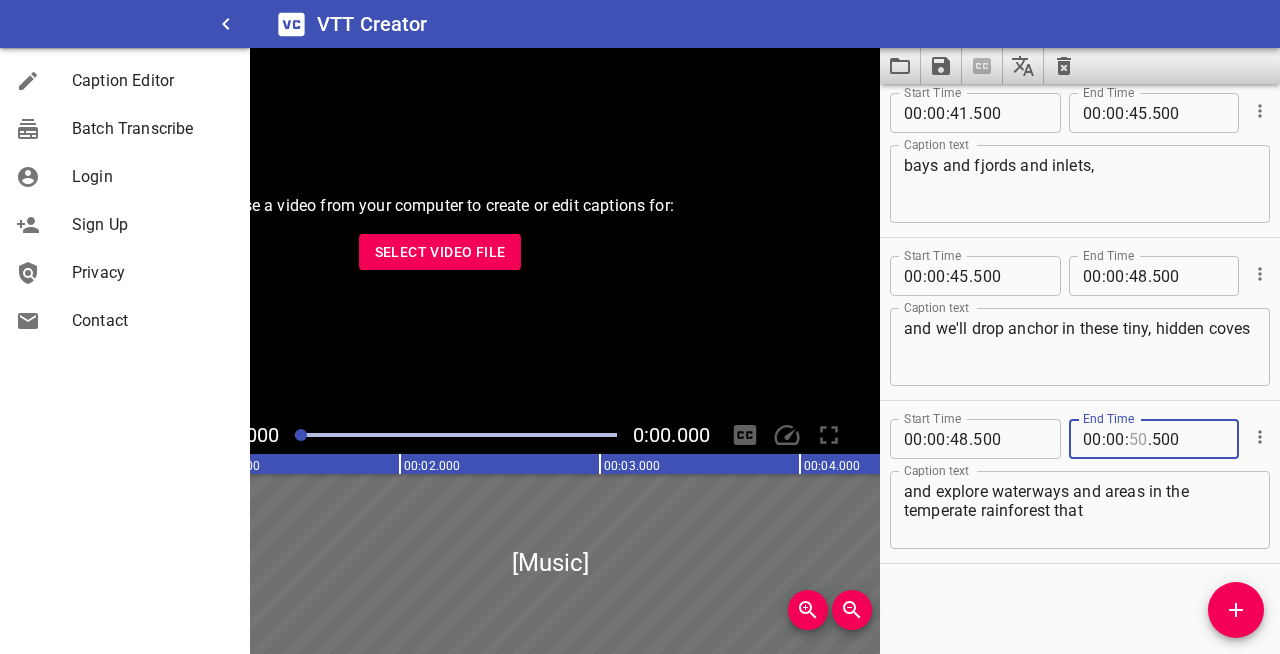 click at bounding box center (1138, 439) 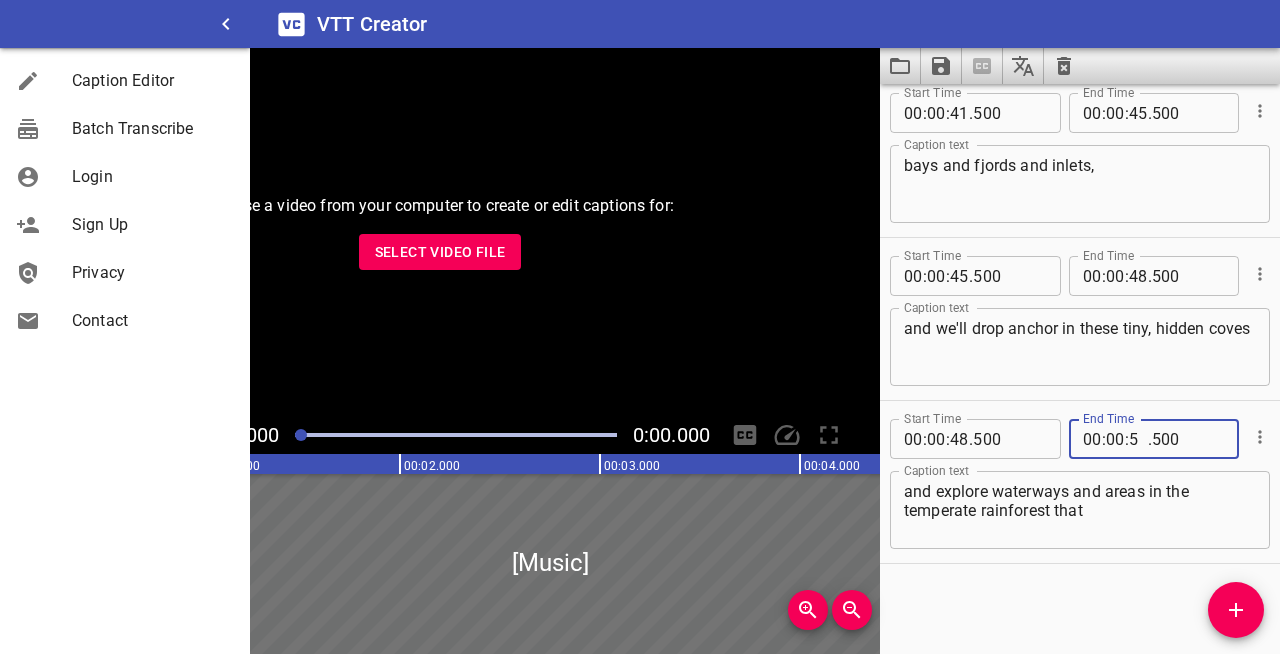 type on "54" 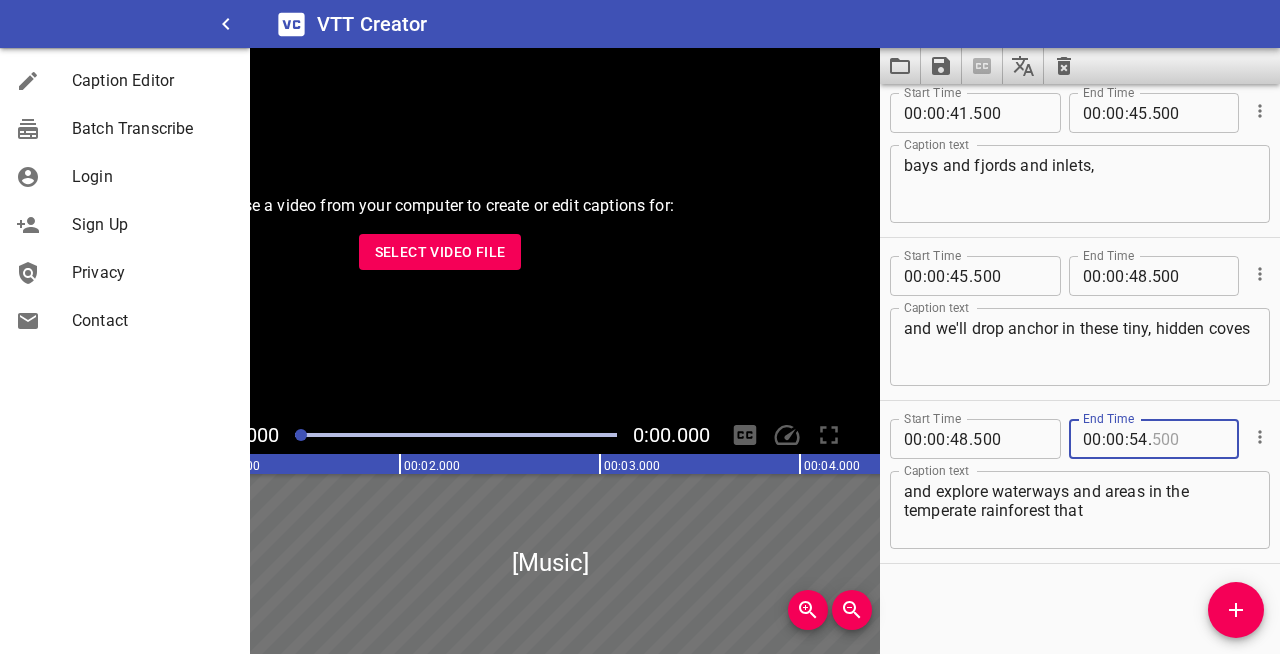 click at bounding box center [1188, 439] 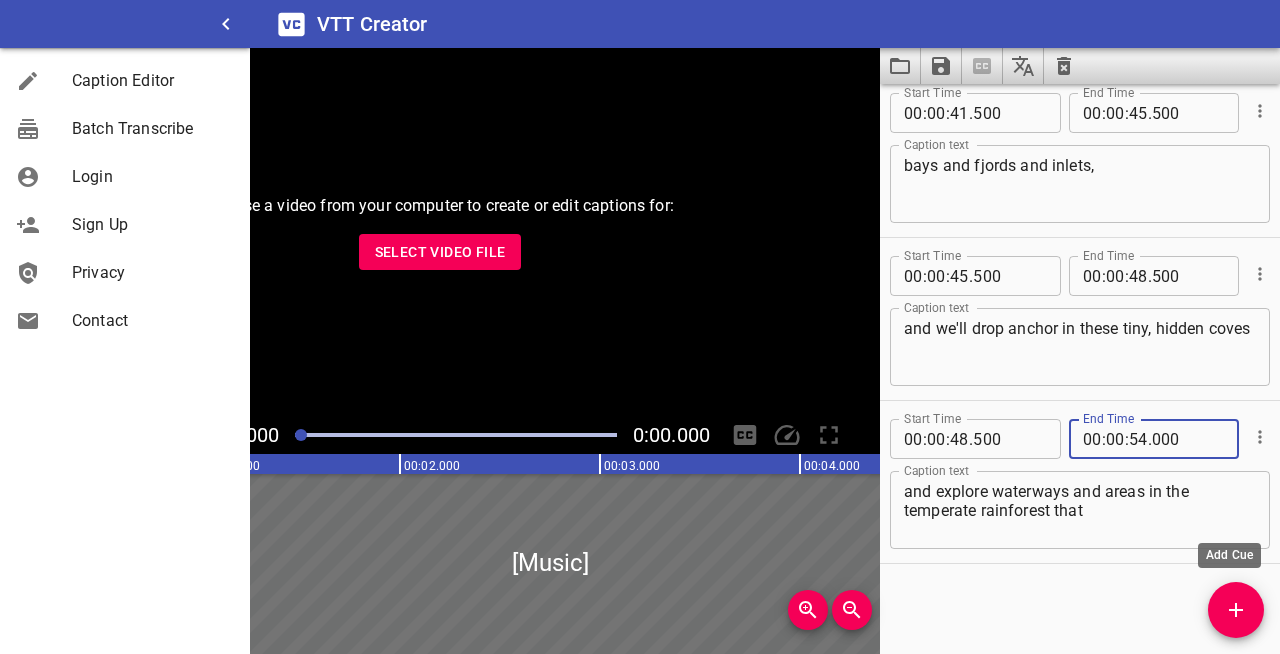 type on "000" 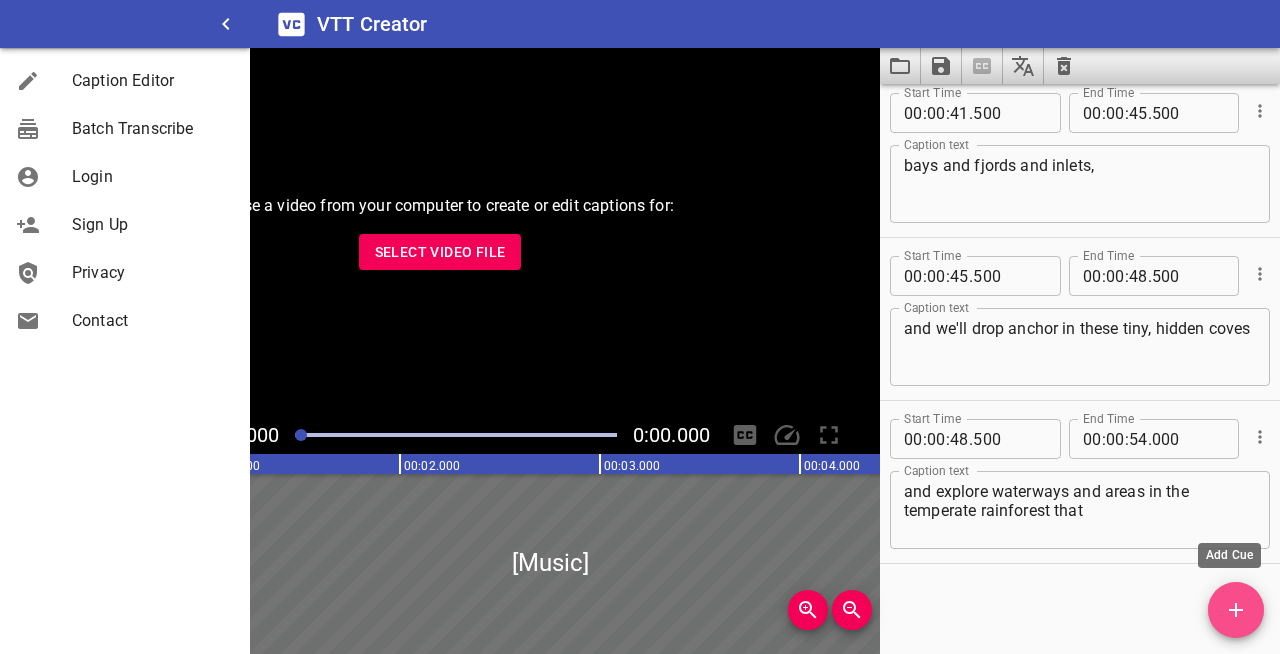 click 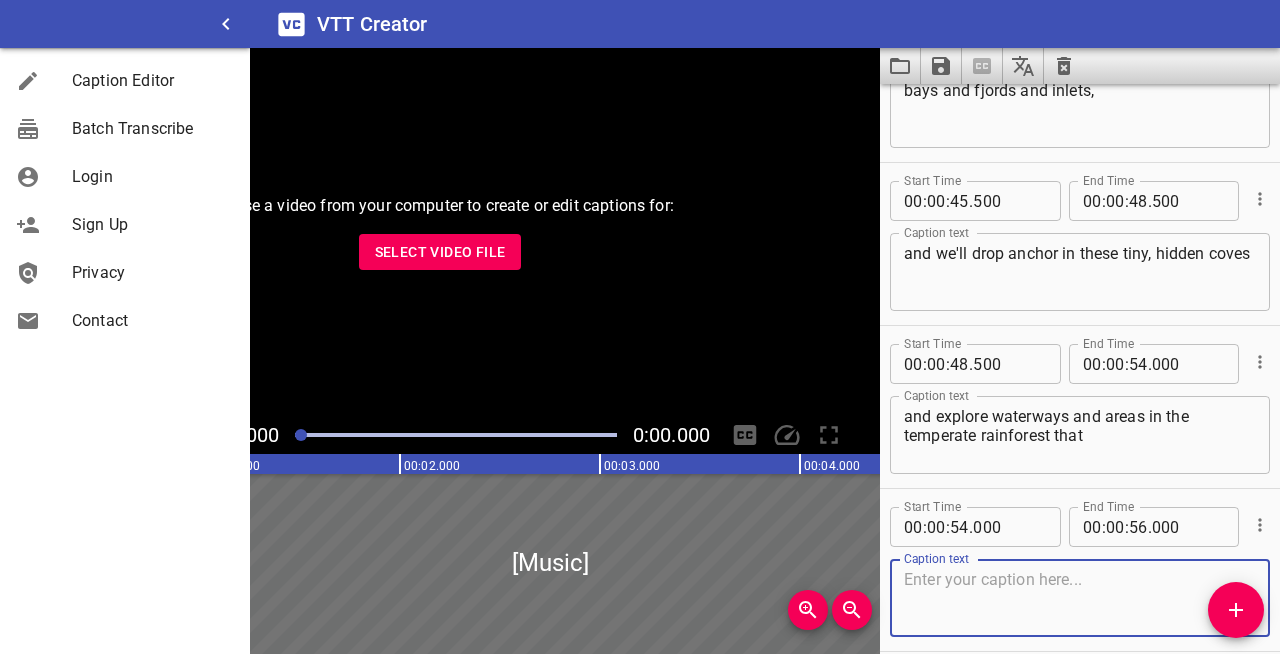 scroll, scrollTop: 1969, scrollLeft: 0, axis: vertical 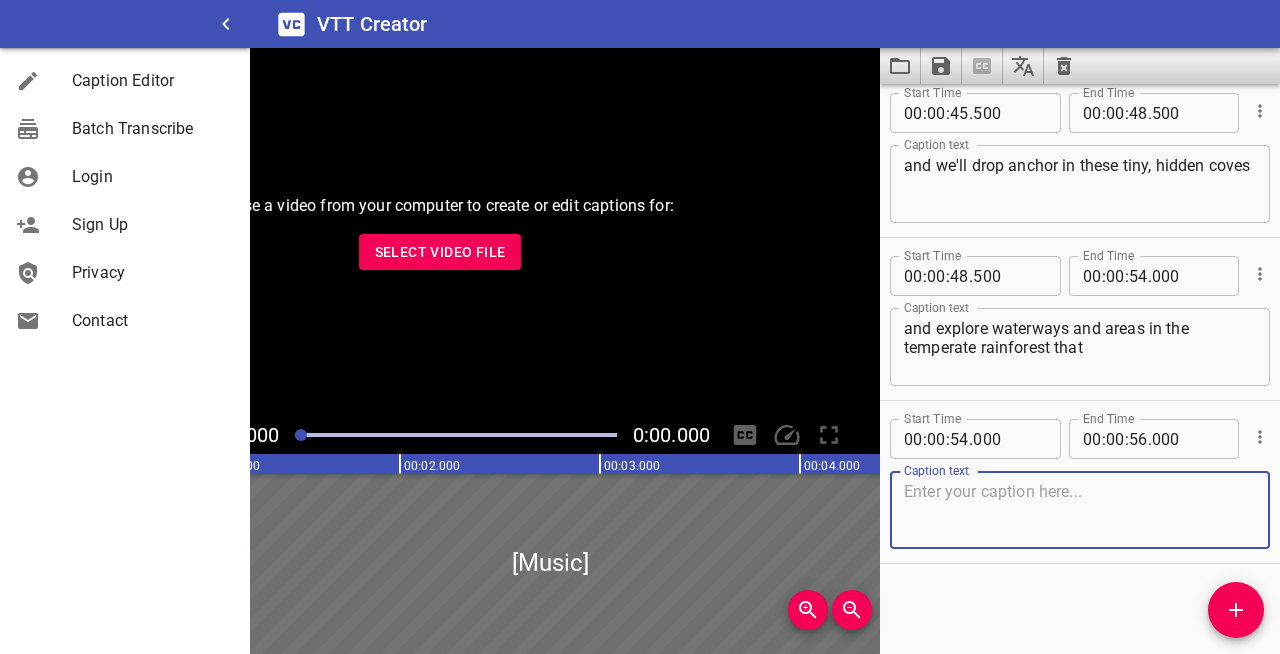 click at bounding box center (1080, 510) 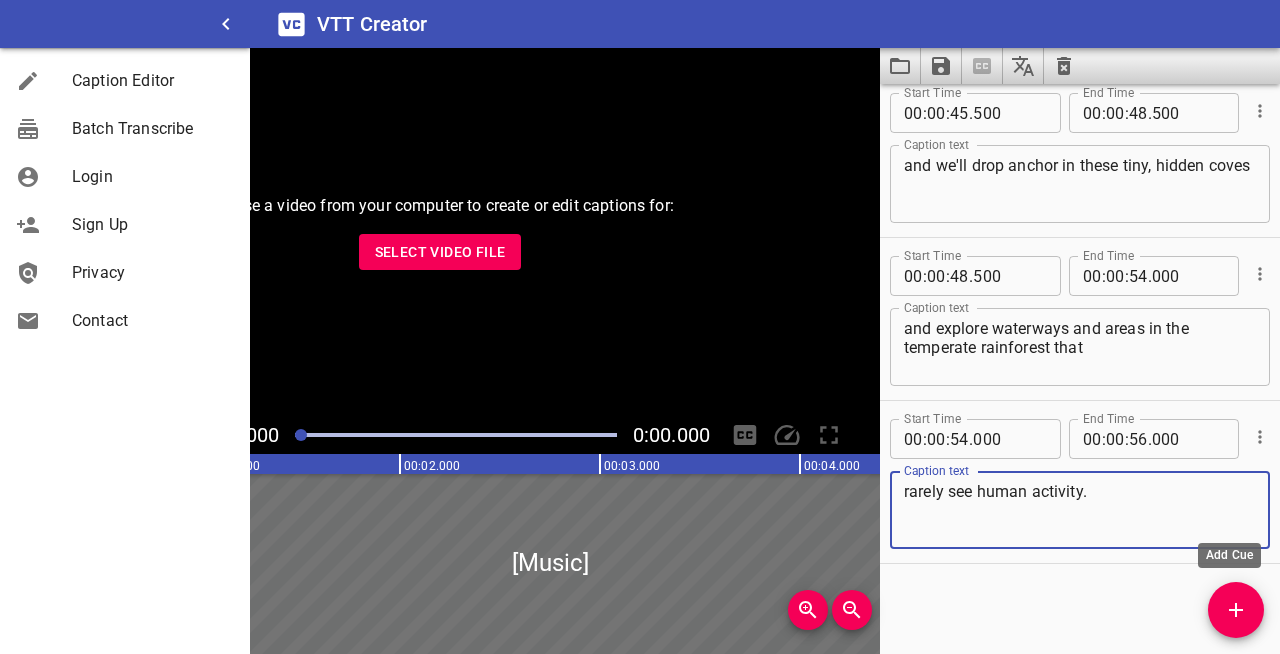 type on "rarely see human activity." 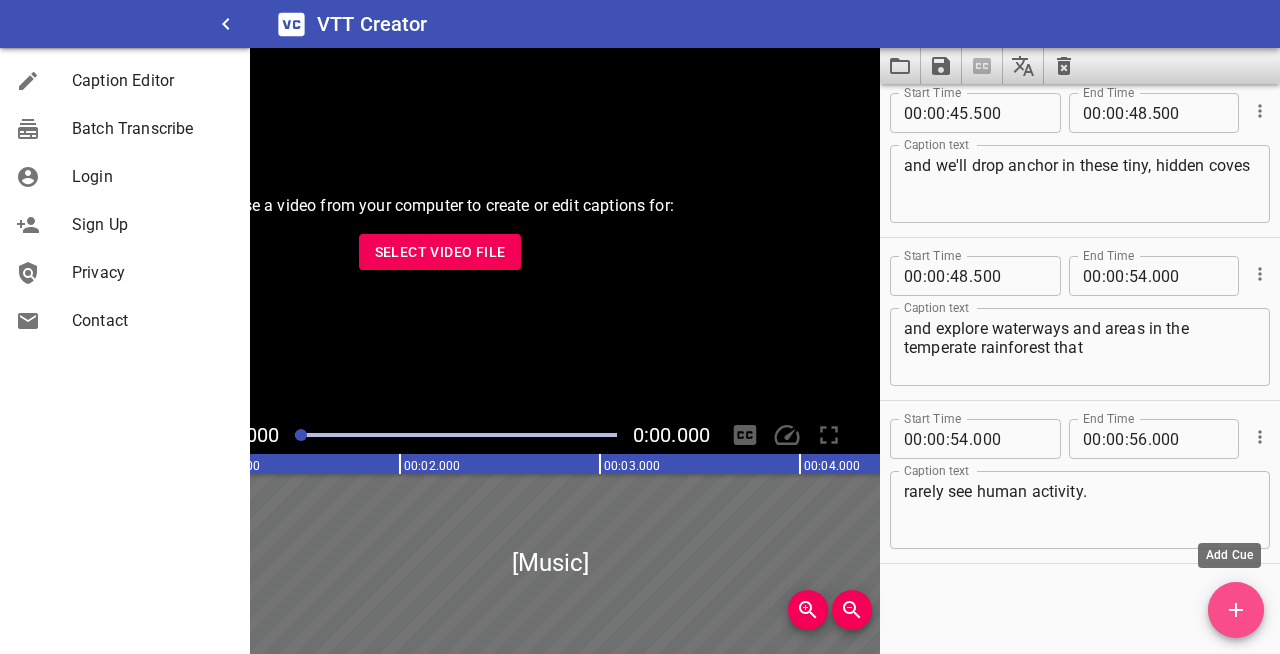 click 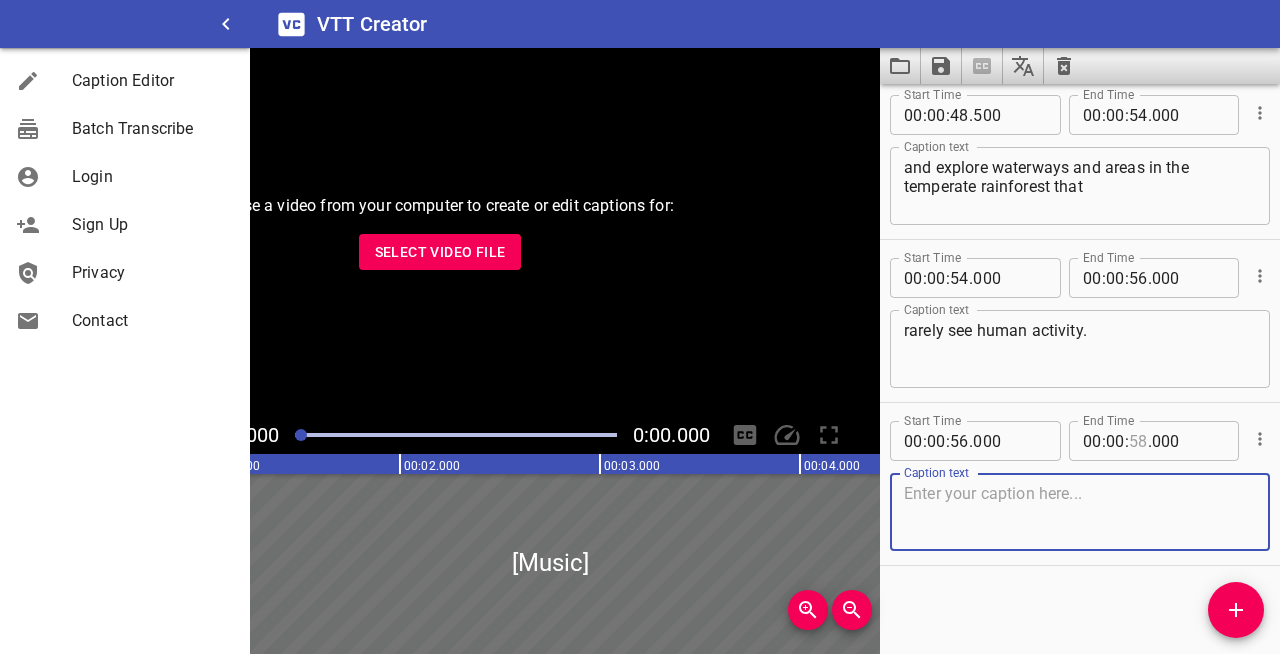 scroll, scrollTop: 2132, scrollLeft: 0, axis: vertical 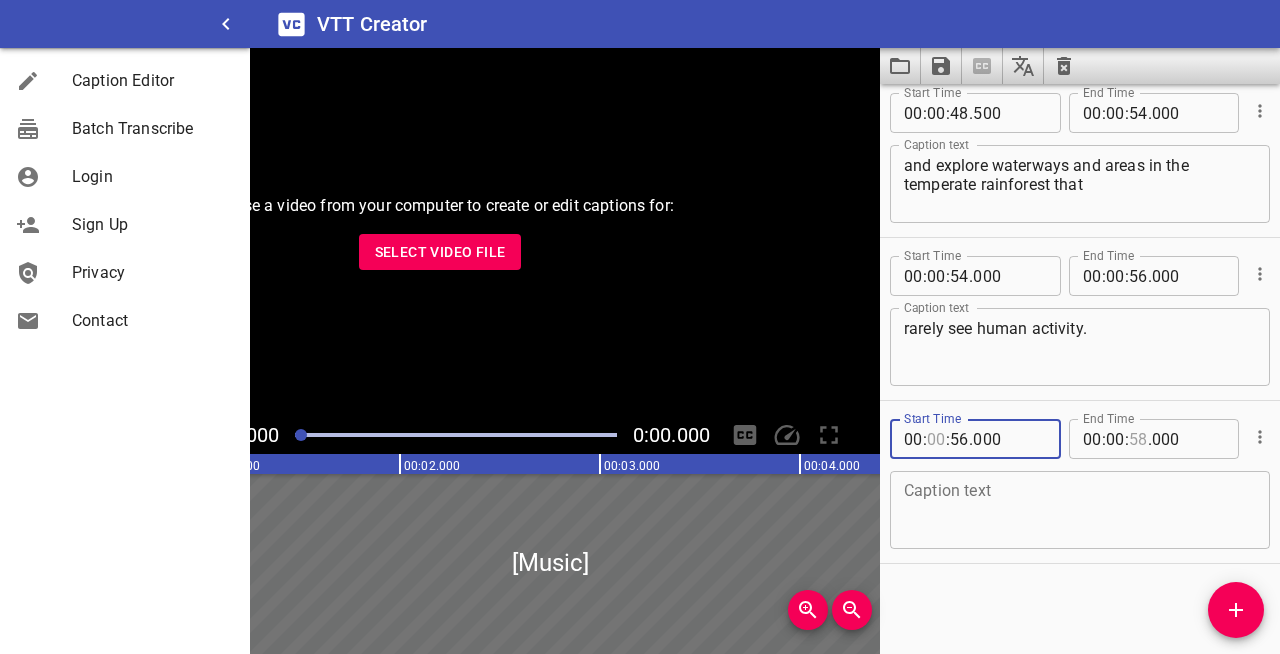 click at bounding box center (936, 439) 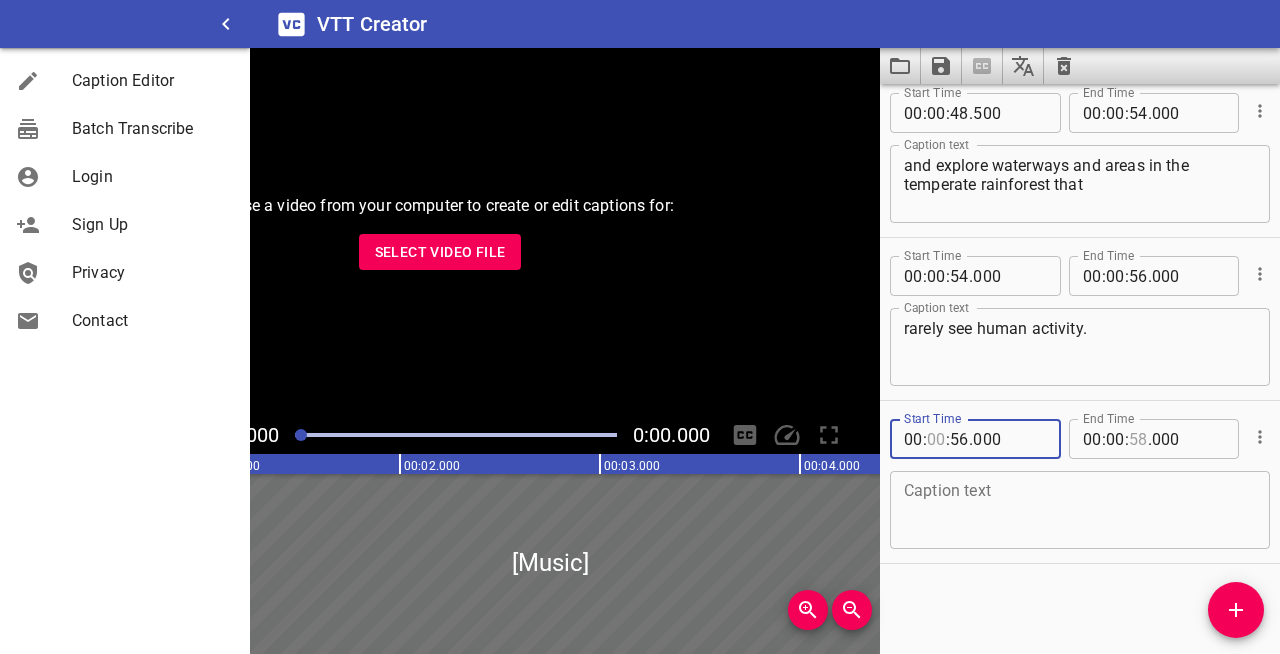 type on "[NUMBER]" 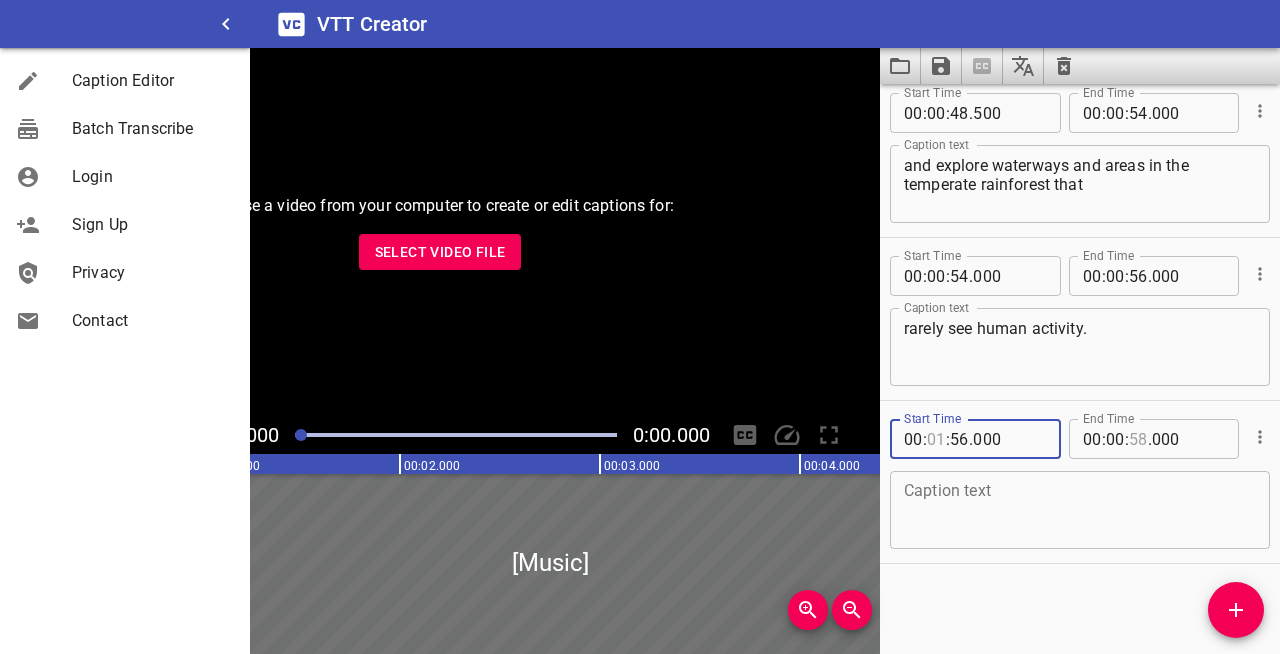 type on "04" 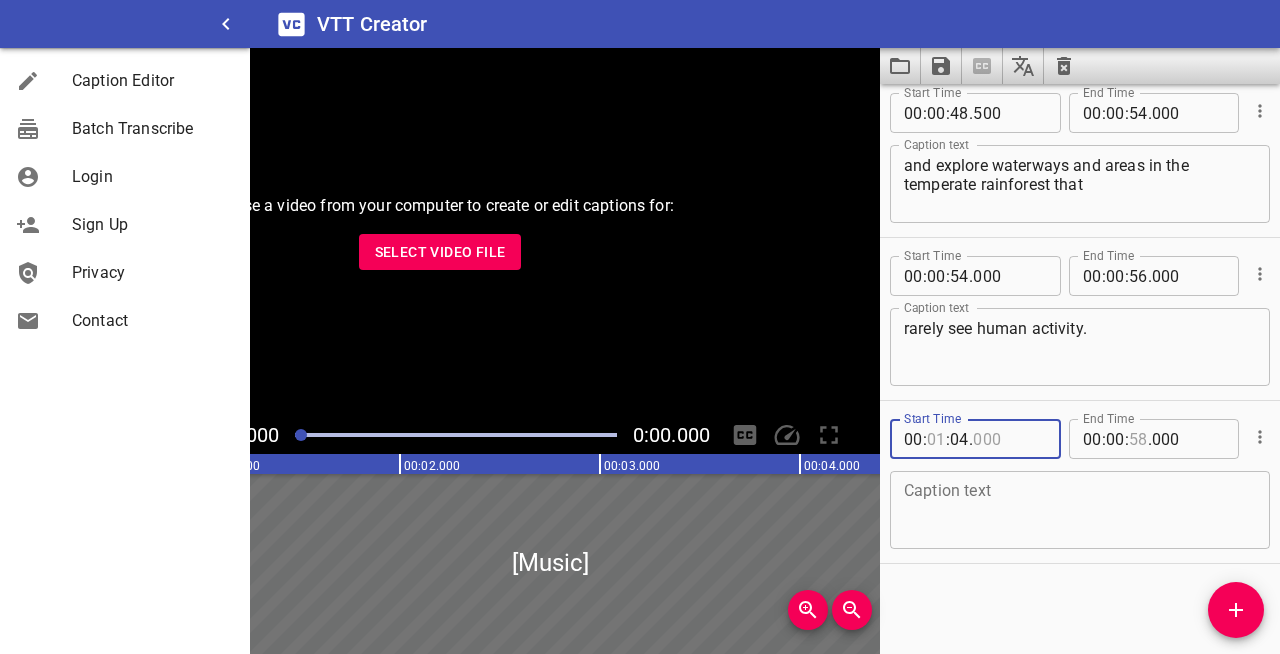 type on "000" 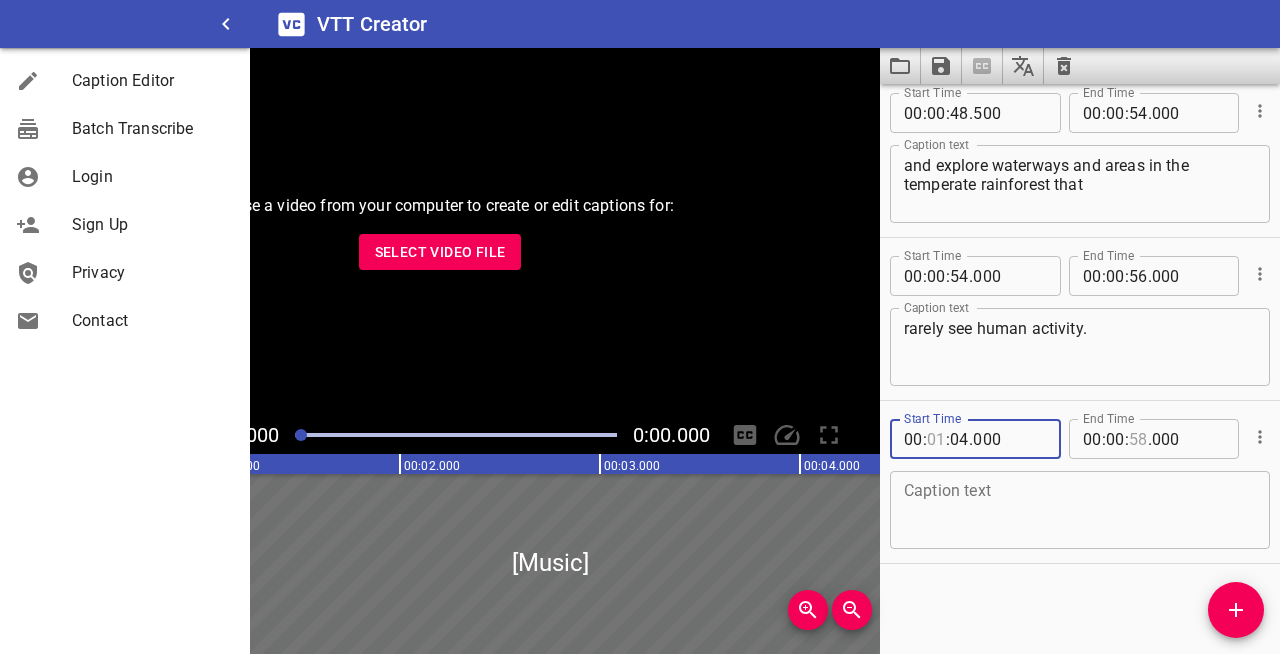 click at bounding box center [1080, 510] 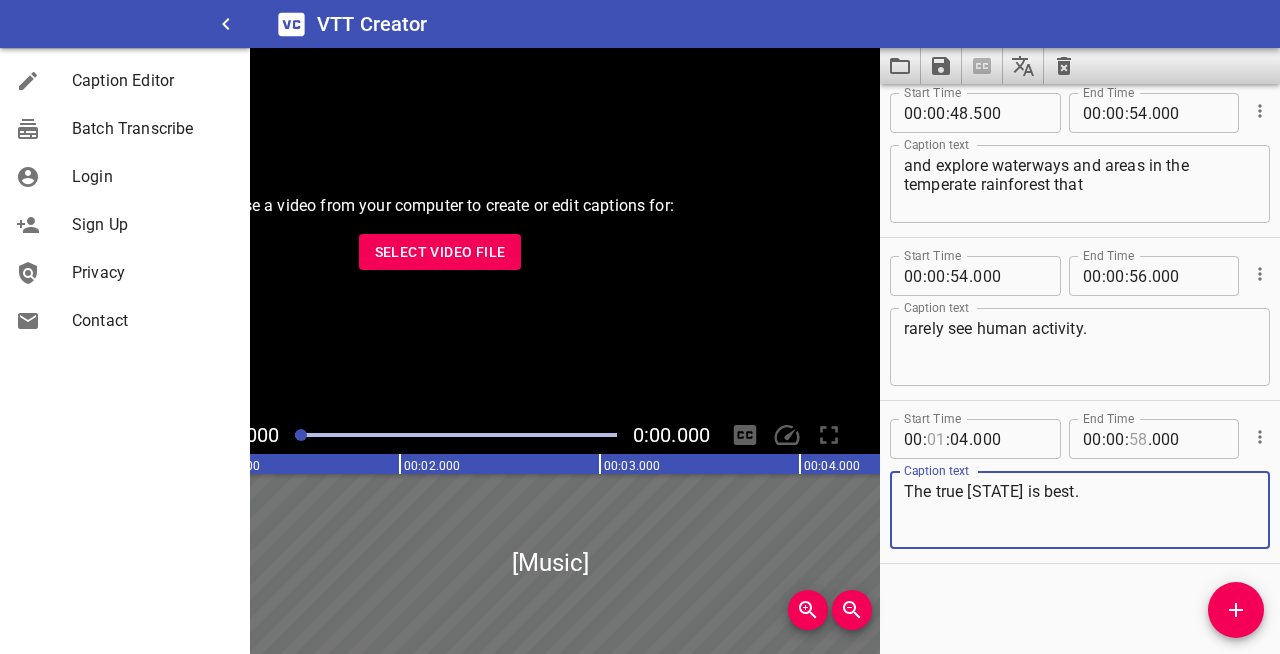 type on "The true [STATE] is best." 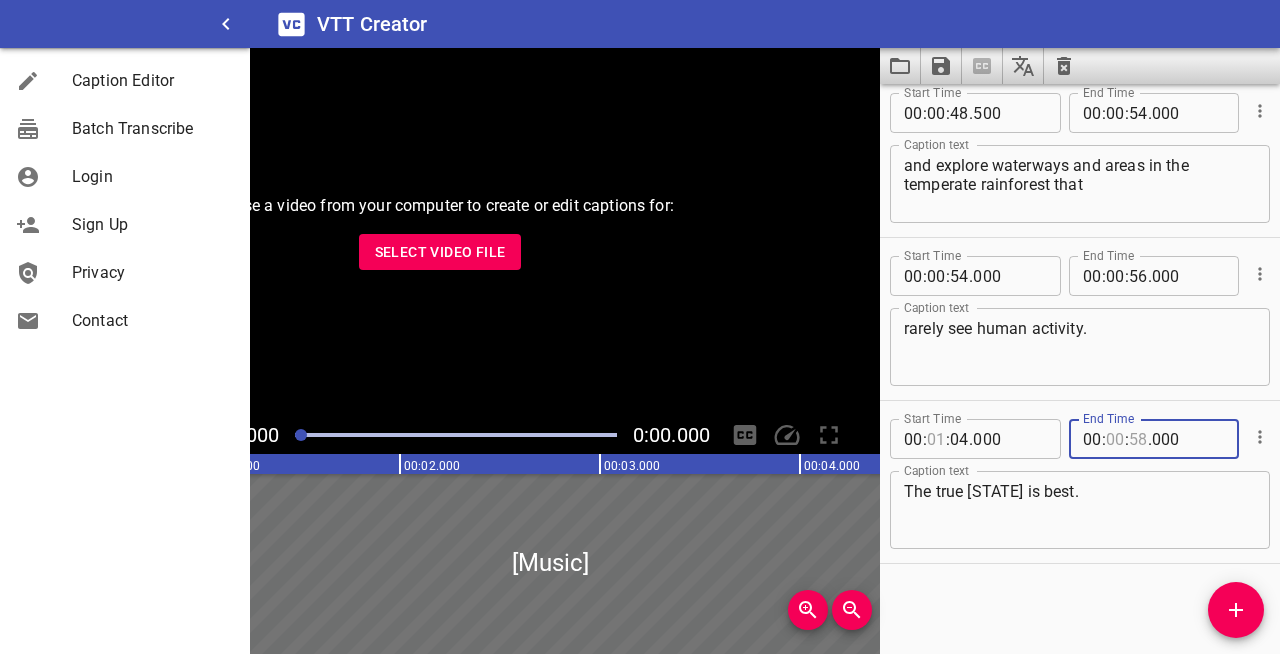 click at bounding box center (1115, 439) 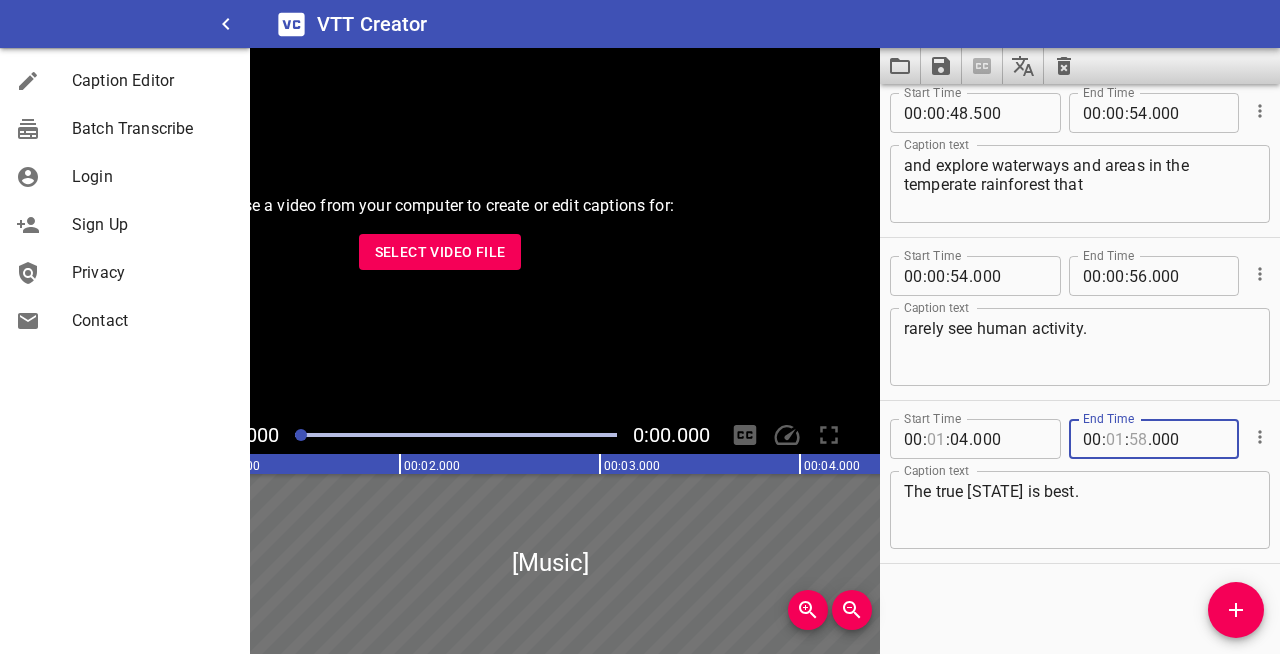 click at bounding box center (1138, 439) 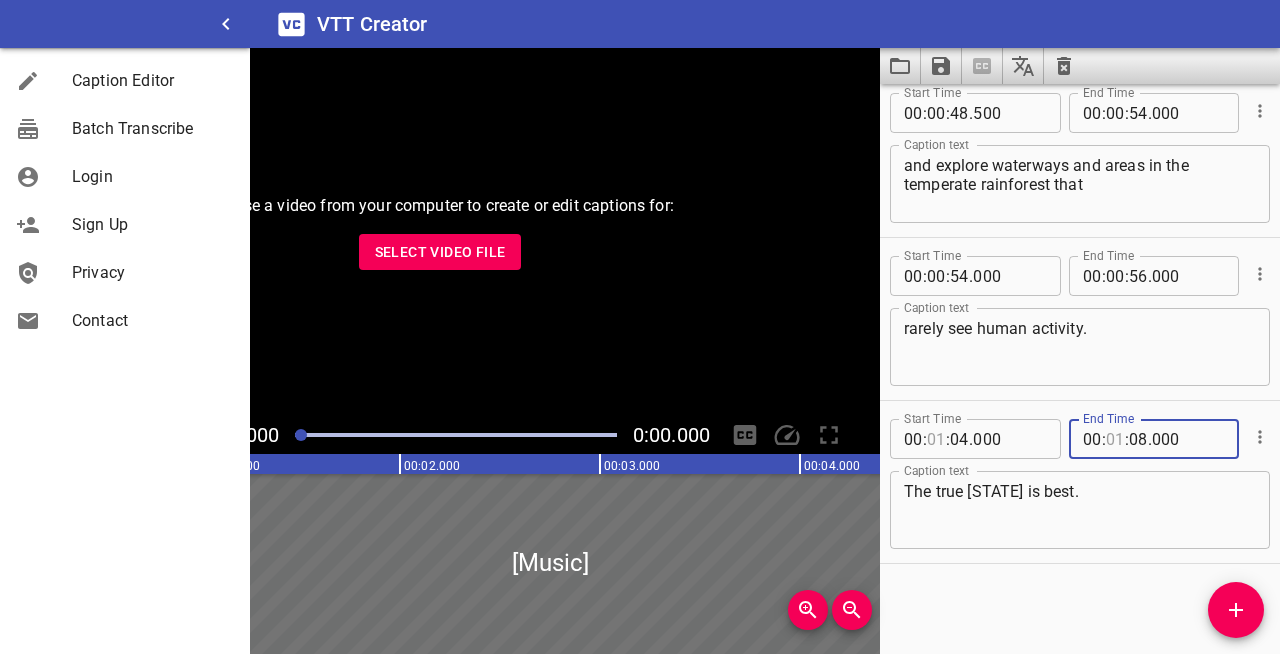 type on "000" 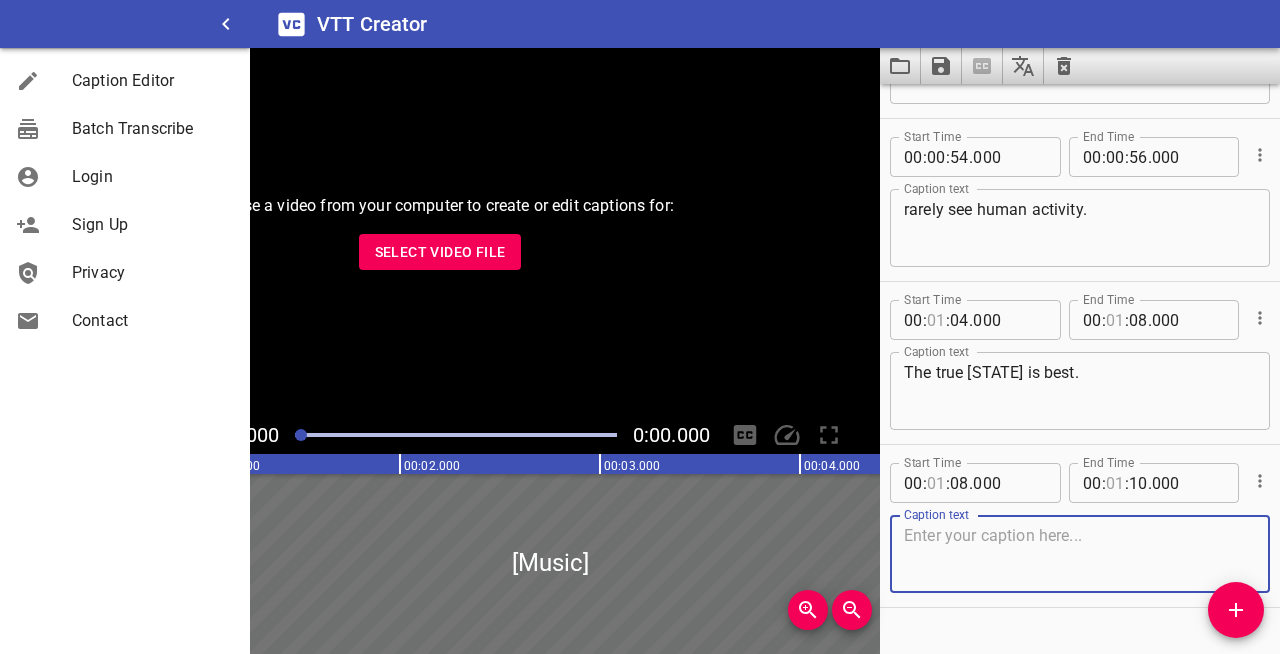 scroll, scrollTop: 2295, scrollLeft: 0, axis: vertical 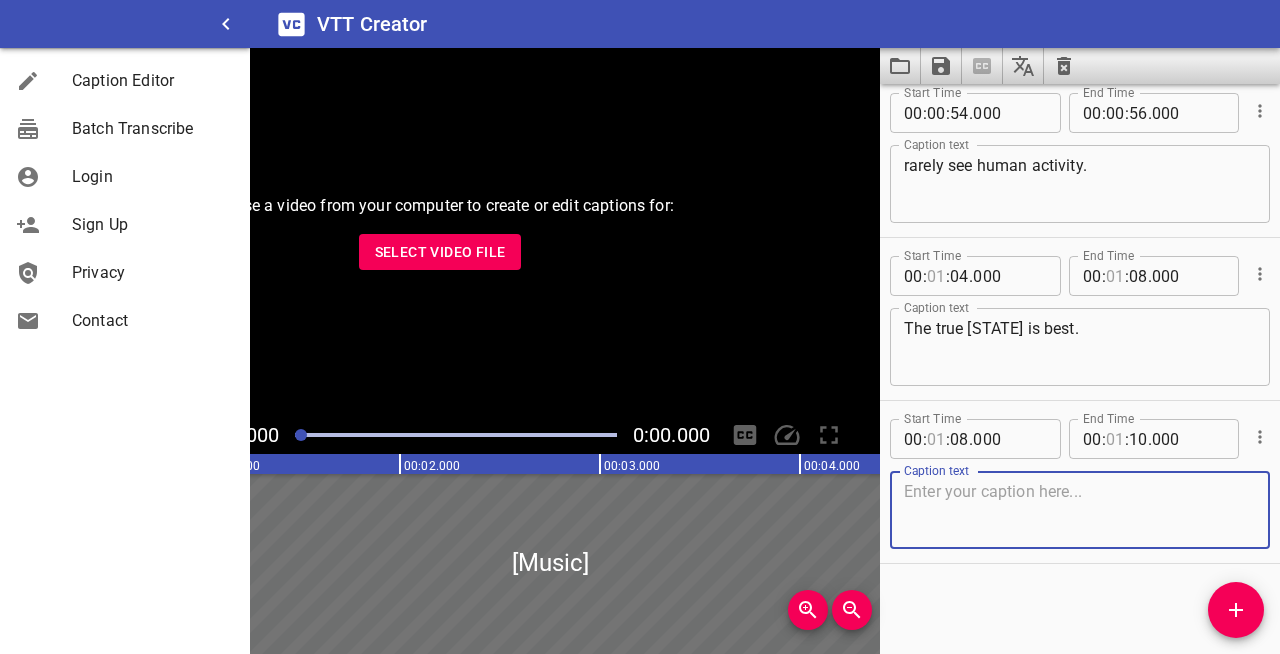 drag, startPoint x: 1029, startPoint y: 515, endPoint x: 1056, endPoint y: 514, distance: 27.018513 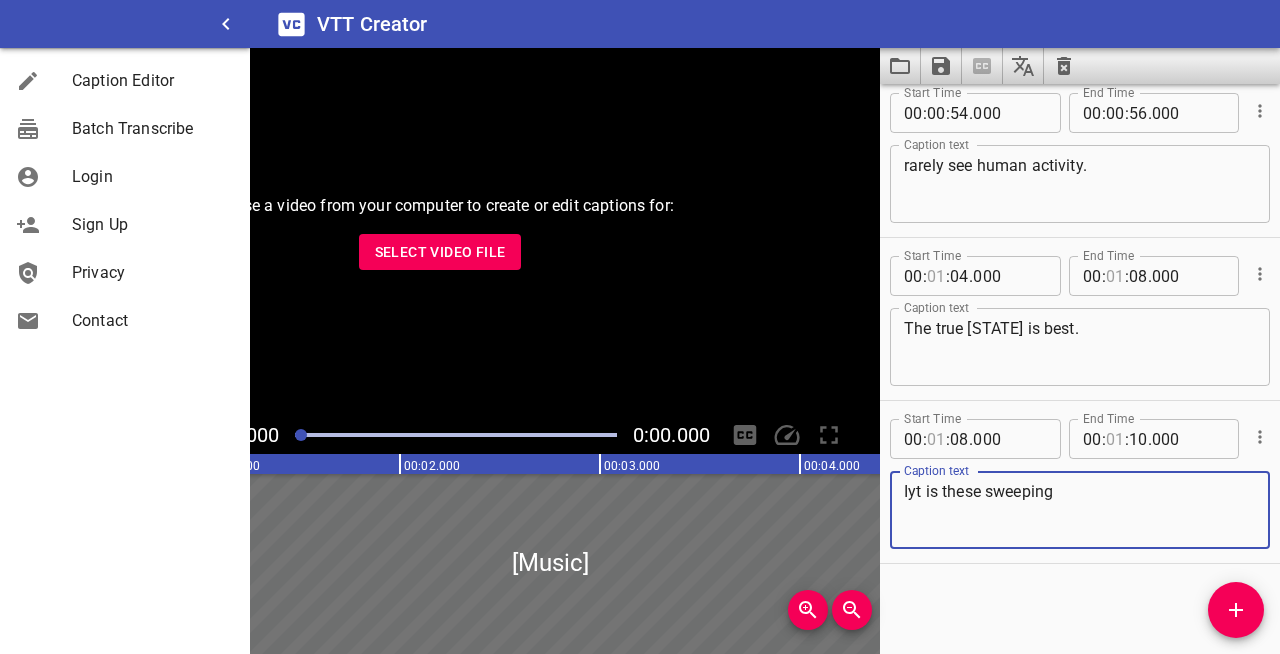click on "Iyt is these sweeping" at bounding box center (1080, 510) 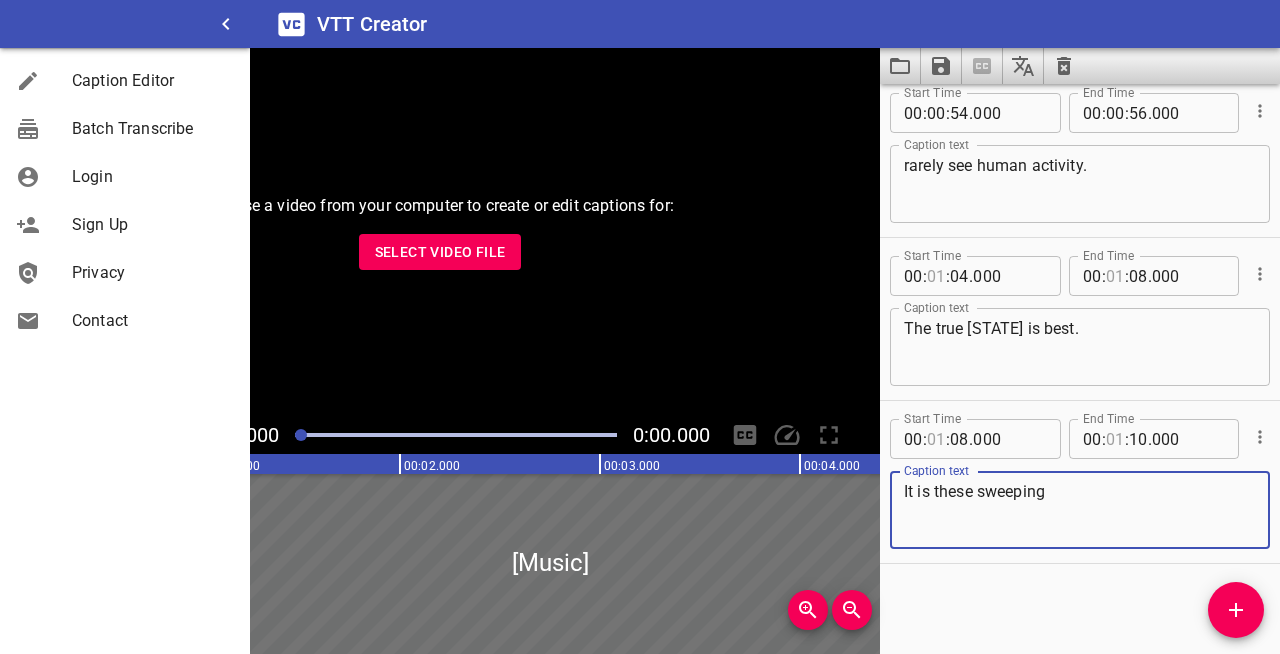 click on "It is these sweeping" at bounding box center (1080, 510) 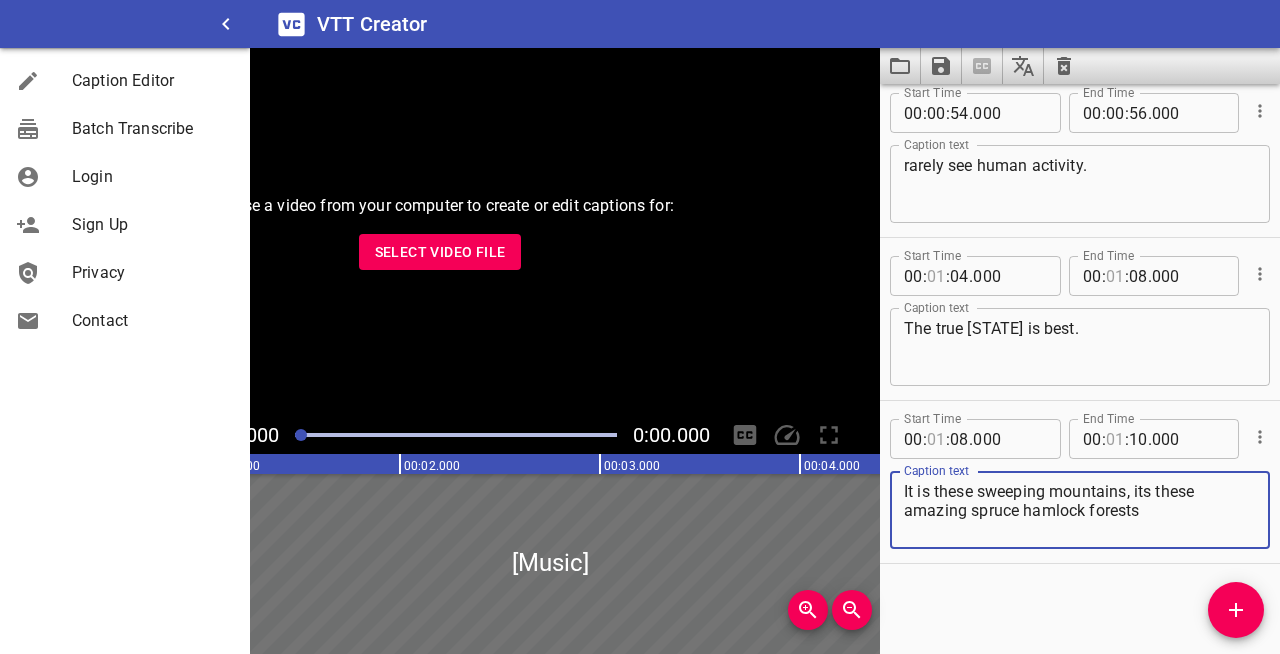 click on "It is these sweeping mountains, its these amazing spruce hamlock forests" at bounding box center [1080, 510] 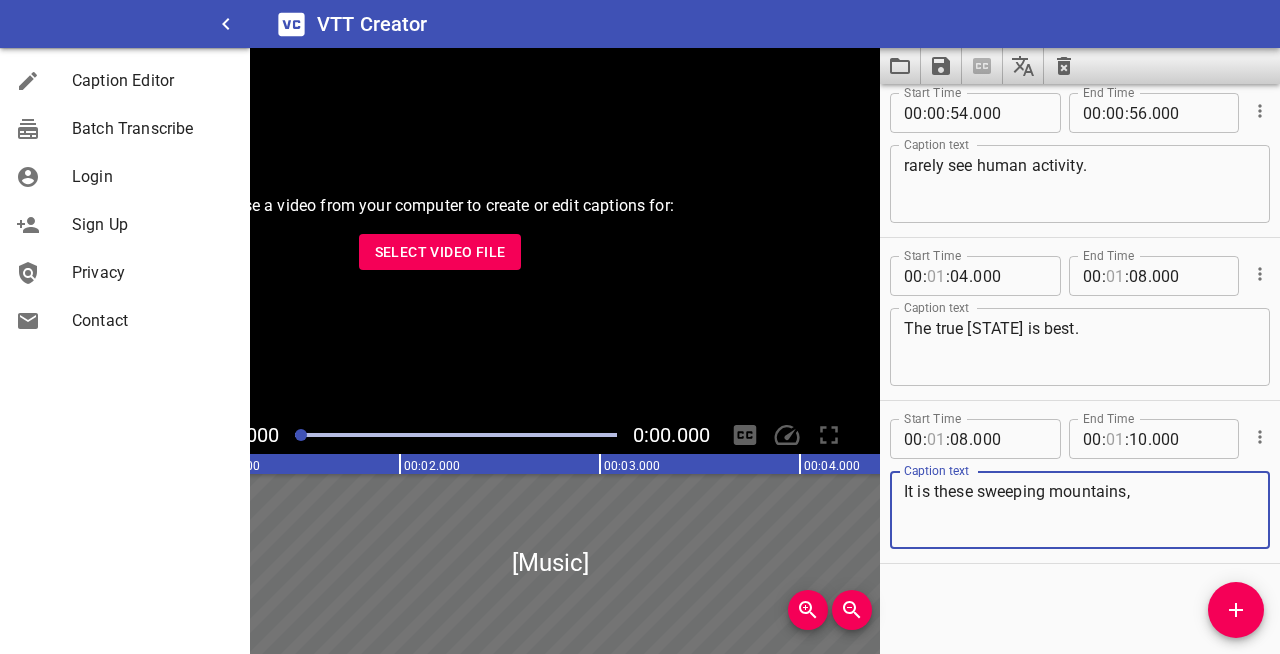 click on "It is these sweeping mountains," at bounding box center [1080, 510] 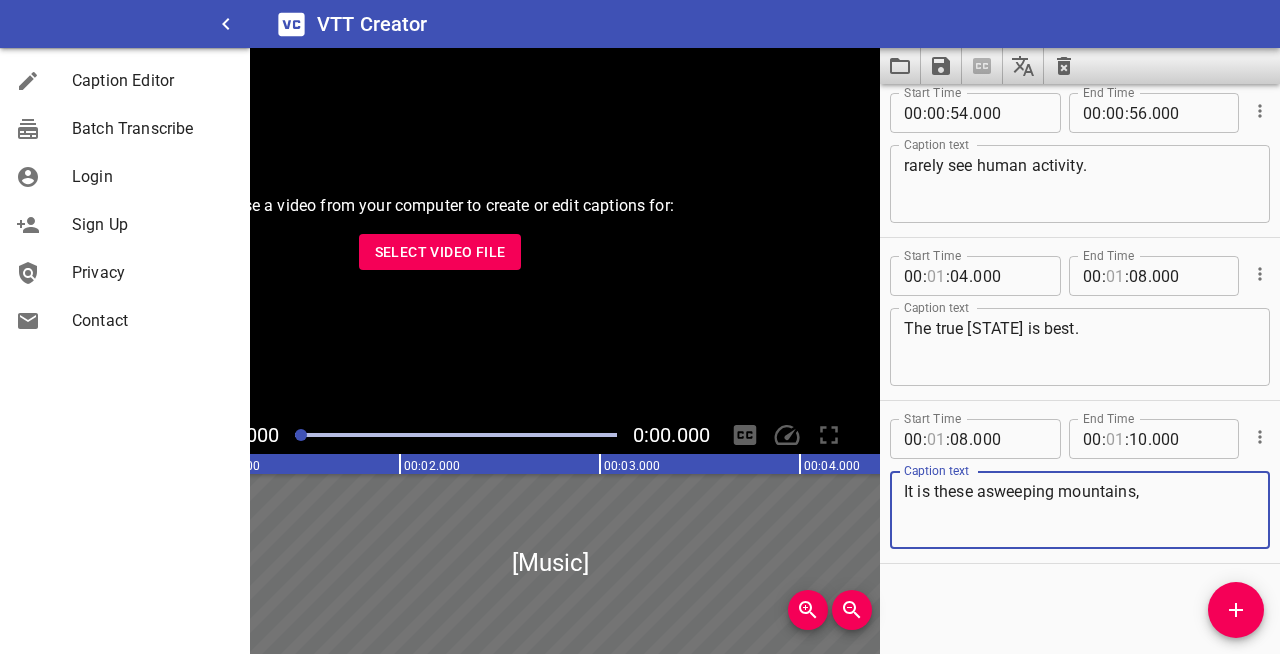 type on "It is these sweeping mountains," 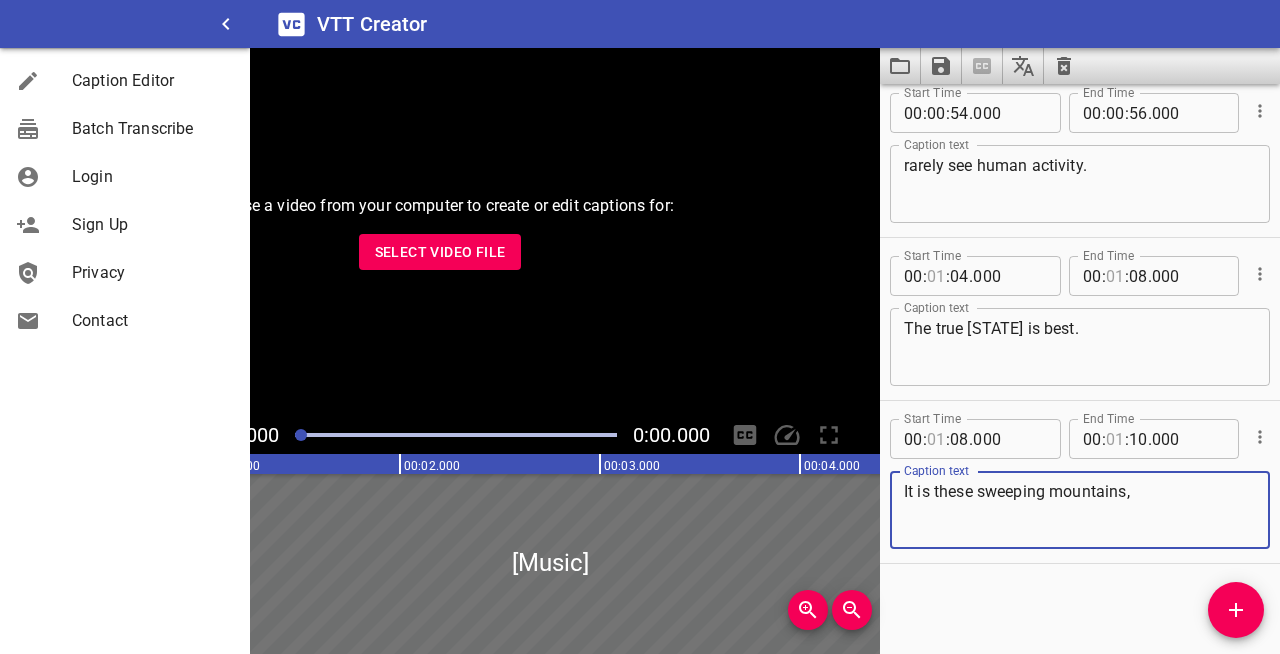 click 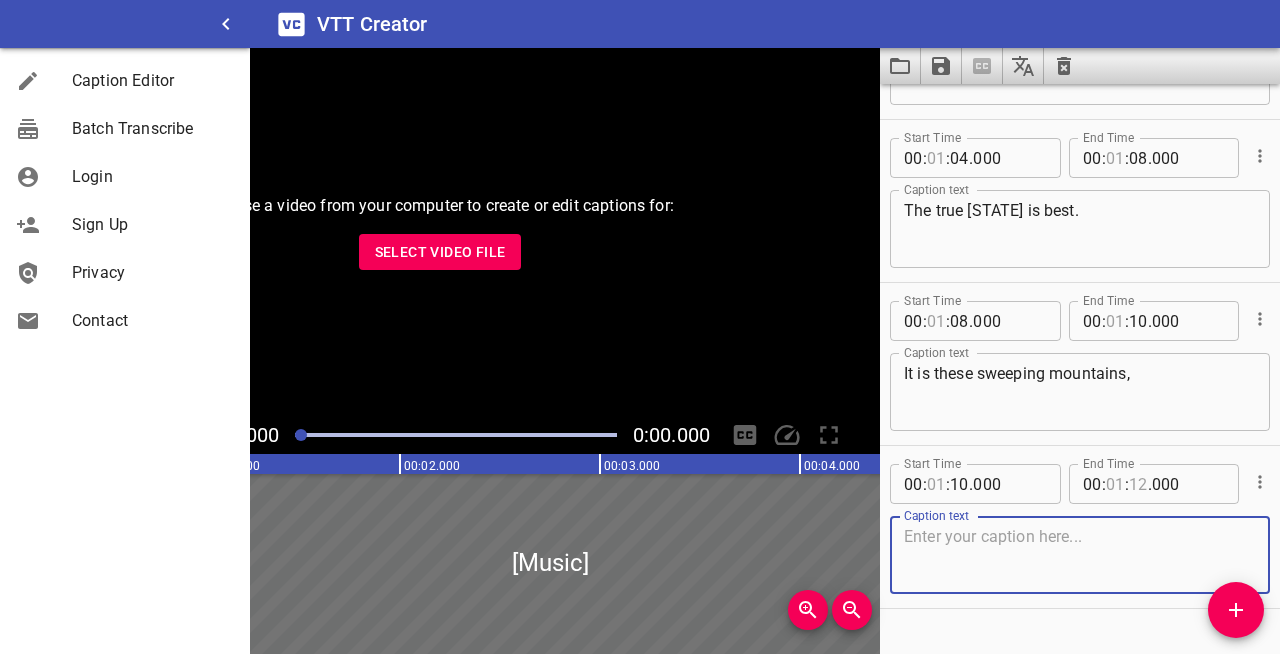 scroll, scrollTop: 2423, scrollLeft: 0, axis: vertical 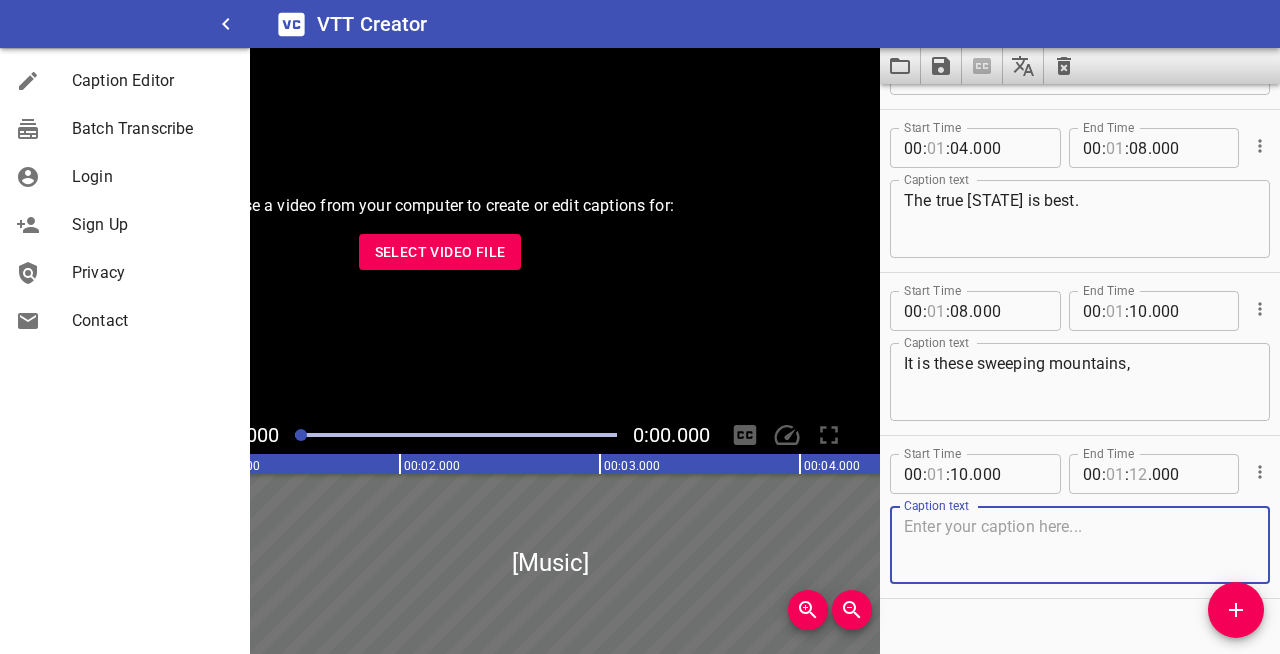 click at bounding box center (1080, 545) 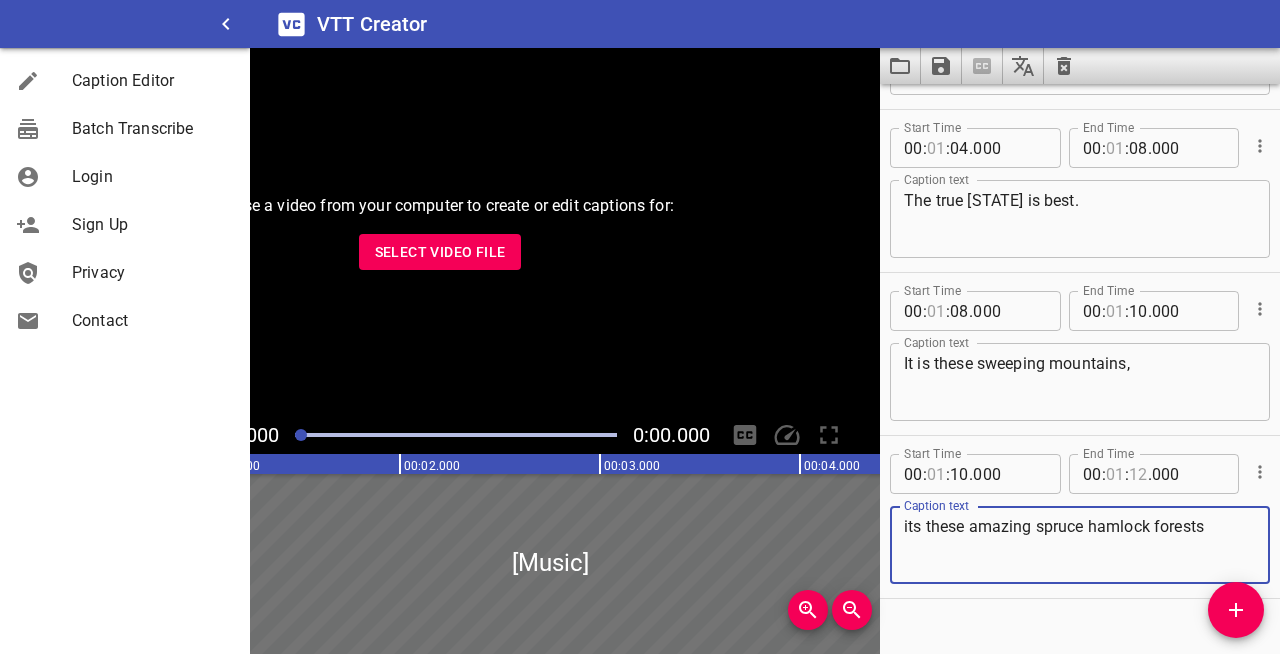 click on "its these amazing spruce hamlock forests" at bounding box center [1080, 545] 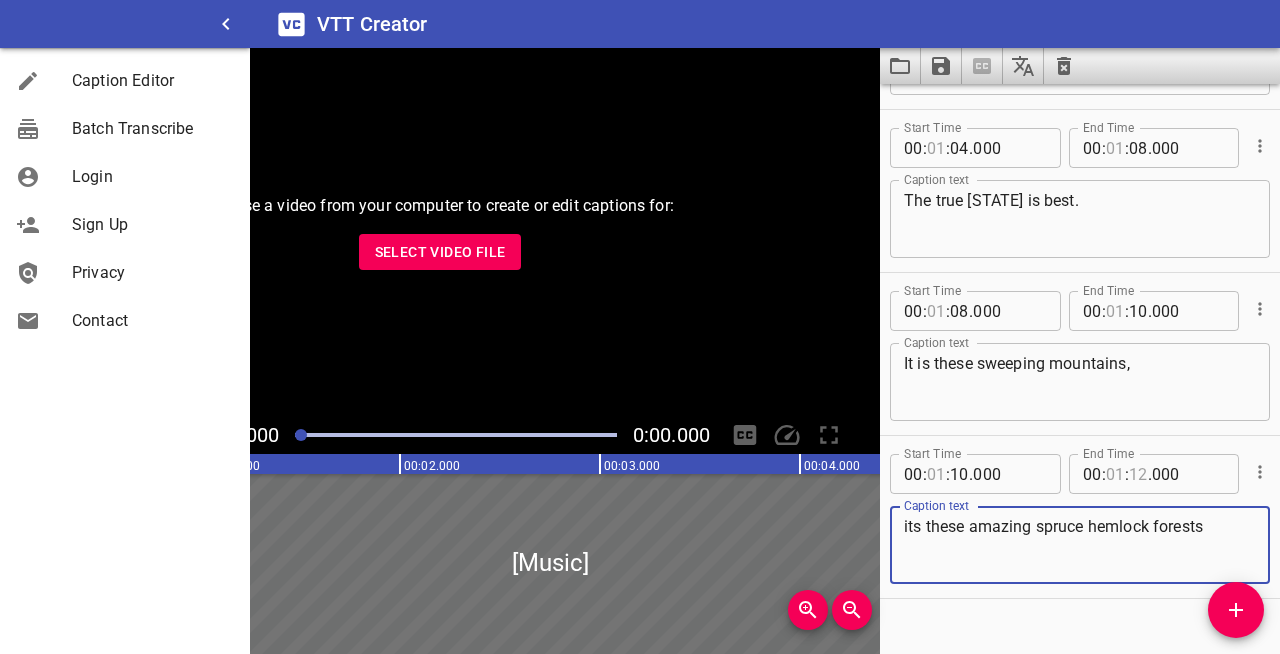 click on "its these amazing spruce hemlock forests" at bounding box center (1080, 545) 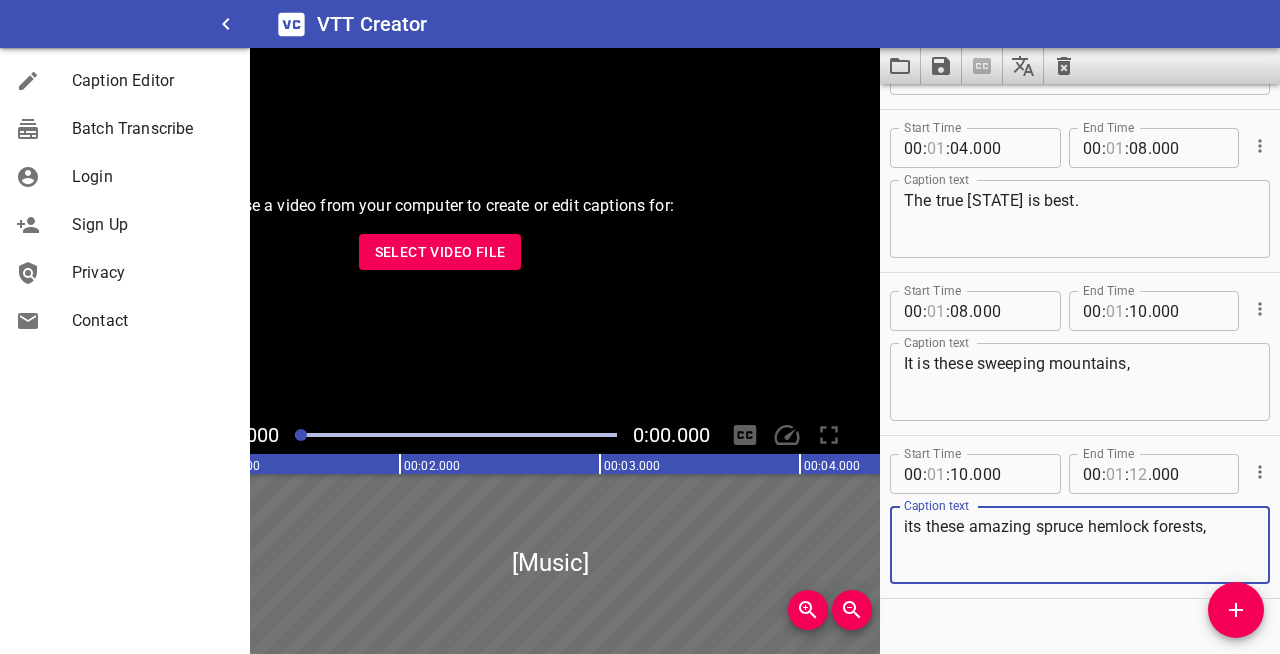 type on "its these amazing spruce hemlock forests," 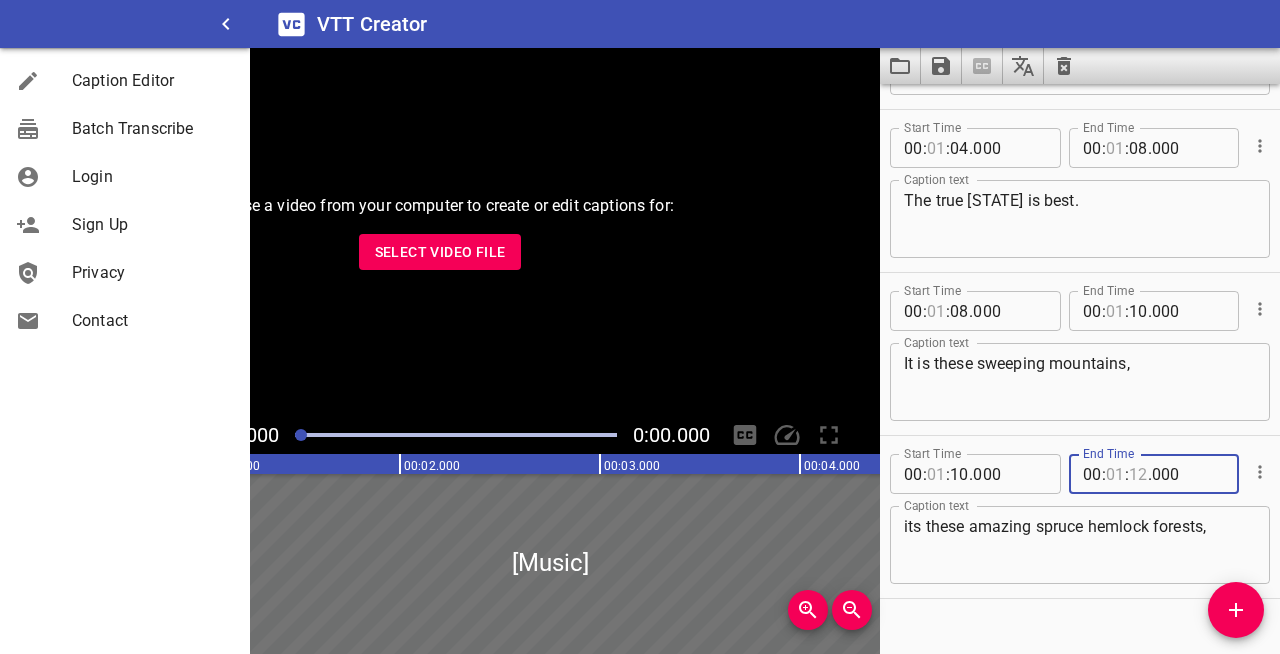 click at bounding box center (1138, 474) 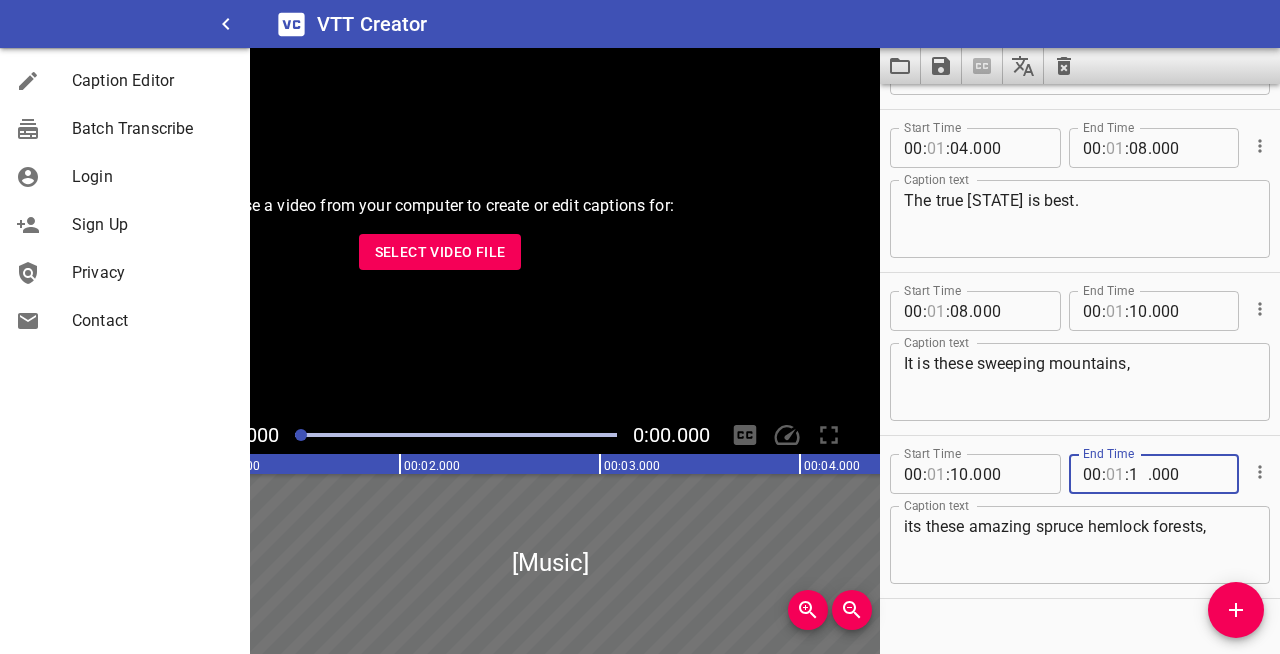 type on "13" 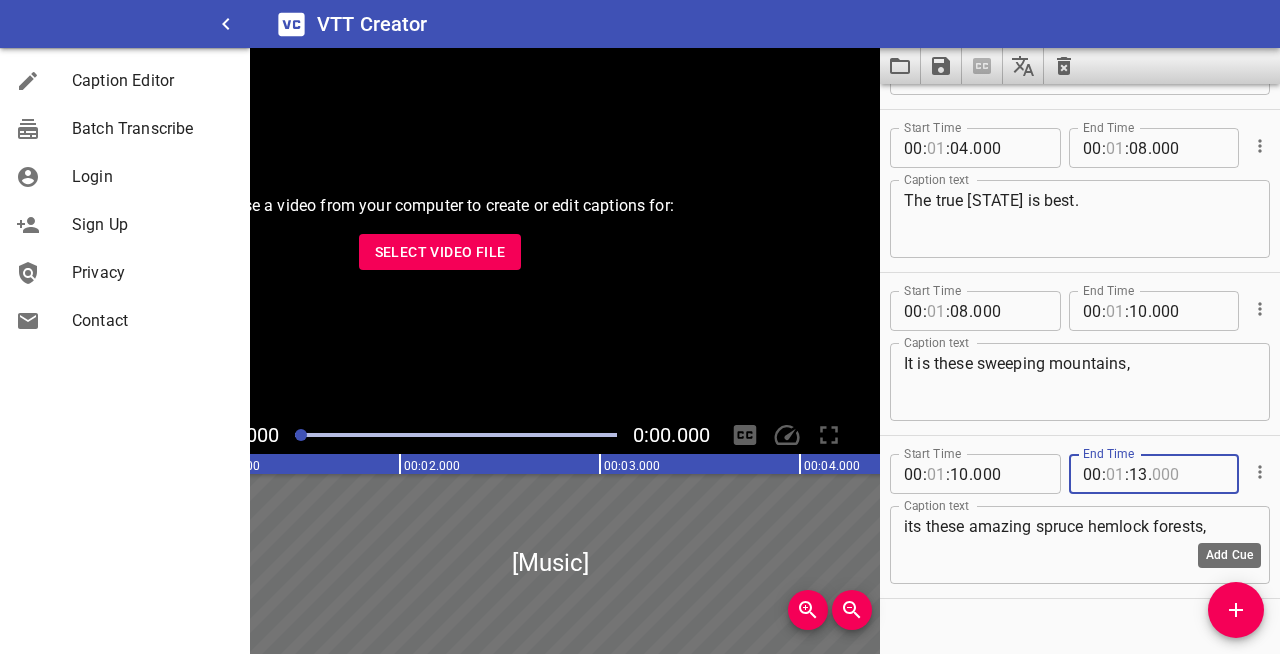 type on "000" 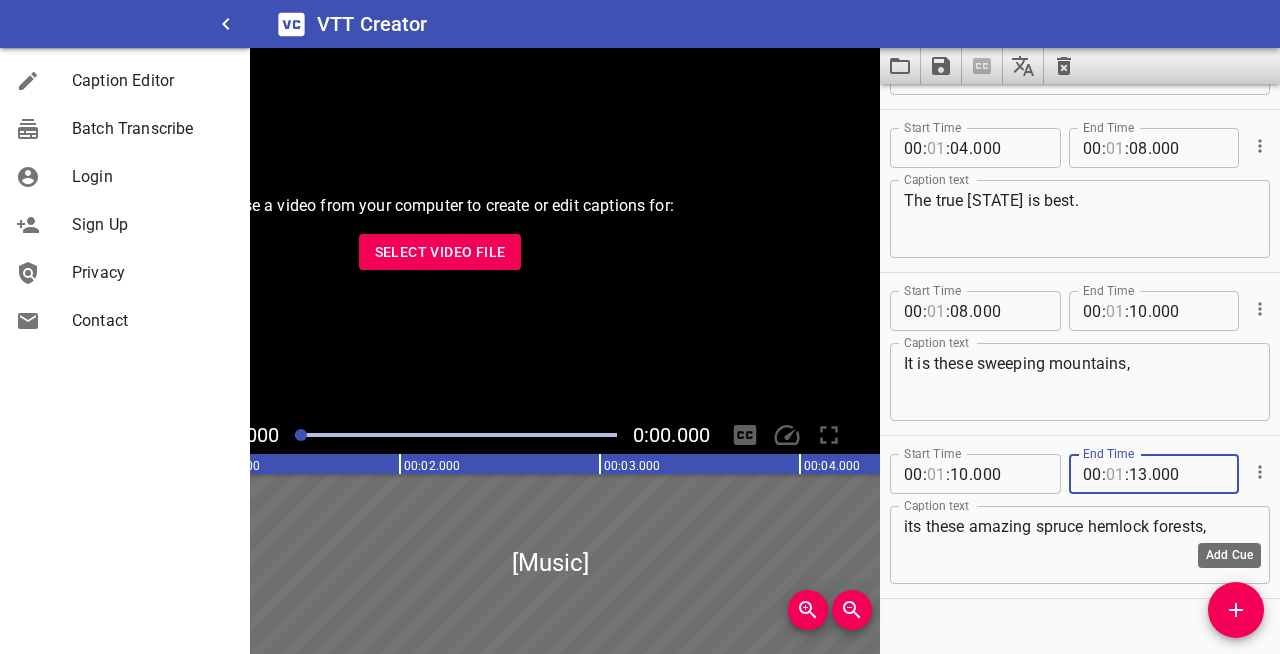 click 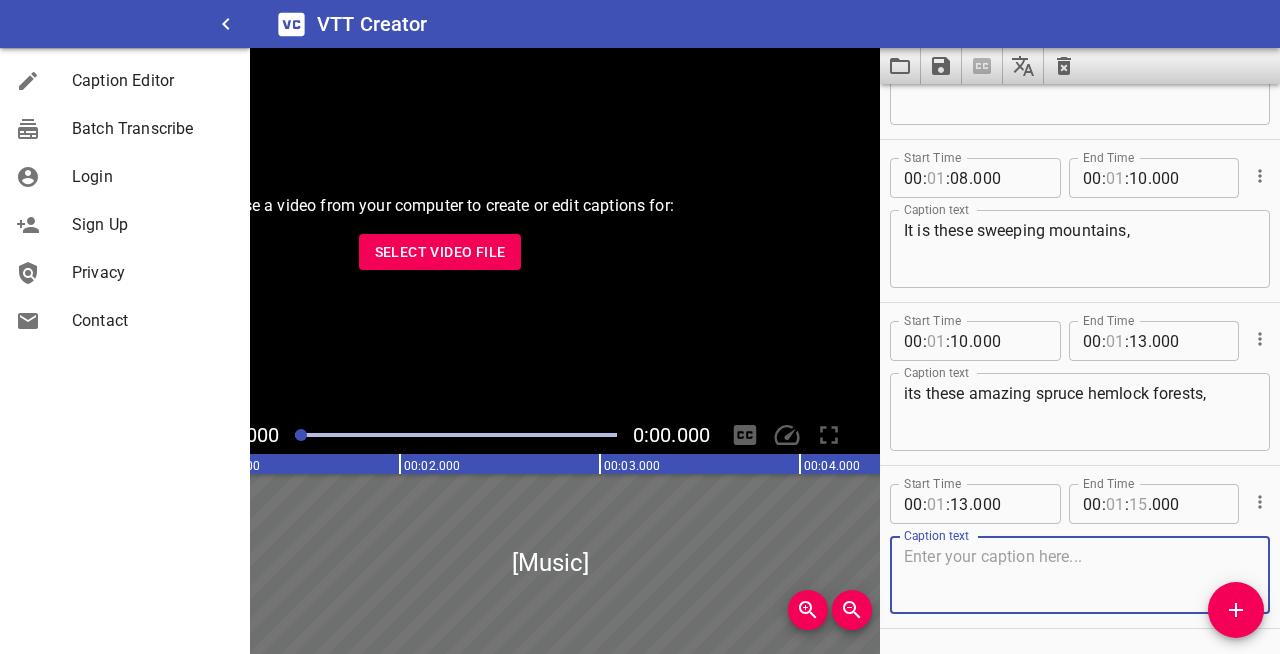 scroll, scrollTop: 2621, scrollLeft: 0, axis: vertical 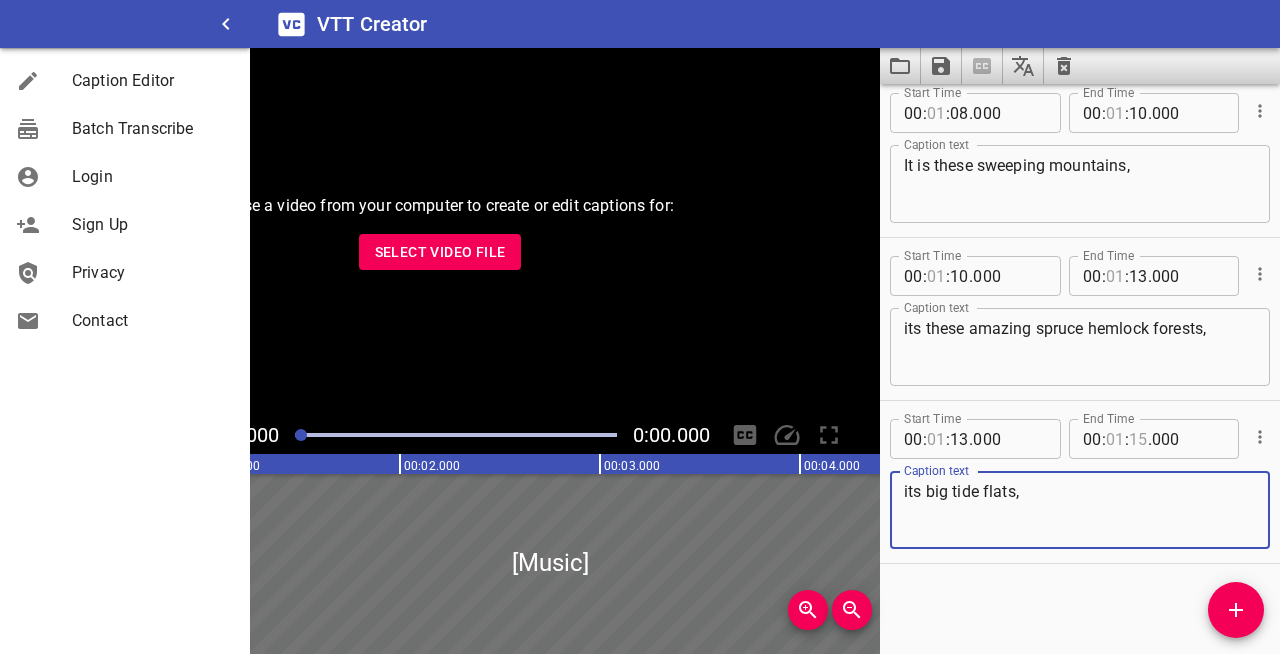 type on "its big tide flats," 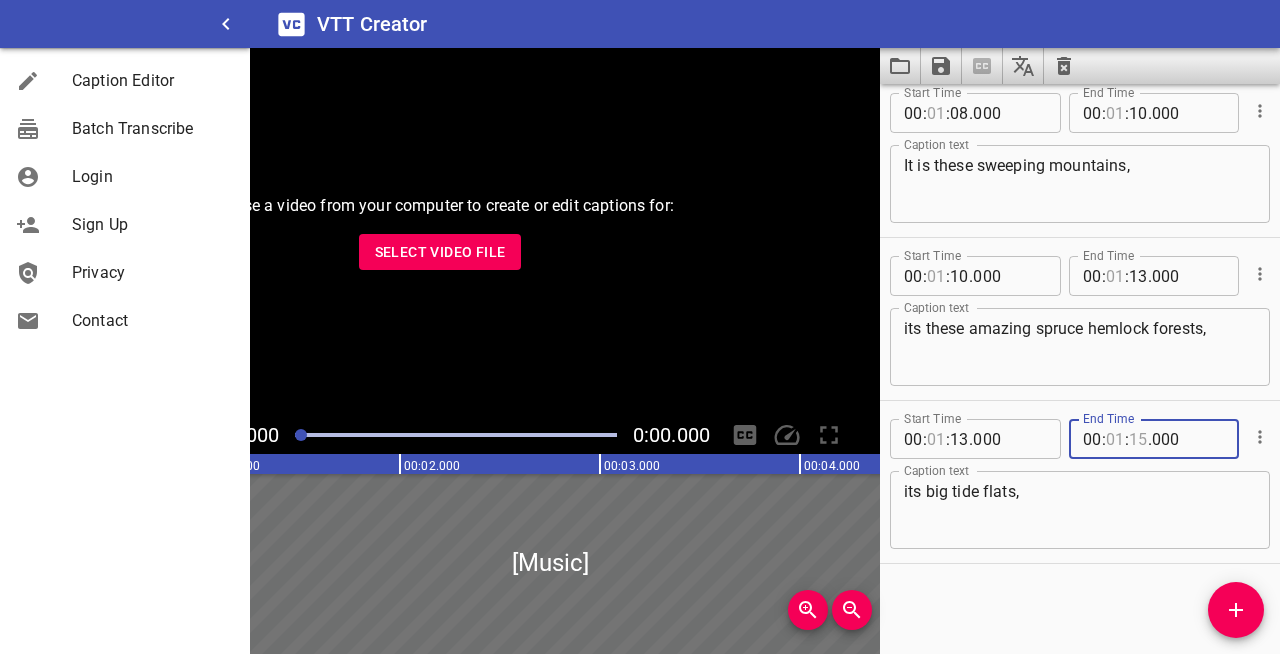 type on "[NUMBER]" 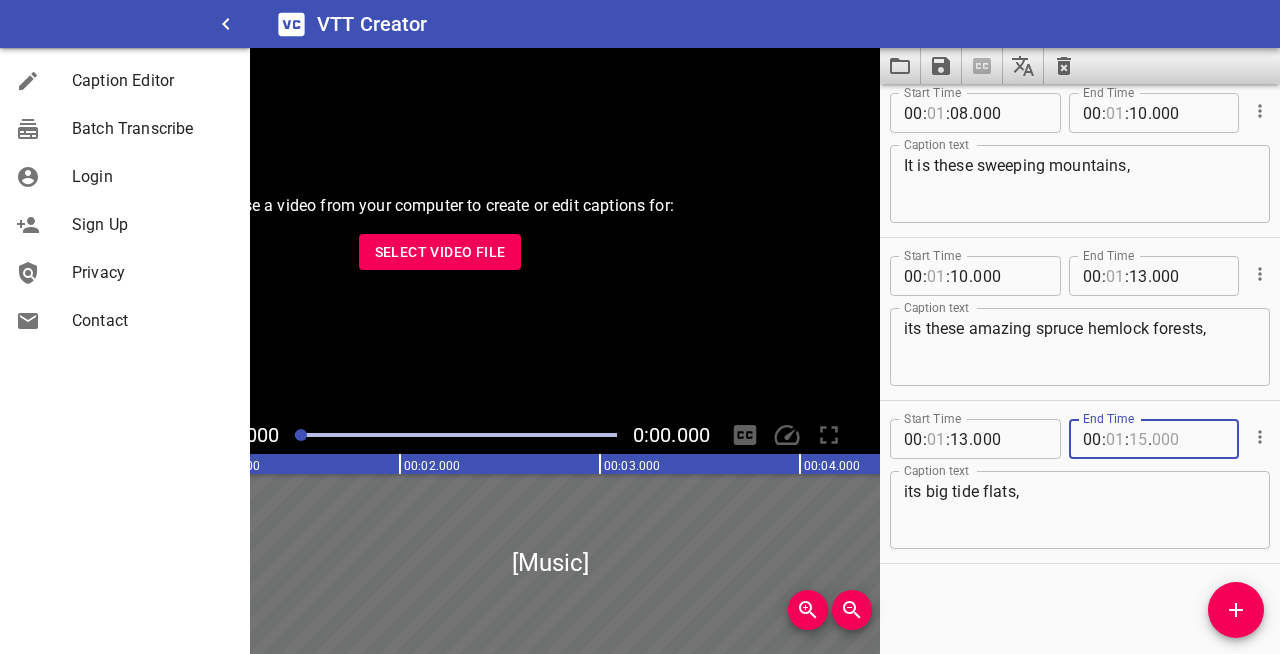 click at bounding box center (1188, 439) 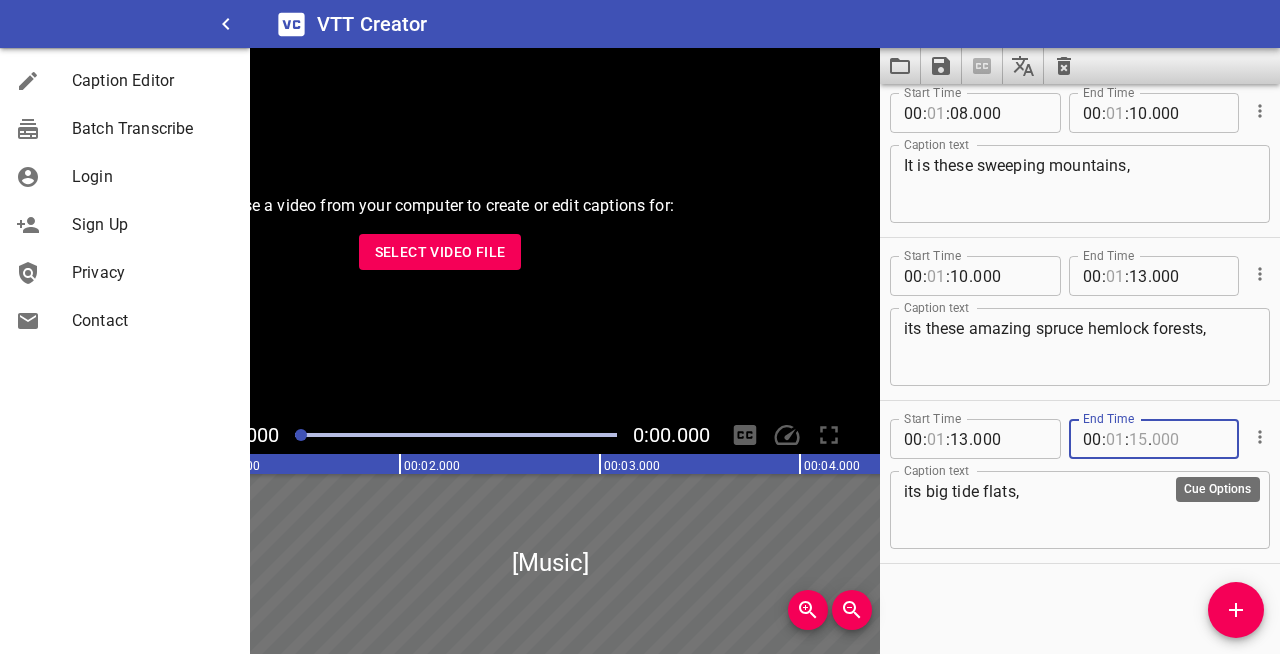 drag, startPoint x: 1148, startPoint y: 439, endPoint x: 1231, endPoint y: 437, distance: 83.02409 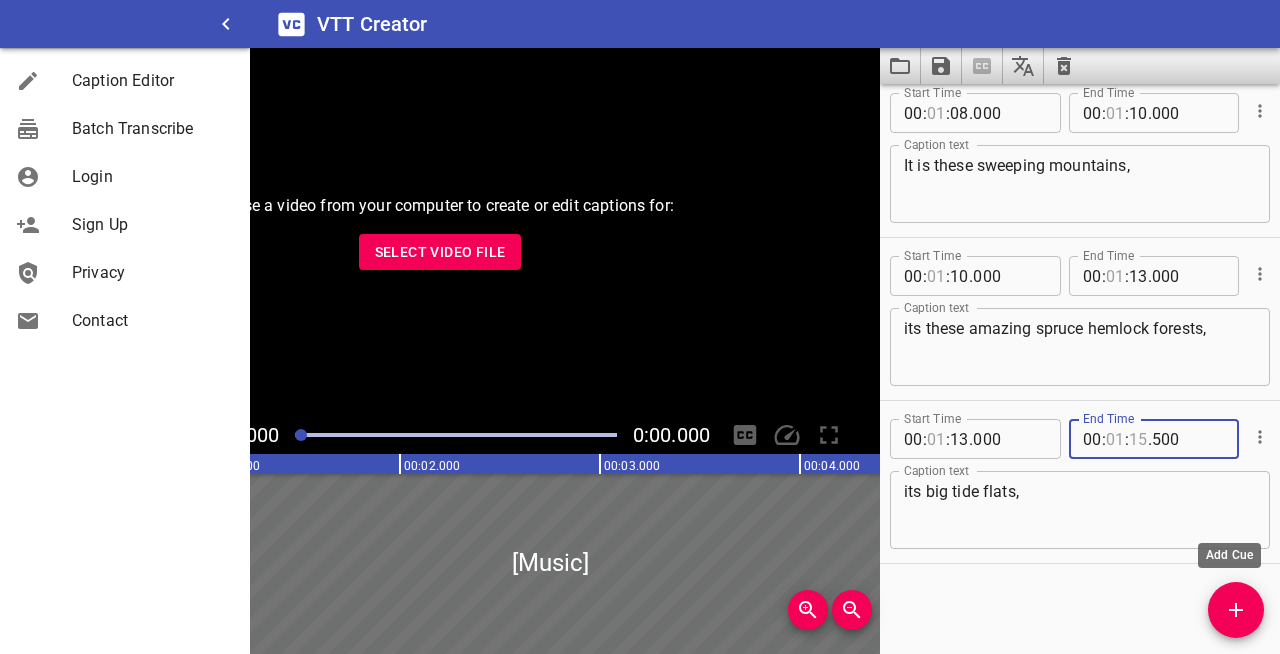 type on "500" 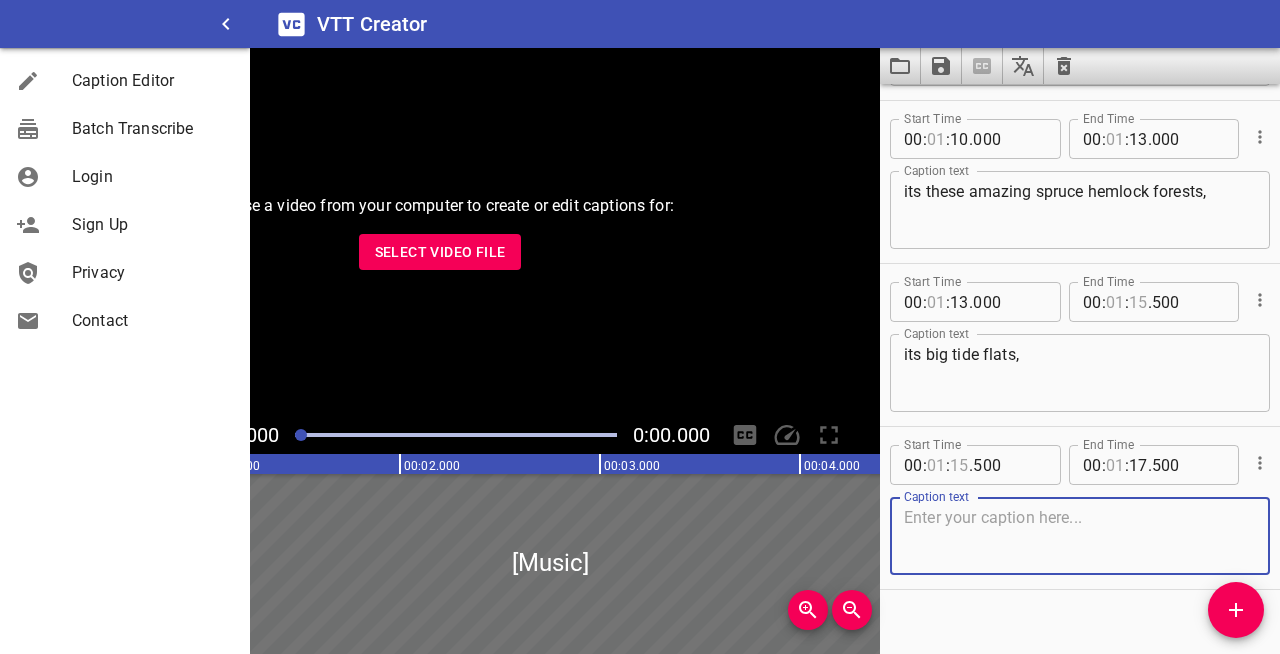 scroll, scrollTop: 2784, scrollLeft: 0, axis: vertical 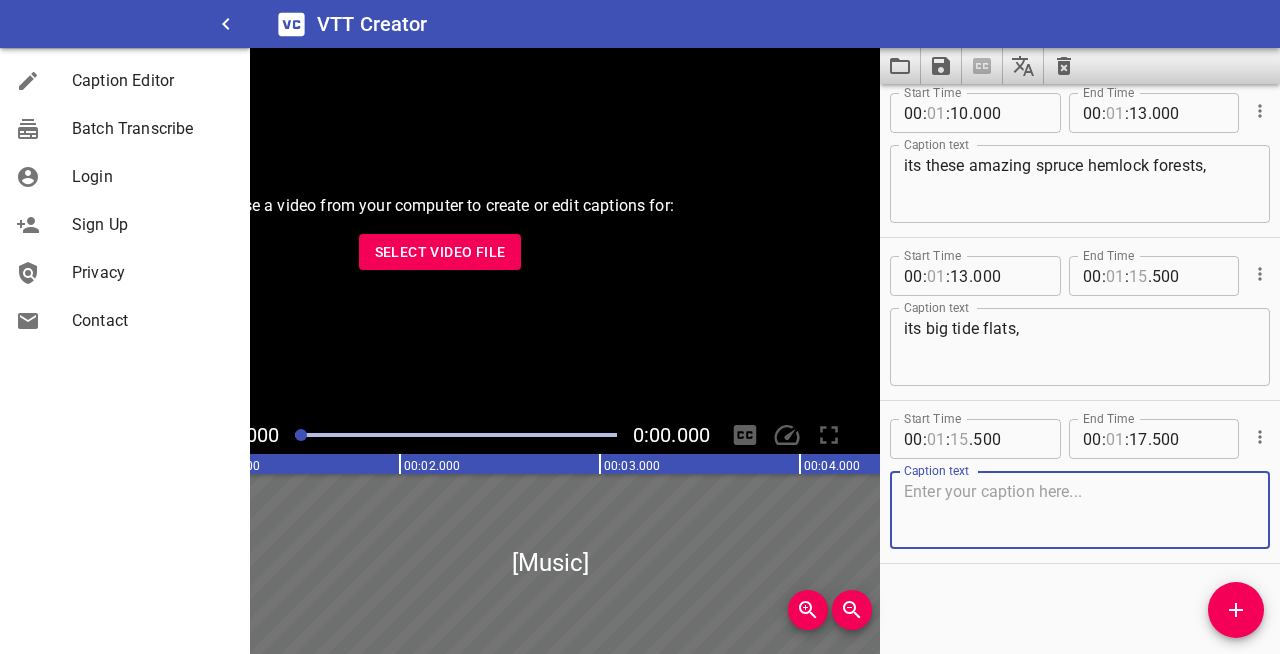 drag, startPoint x: 1012, startPoint y: 500, endPoint x: 1030, endPoint y: 500, distance: 18 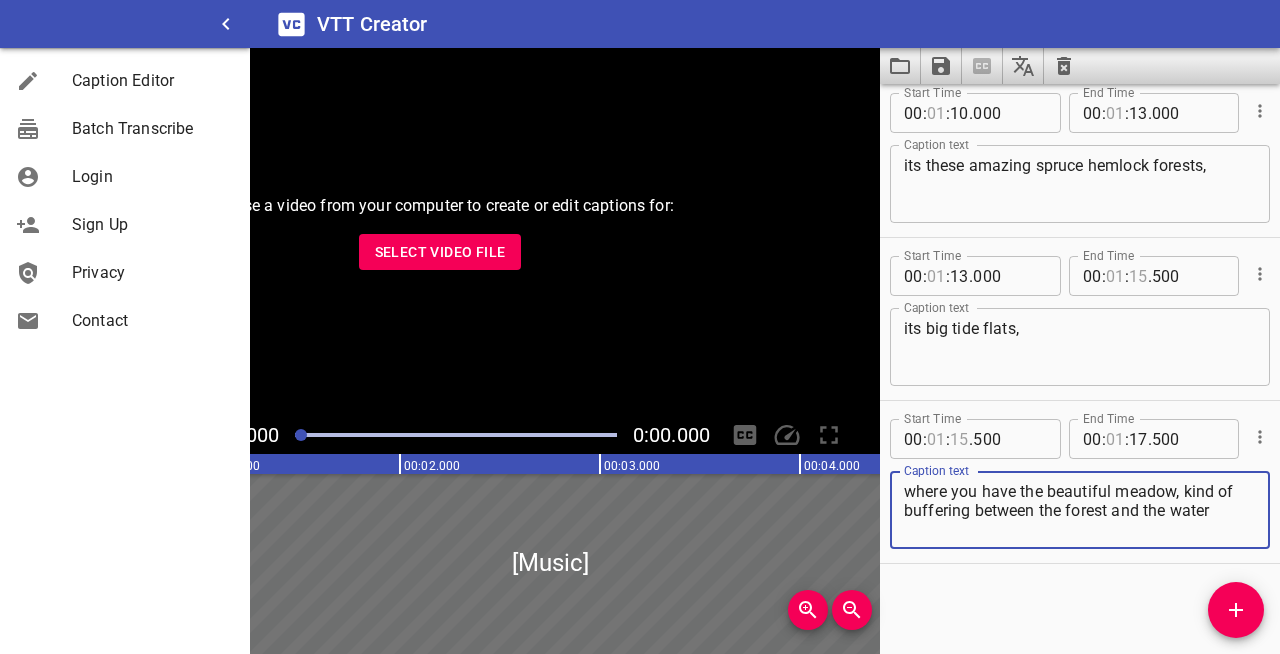 drag, startPoint x: 1187, startPoint y: 491, endPoint x: 1238, endPoint y: 507, distance: 53.450912 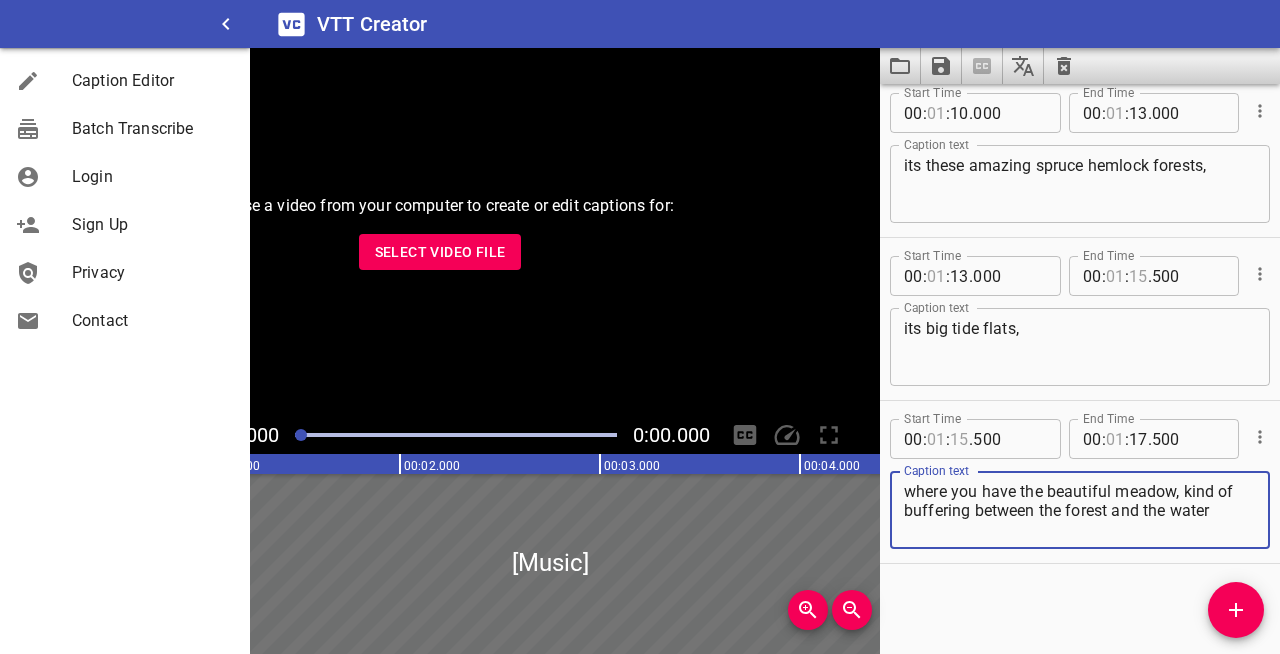 click on "where you have the beautiful meadow, kind of buffering between the forest and the water" at bounding box center [1080, 510] 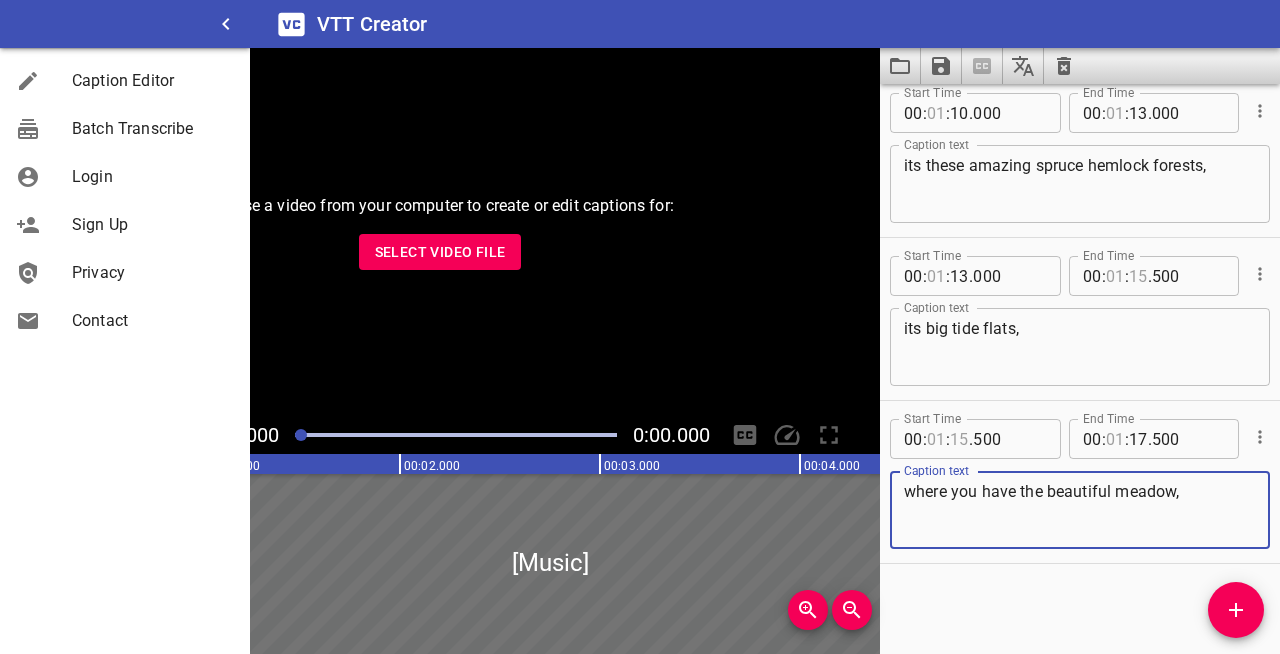 type on "where you have the beautiful meadow," 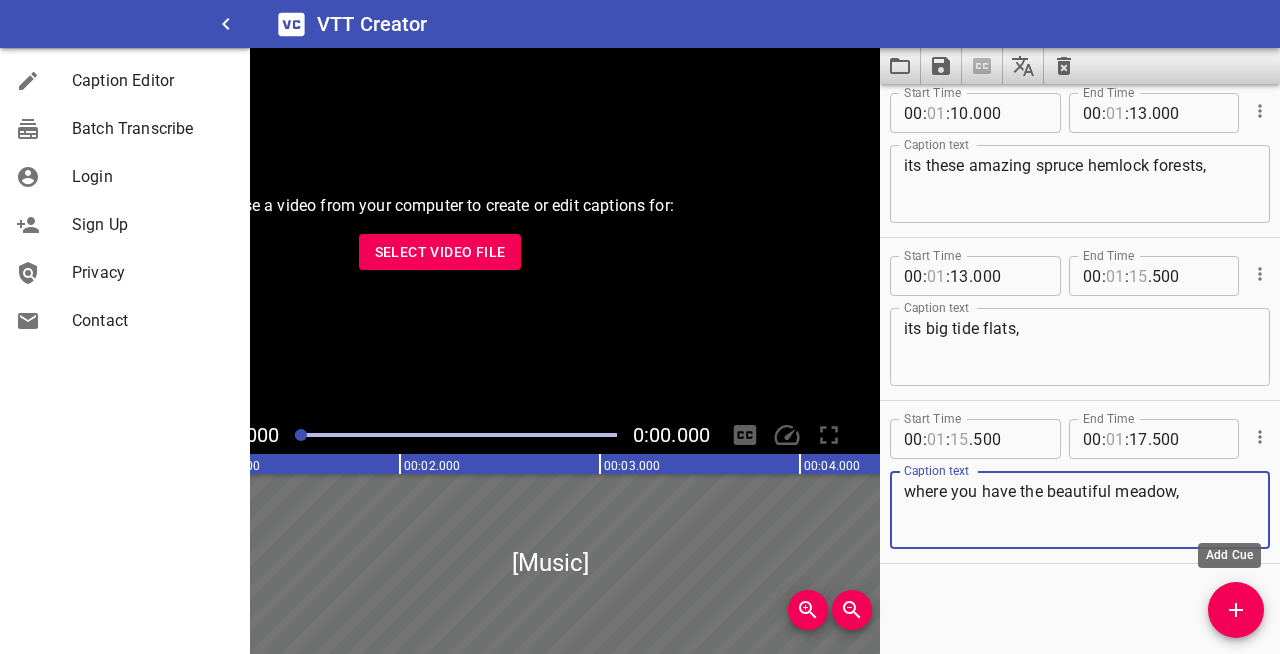 click 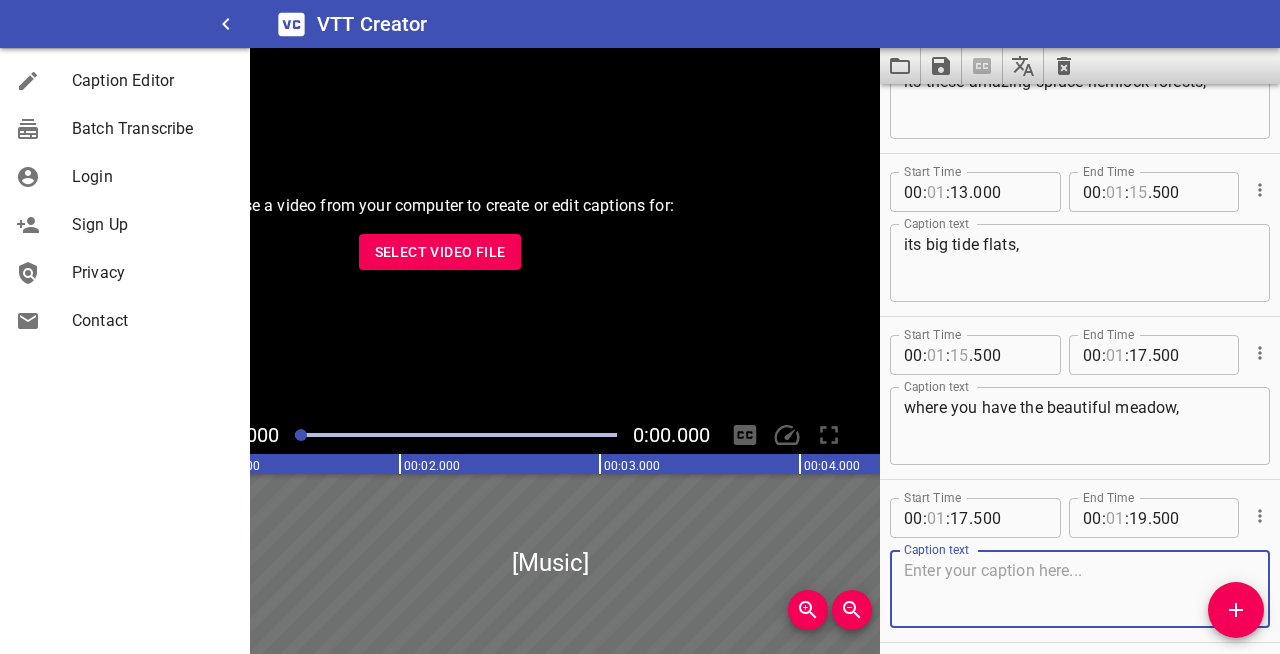 scroll, scrollTop: 2895, scrollLeft: 0, axis: vertical 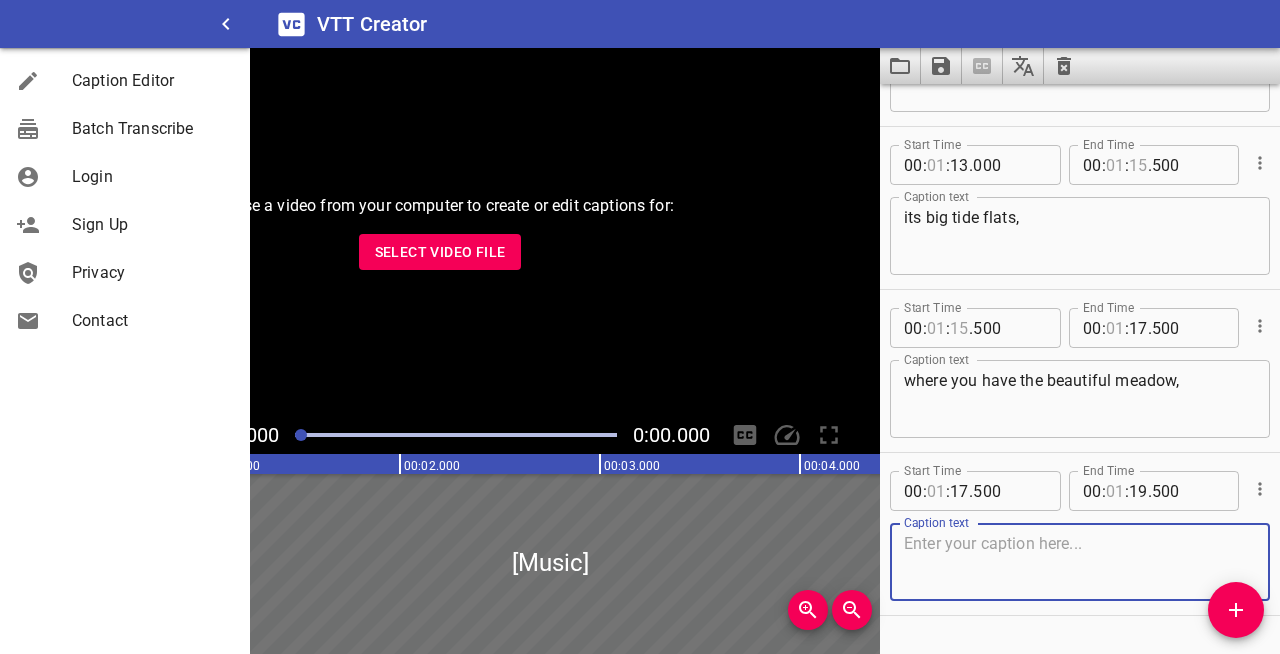 click at bounding box center [1080, 562] 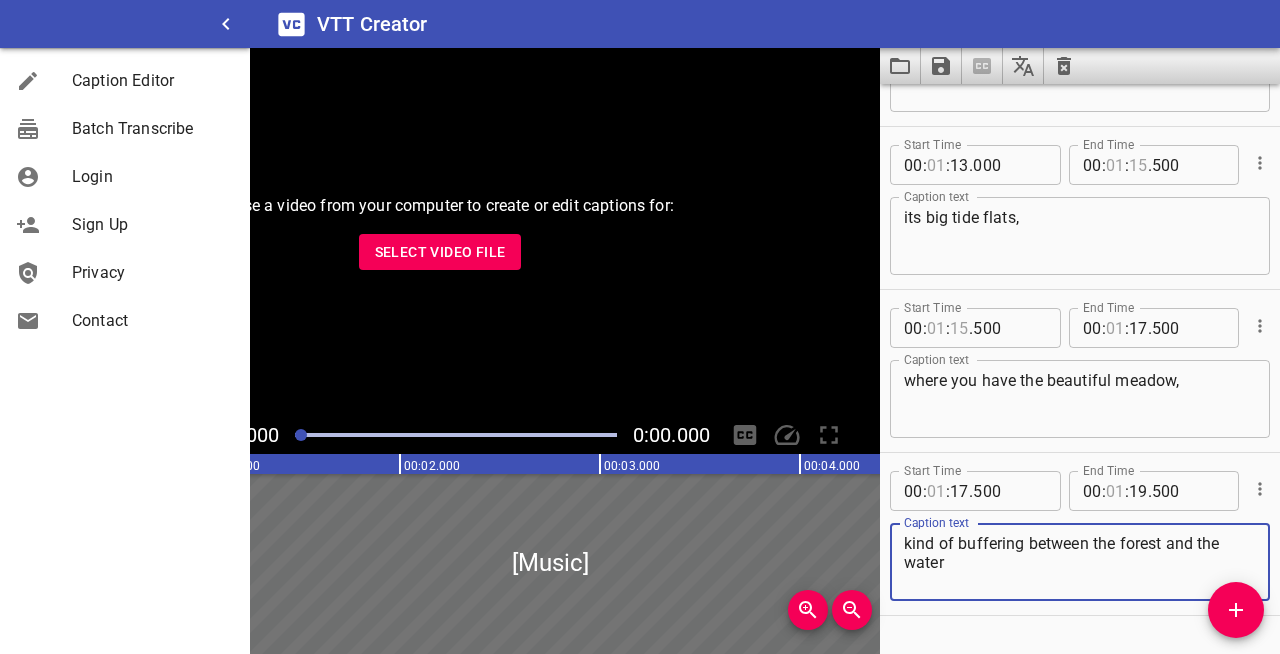 type on "kind of buffering between the forest and the water" 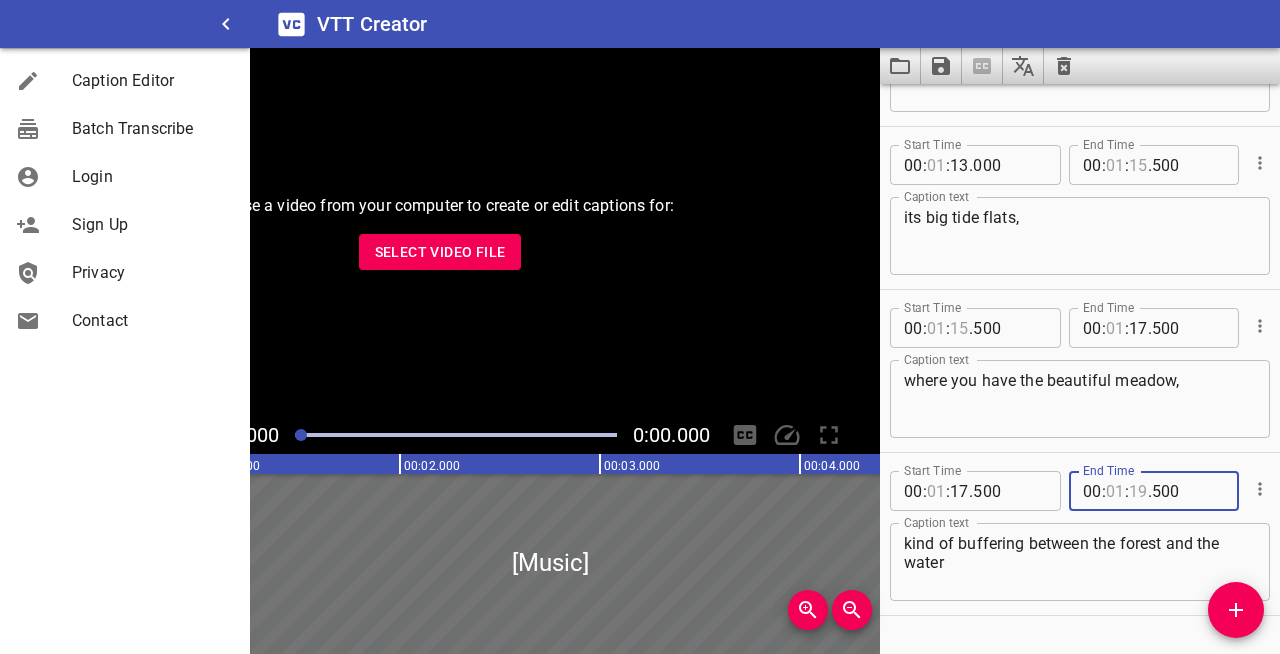 drag, startPoint x: 1125, startPoint y: 490, endPoint x: 1136, endPoint y: 489, distance: 11.045361 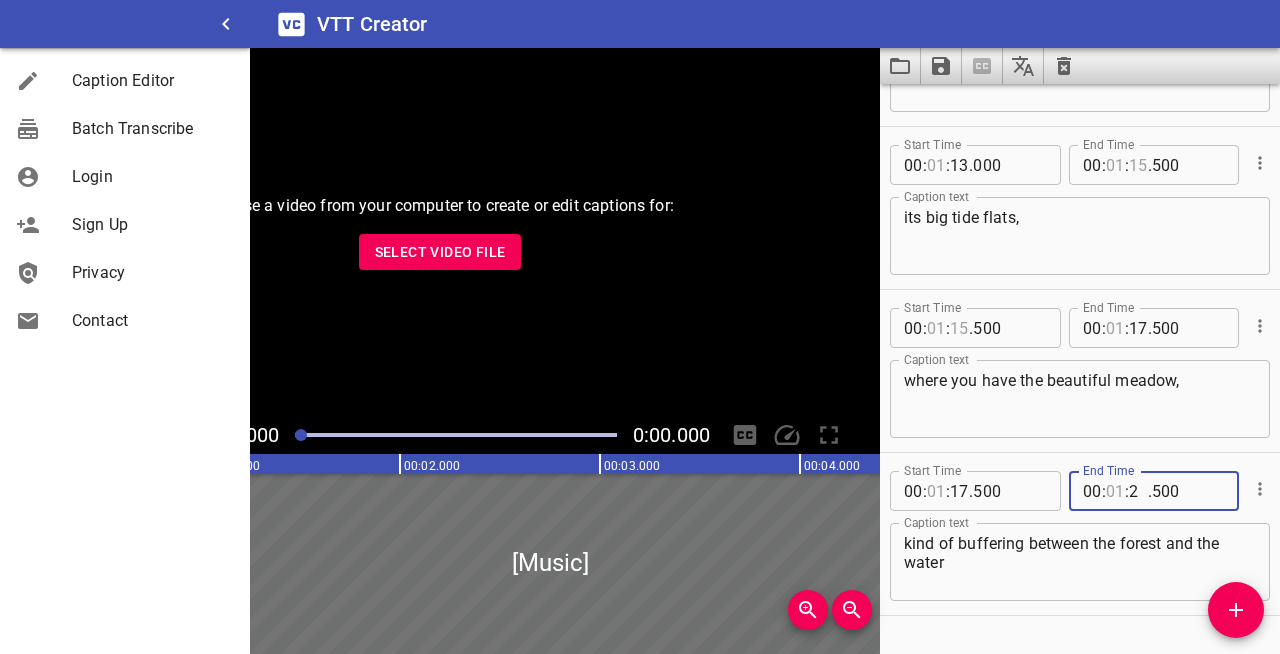 type on "22" 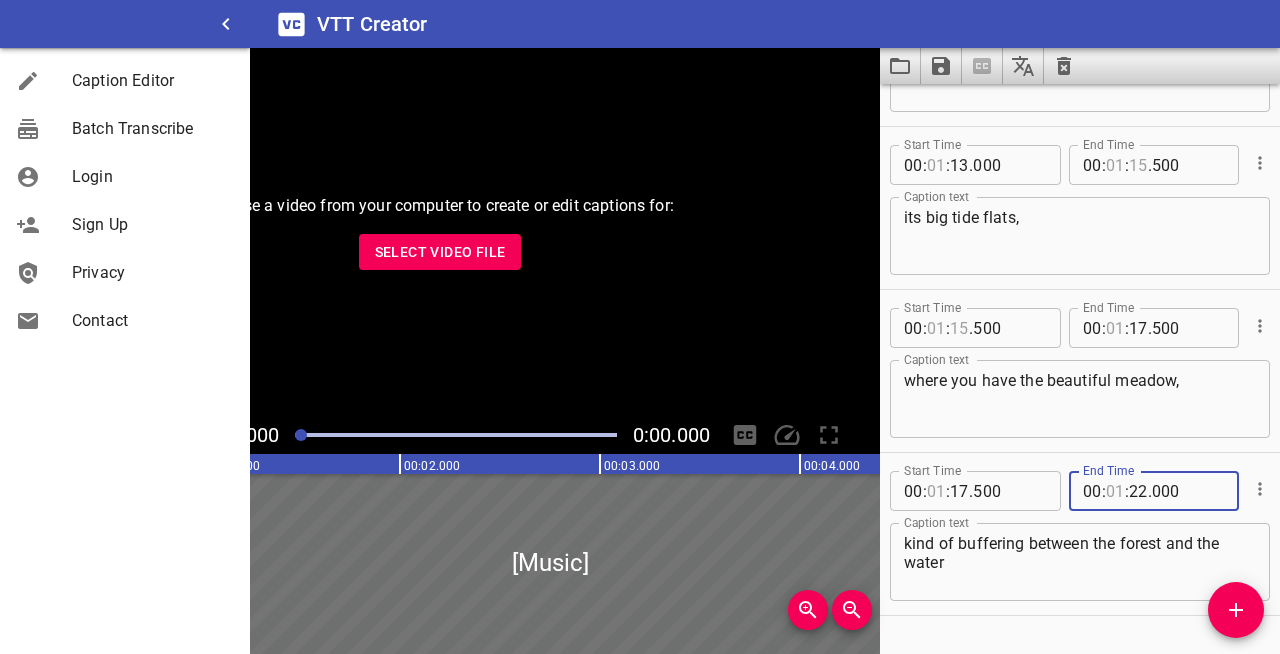 type on "000" 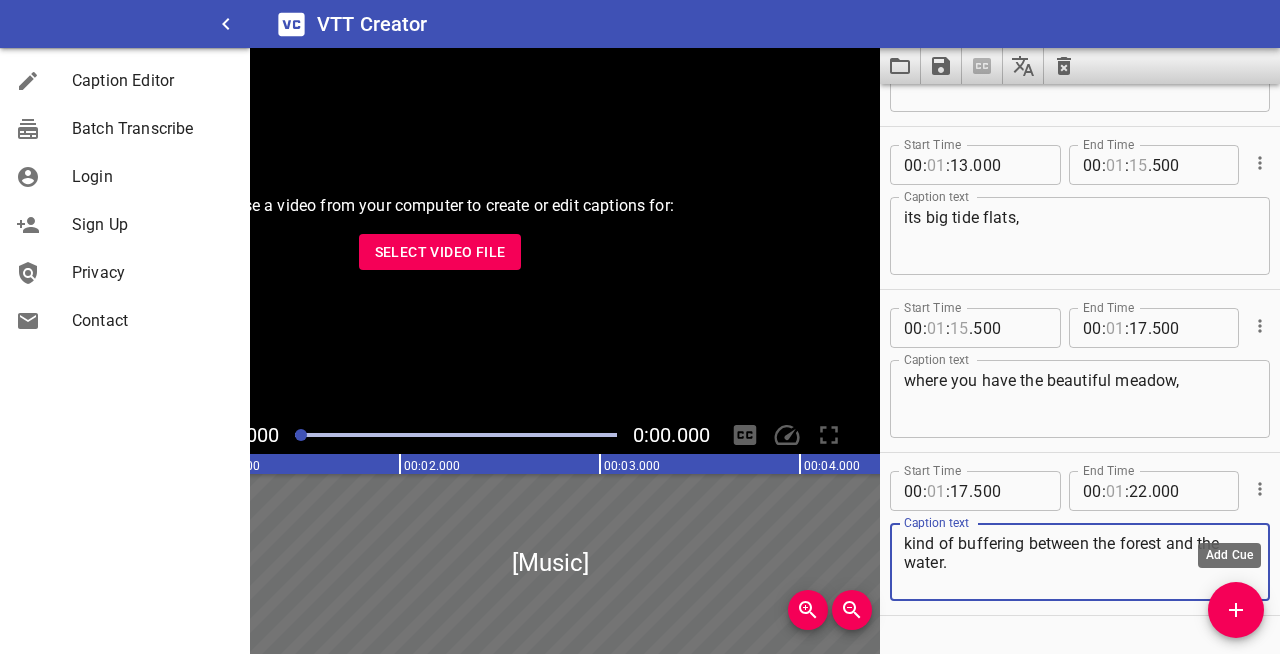 type on "kind of buffering between the forest and the water." 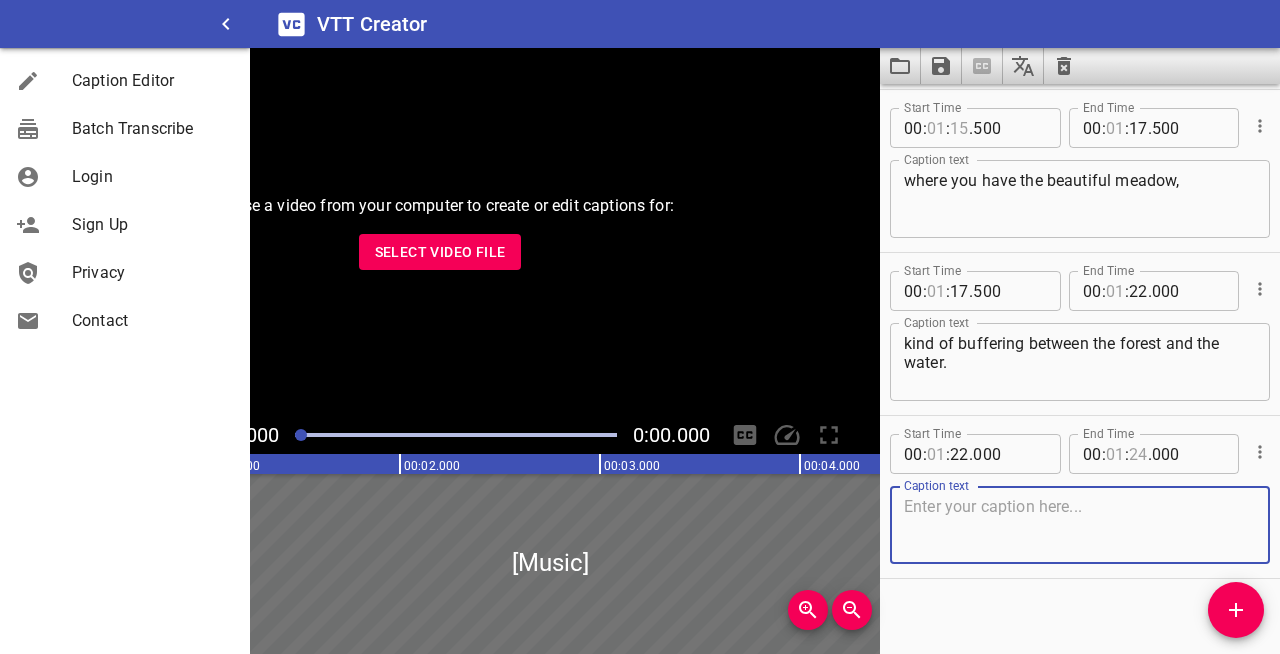 scroll, scrollTop: 3110, scrollLeft: 0, axis: vertical 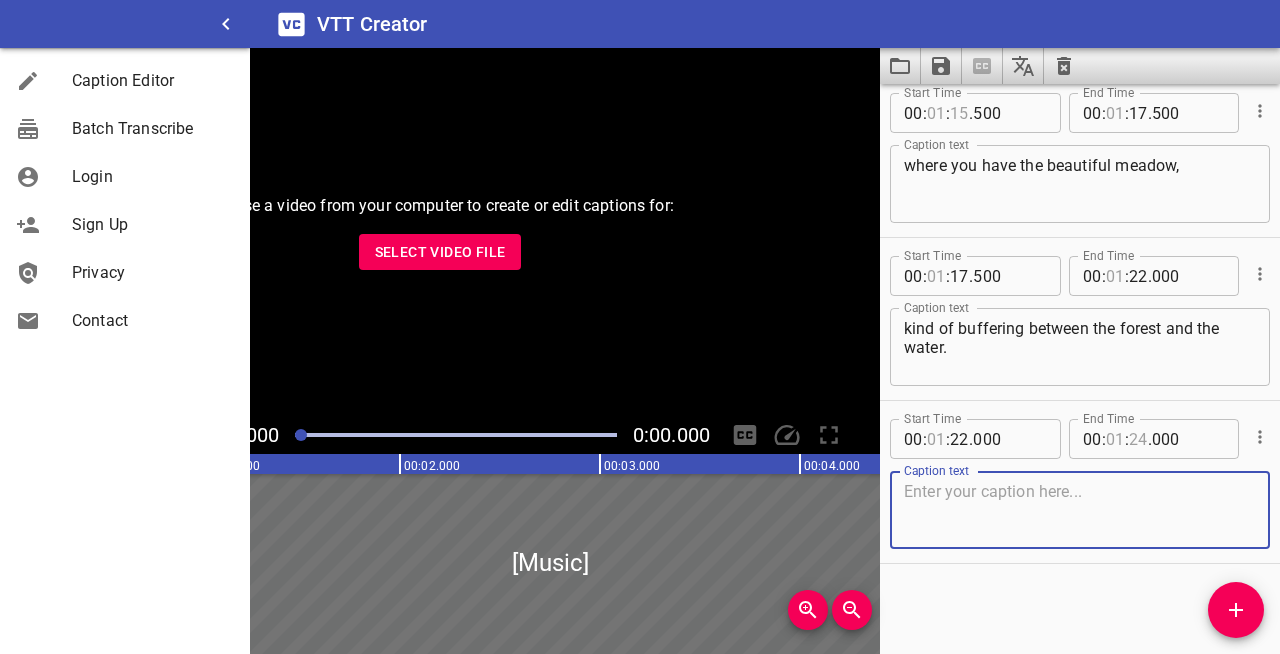 click at bounding box center [1080, 510] 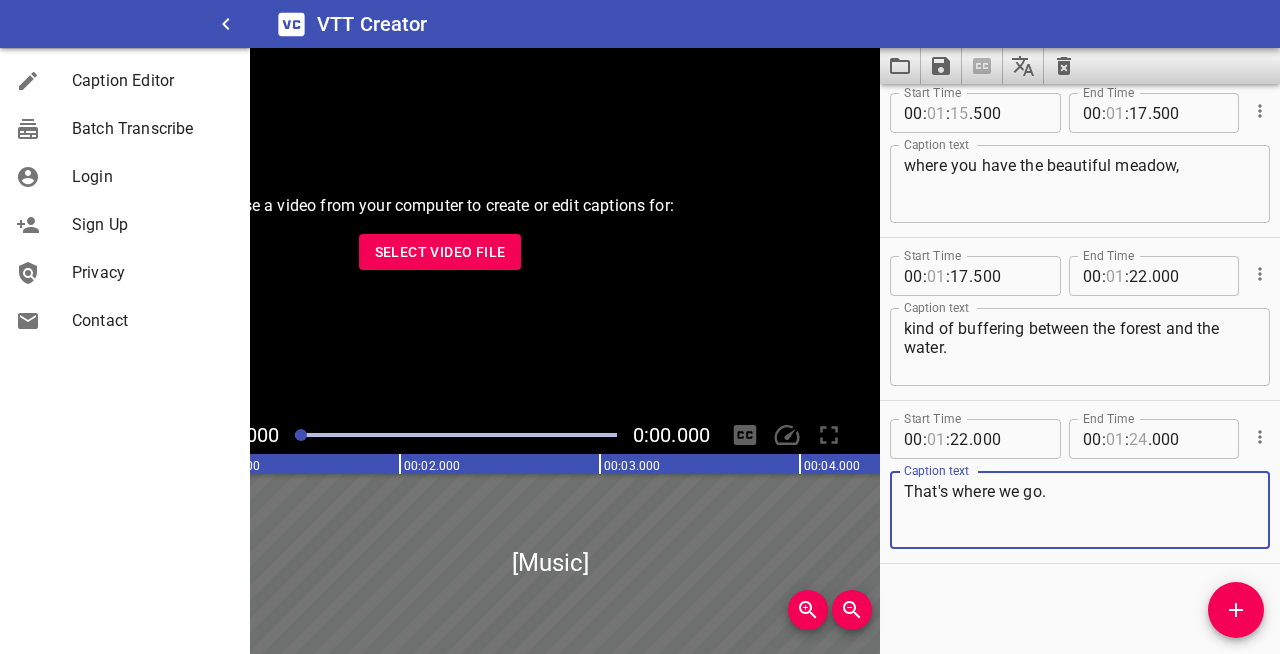 type on "That's where we go." 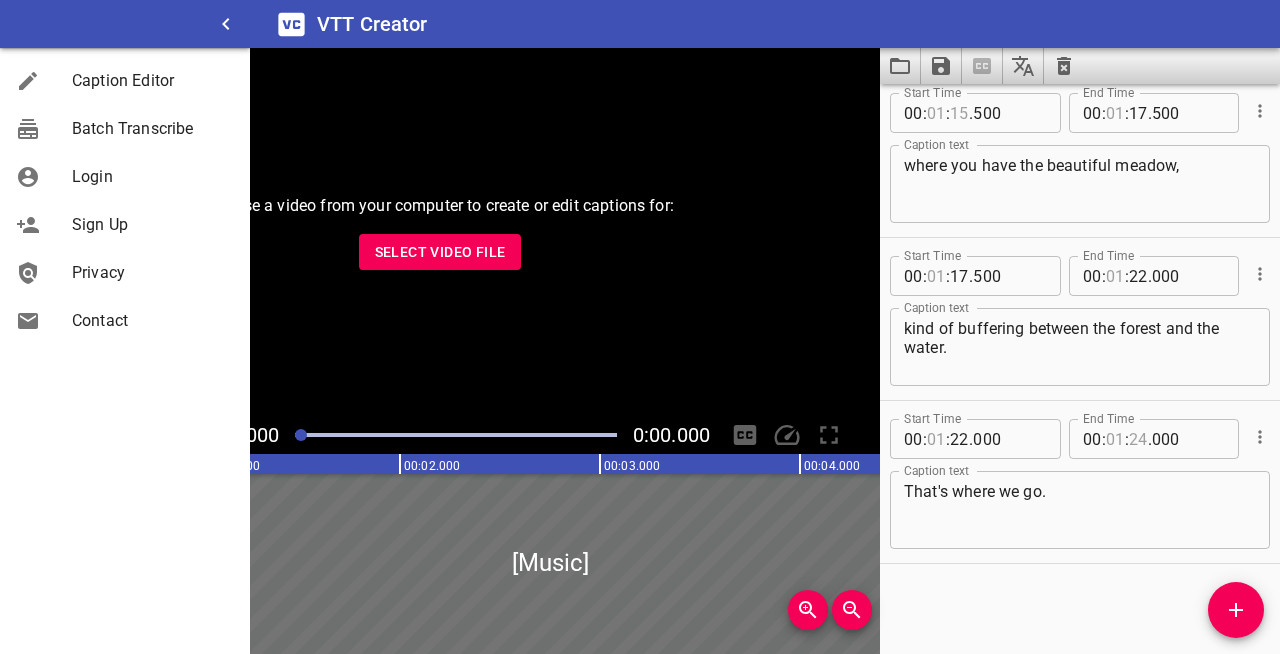 drag, startPoint x: 1120, startPoint y: 437, endPoint x: 1138, endPoint y: 437, distance: 18 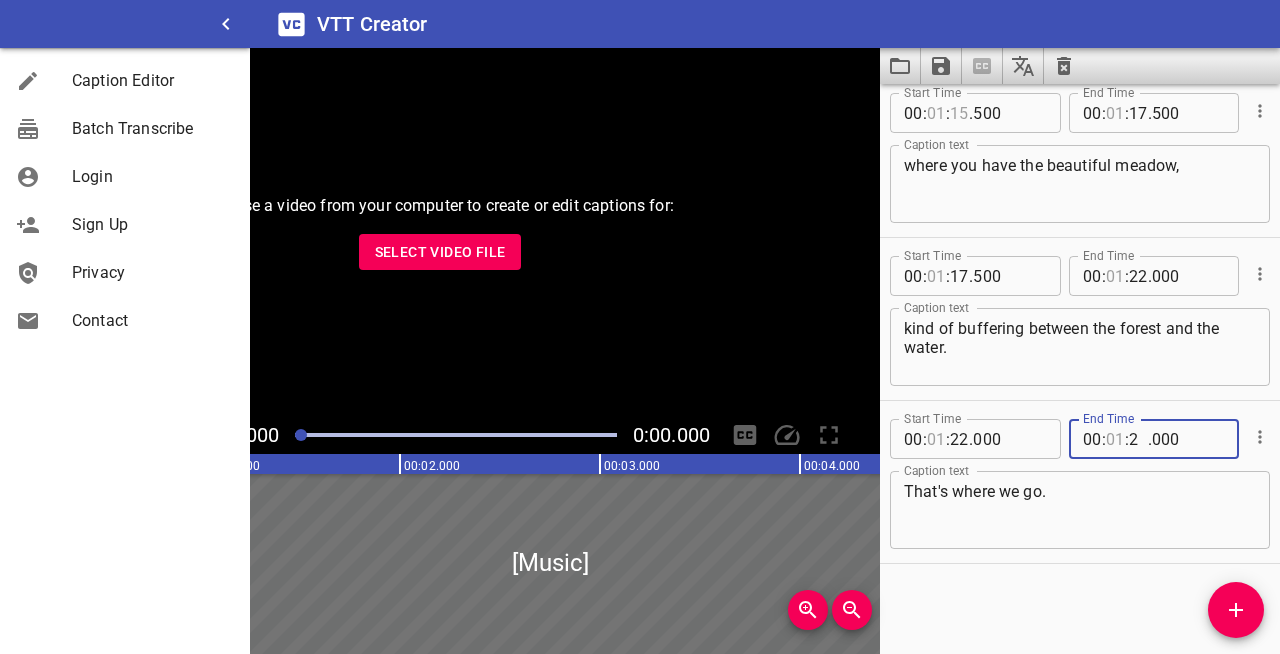 type on "25" 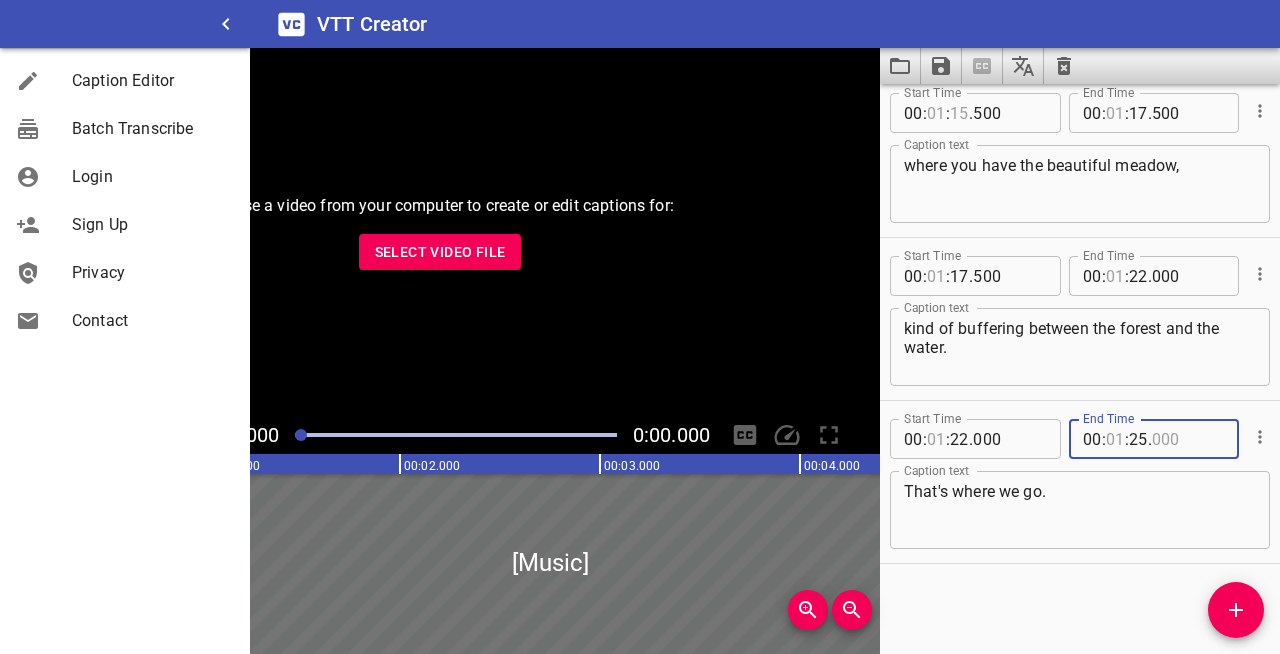 type on "000" 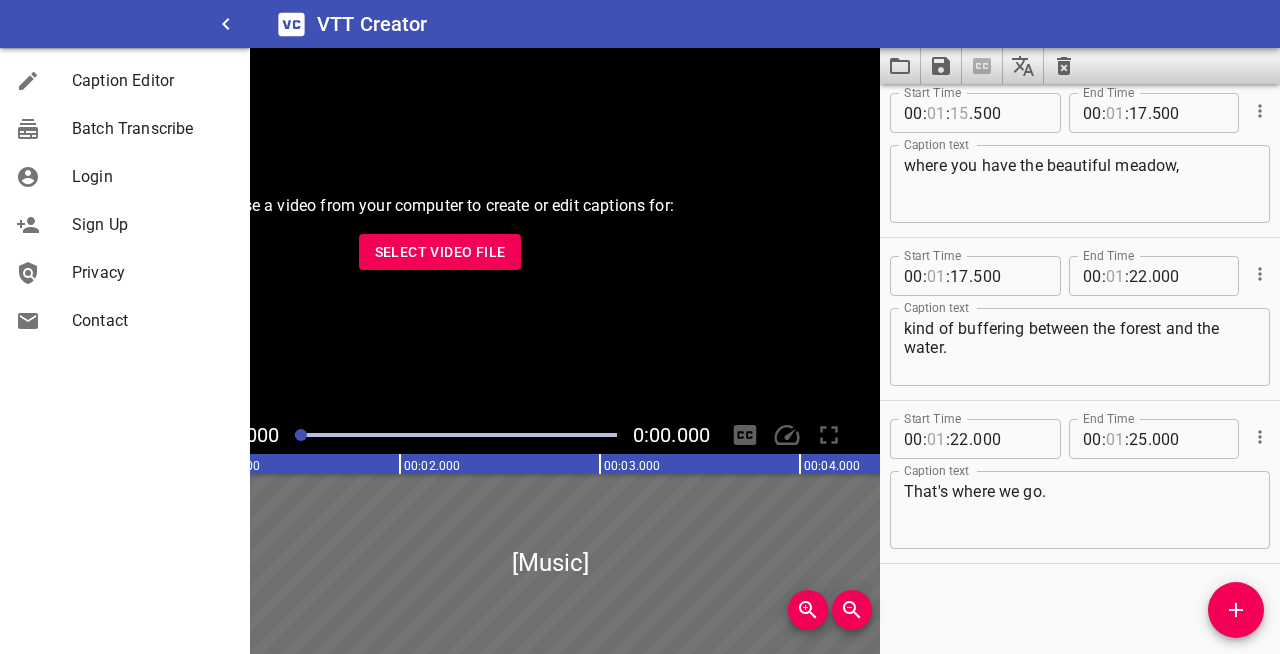 click on "Start Time 00 : 01 : 22 . 000 Start Time End Time 00 : 01 : 25 . 000 End Time Caption text That's where we go. Caption text" at bounding box center (1080, 482) 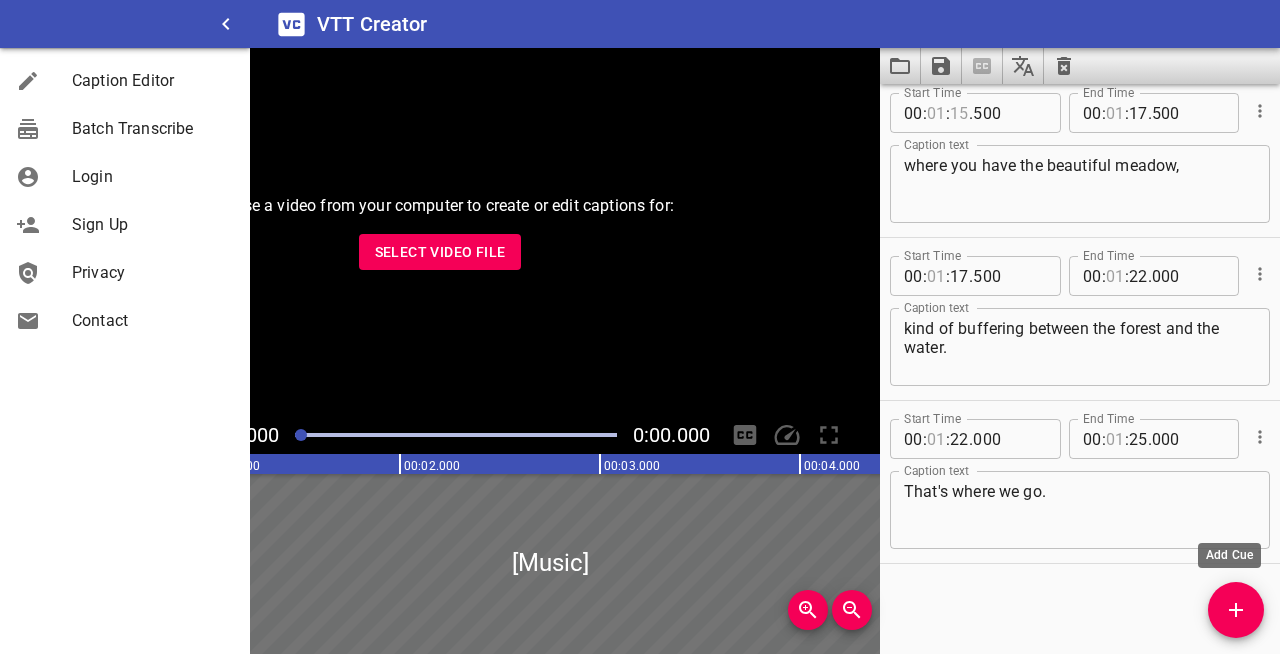 click 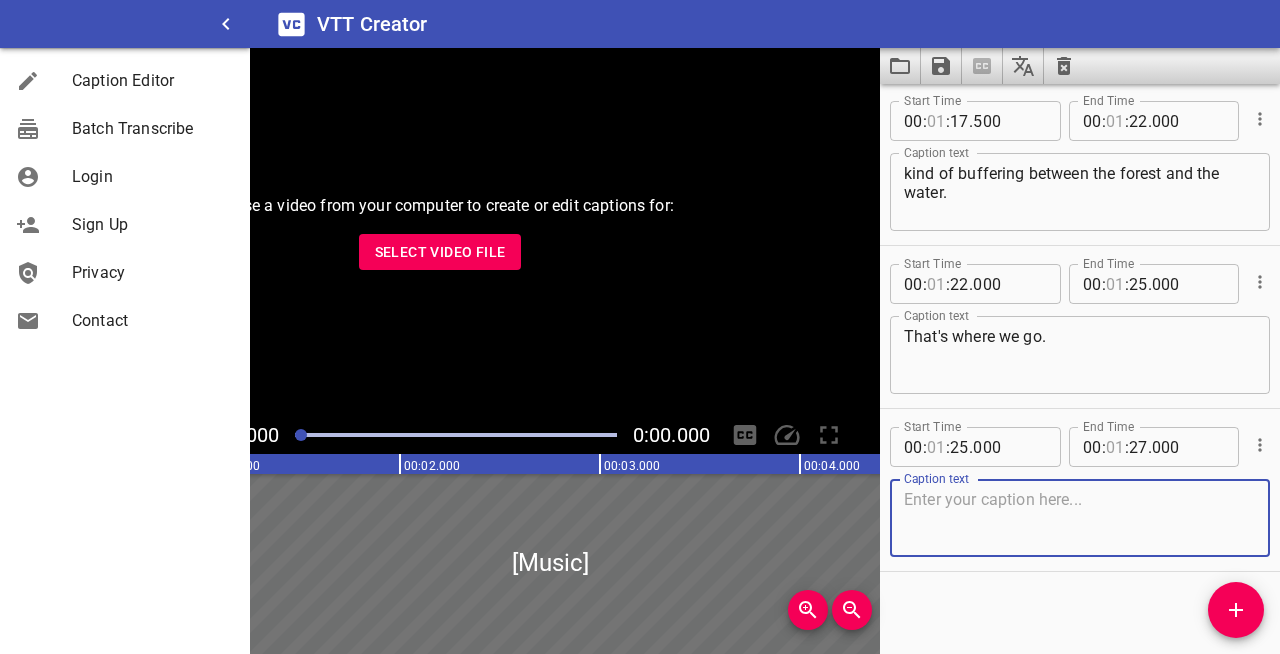 scroll, scrollTop: 3273, scrollLeft: 0, axis: vertical 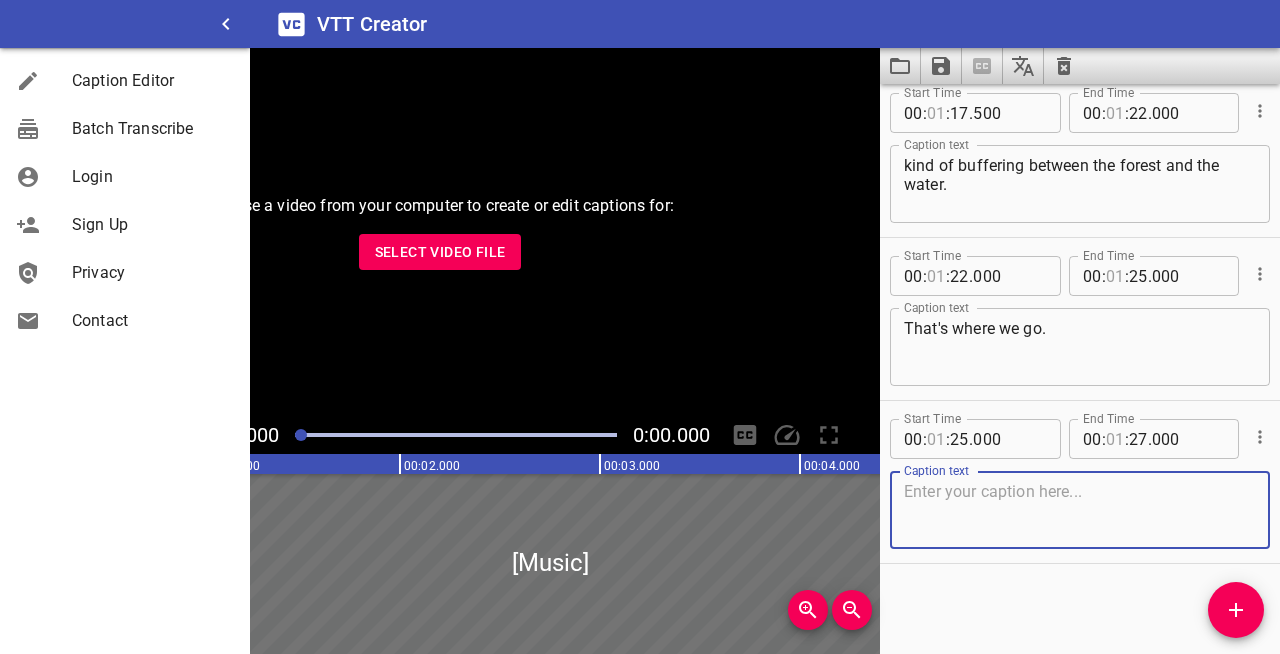 click at bounding box center (1080, 510) 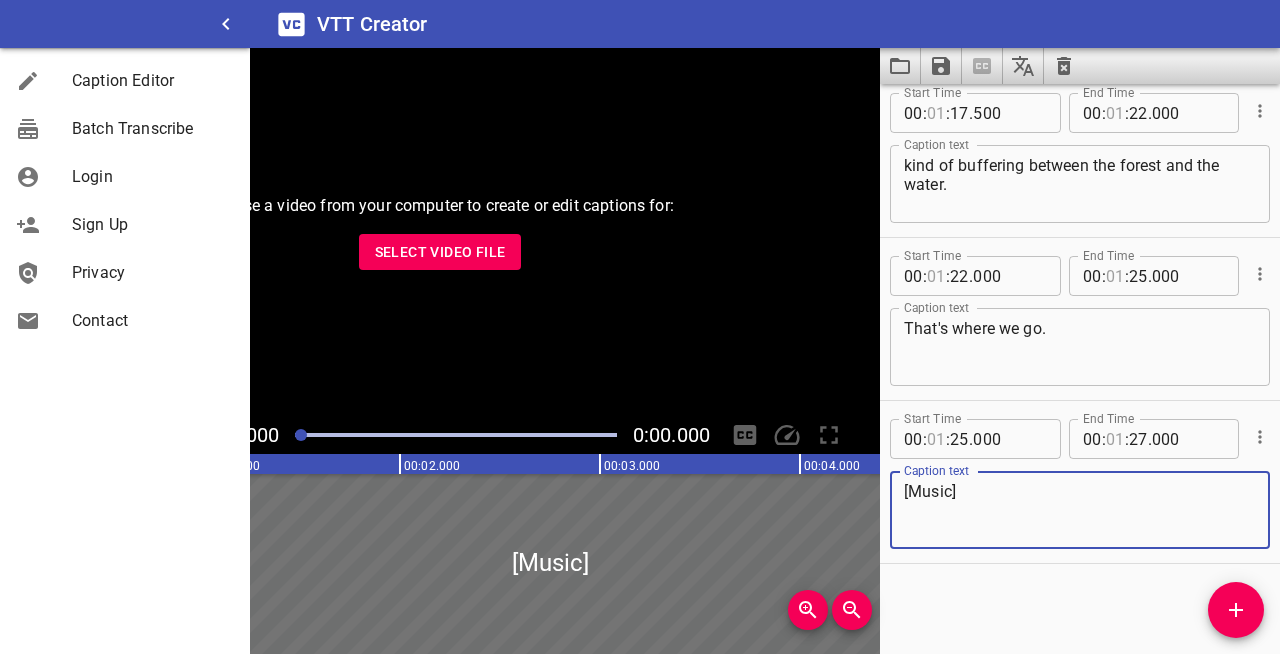 type on "[Music]" 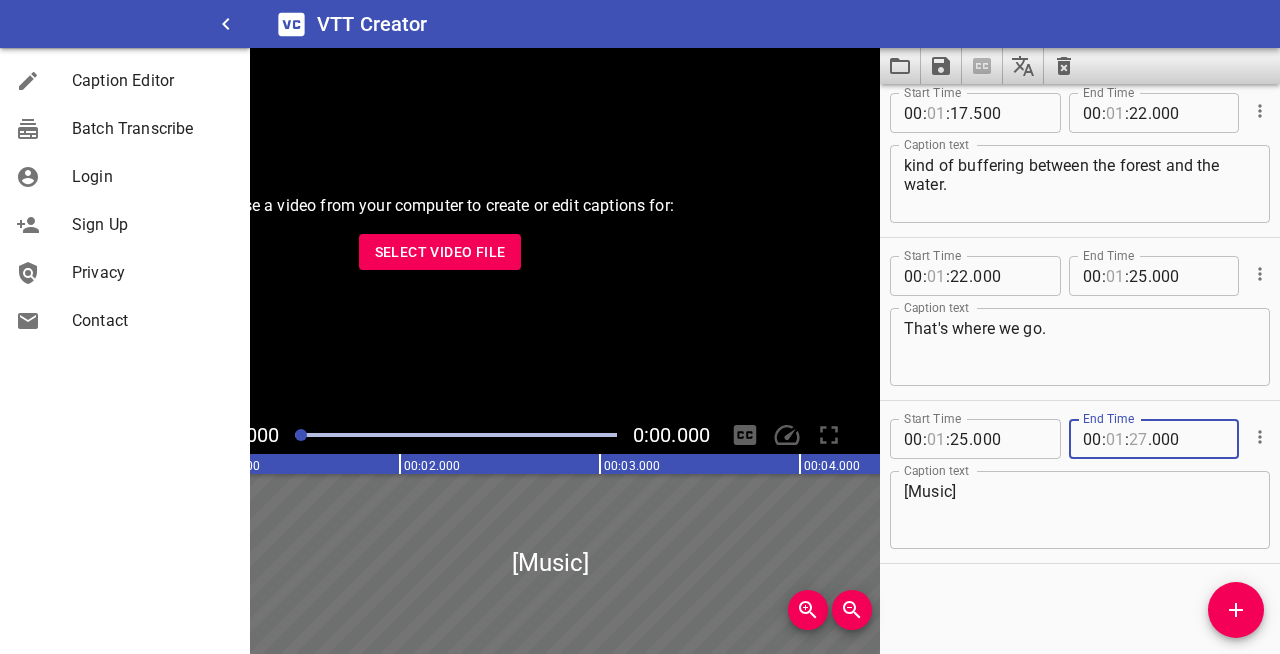 click at bounding box center (1138, 439) 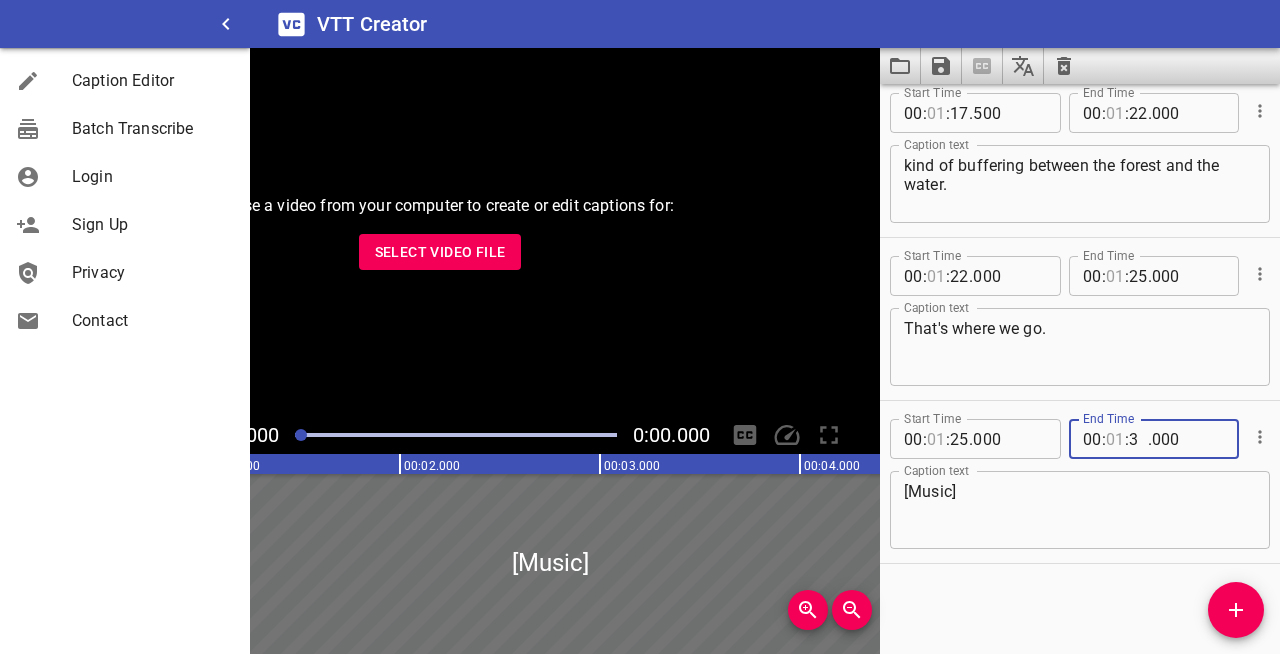 type on "35" 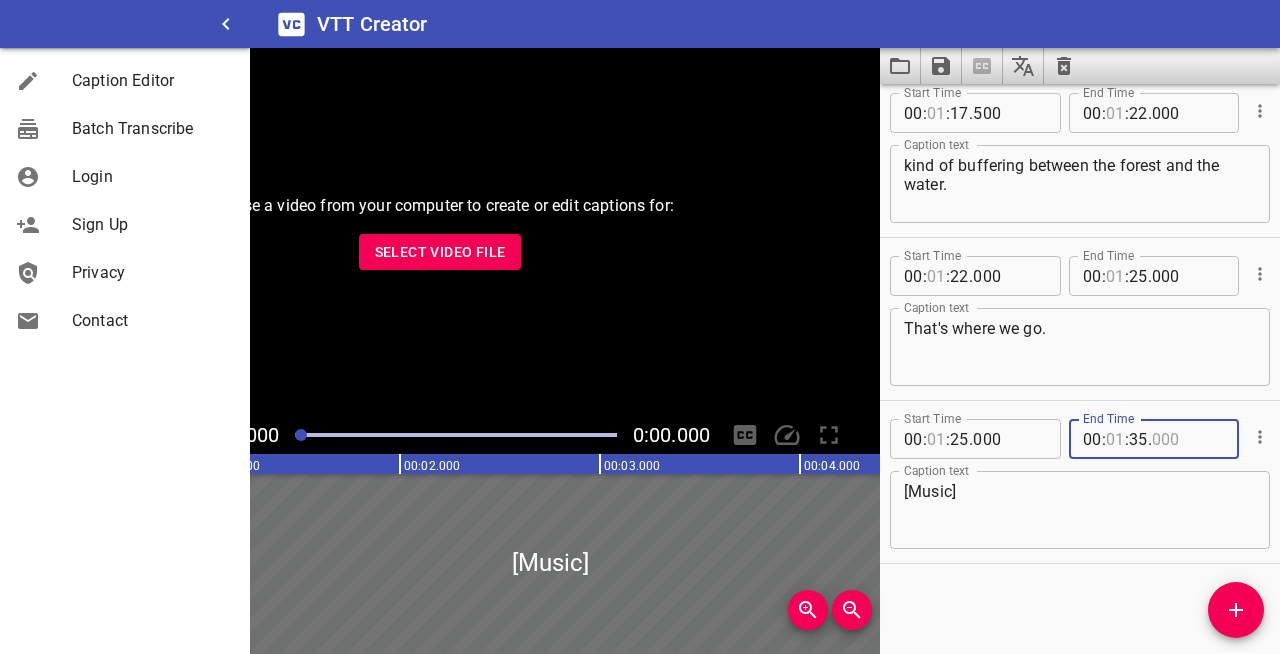 type on "000" 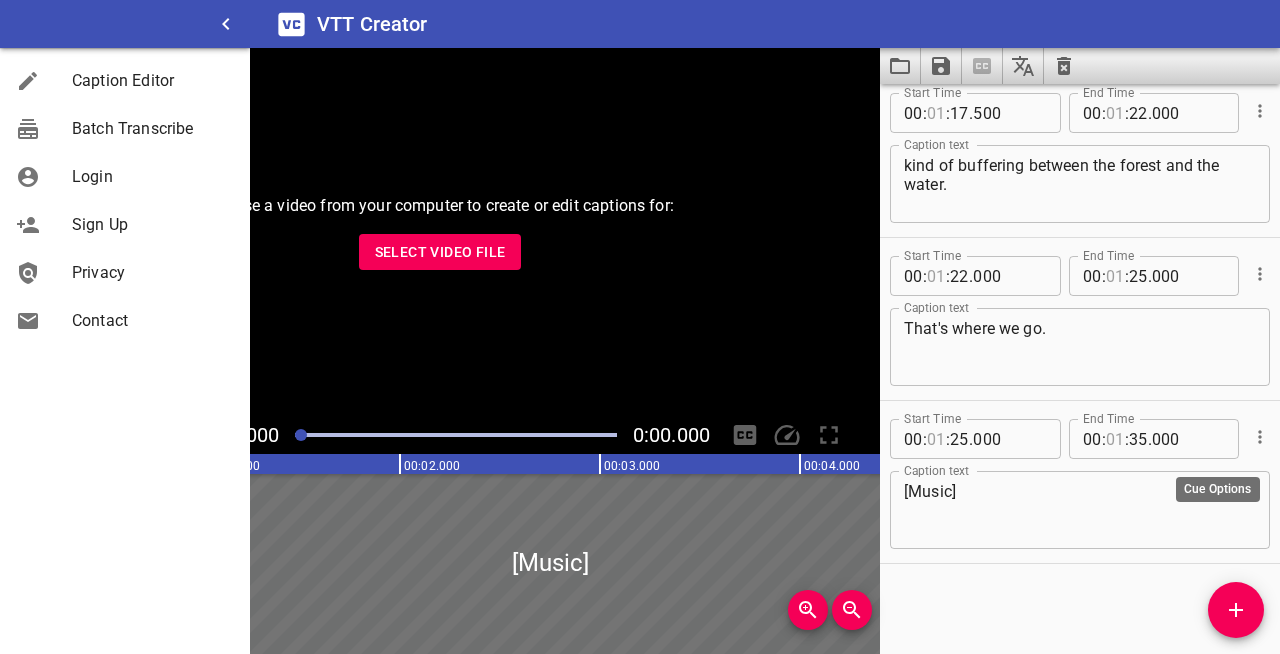 click at bounding box center (1258, 437) 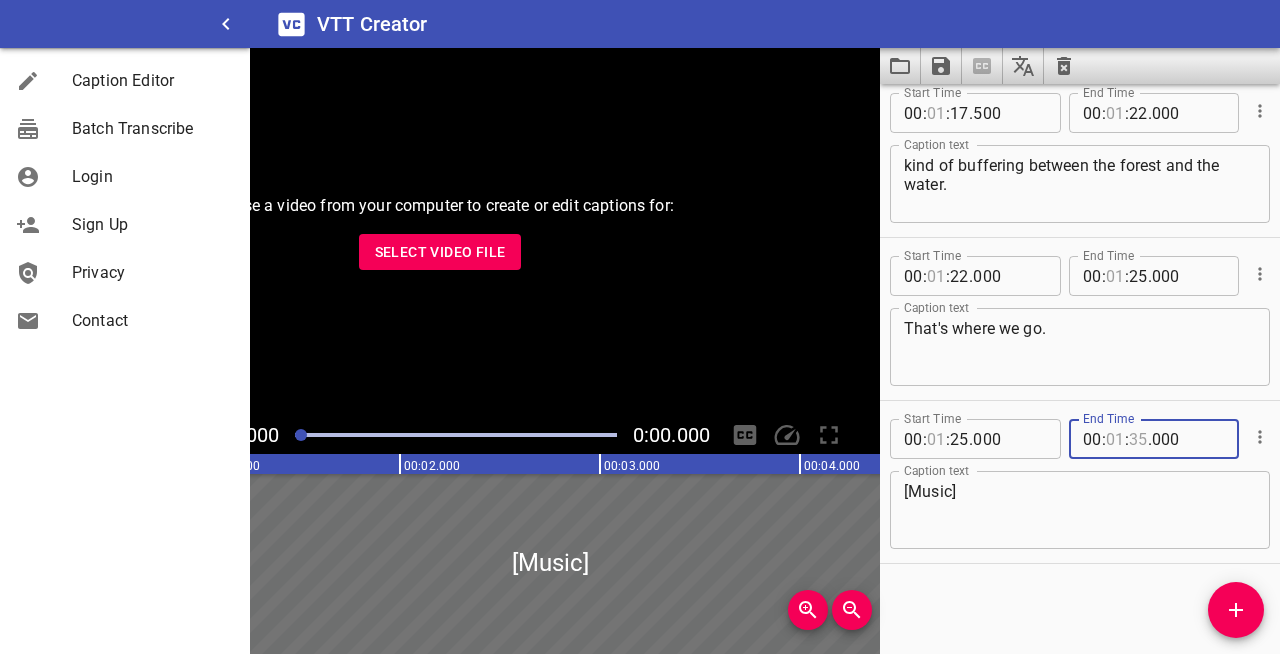 click at bounding box center [1138, 439] 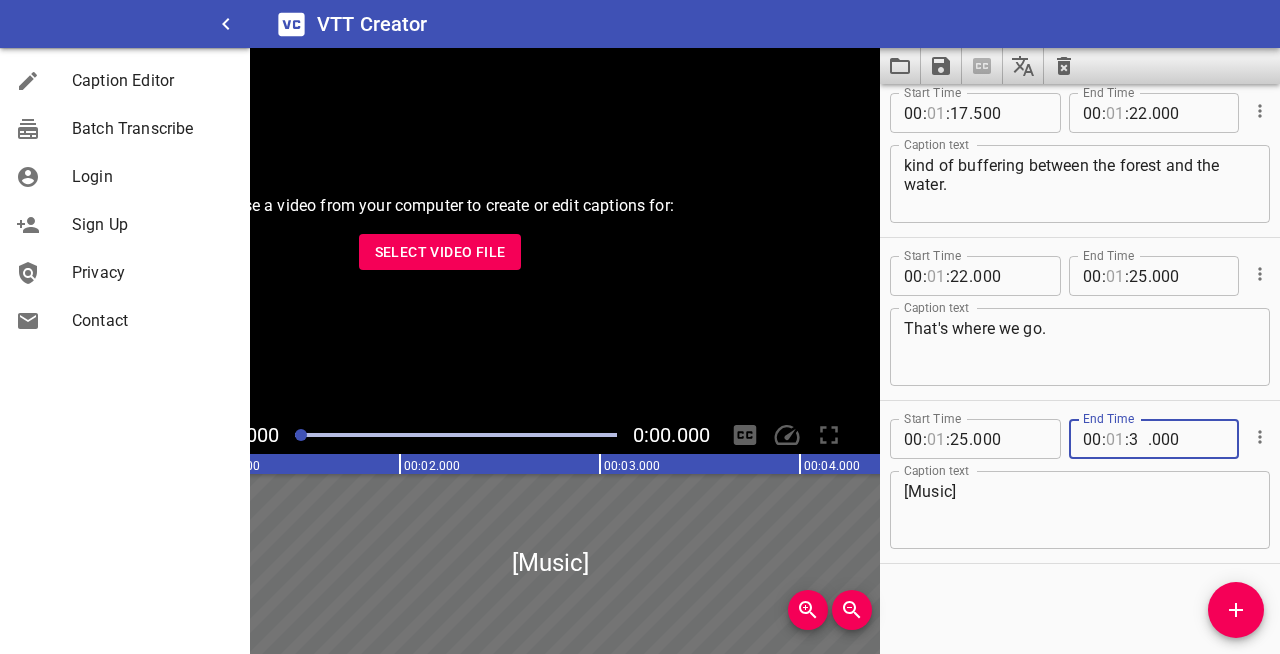 type on "33" 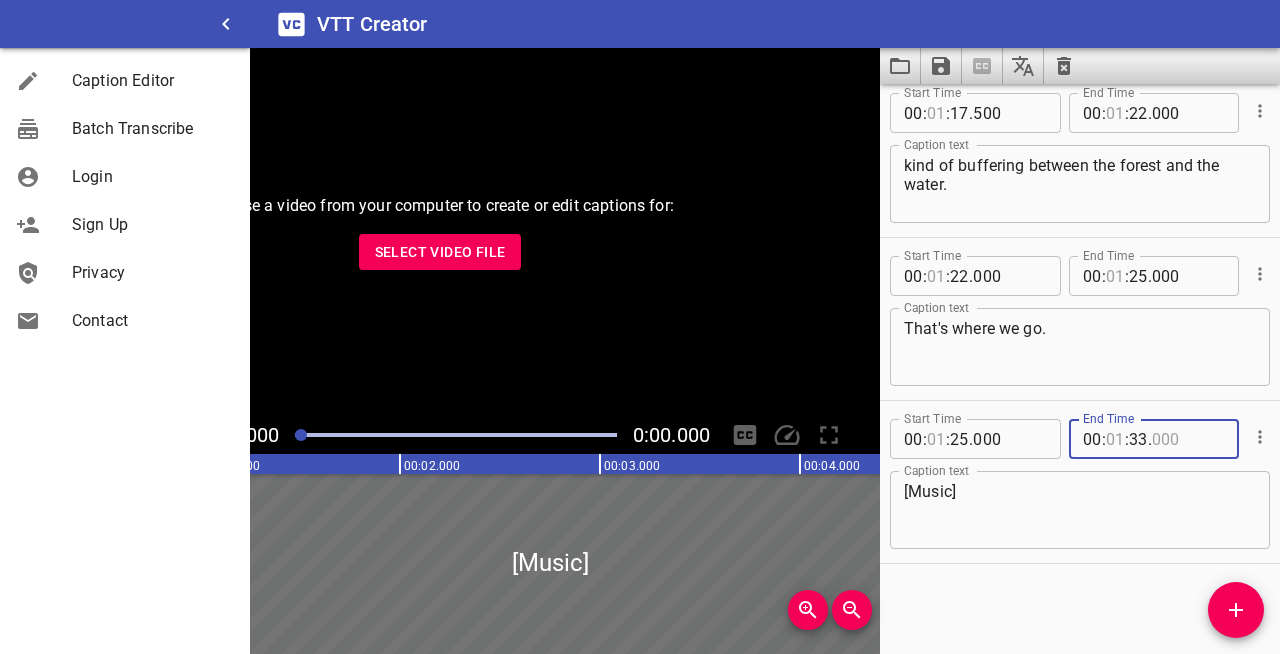 type on "000" 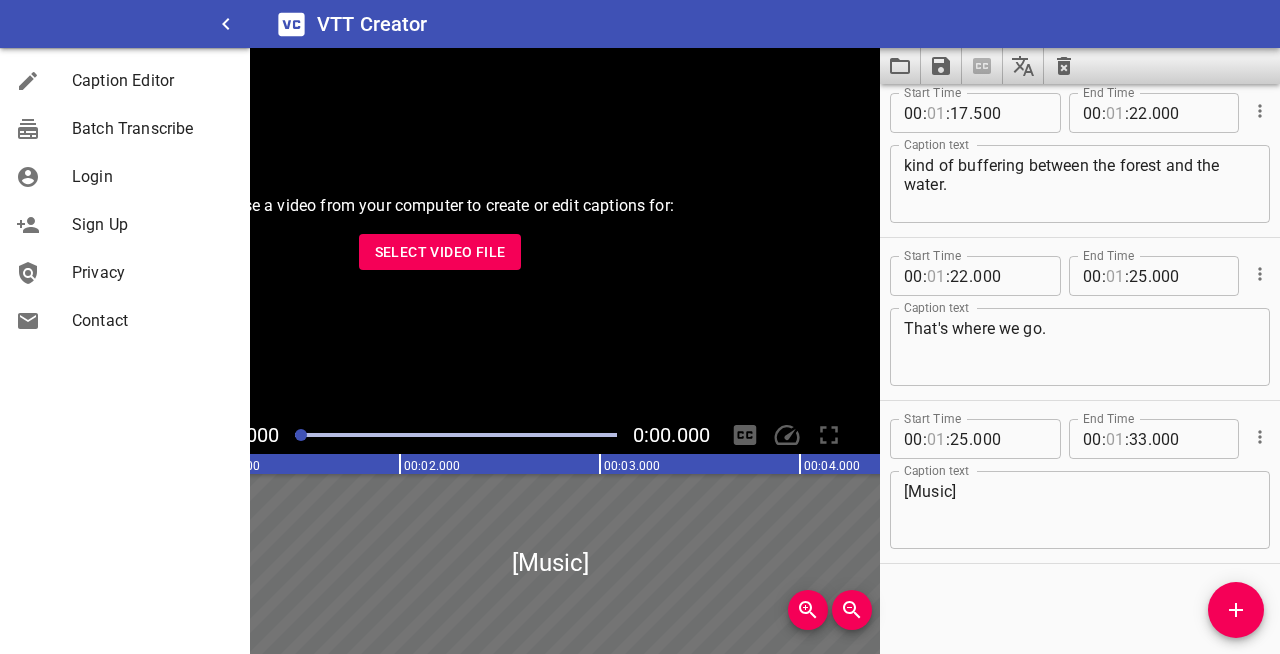 click on "Caption text [Music] Caption text" at bounding box center (1080, 508) 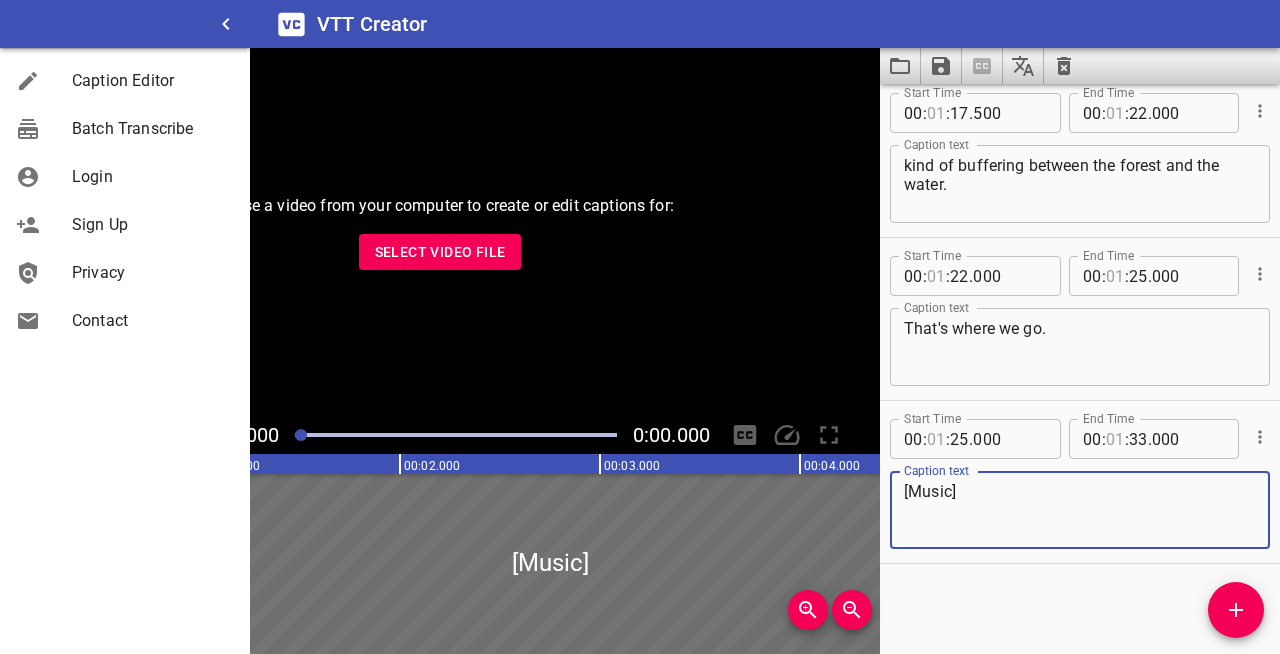 click on "[Music]" at bounding box center (1080, 510) 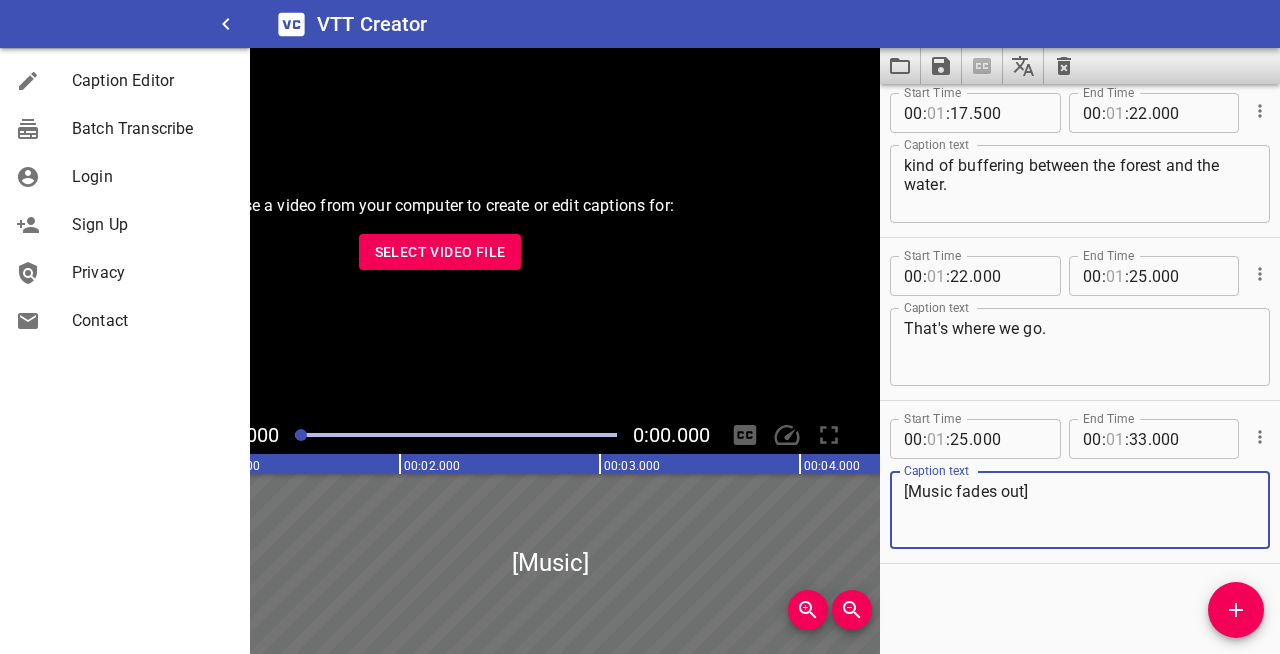 type on "[Music fades out]" 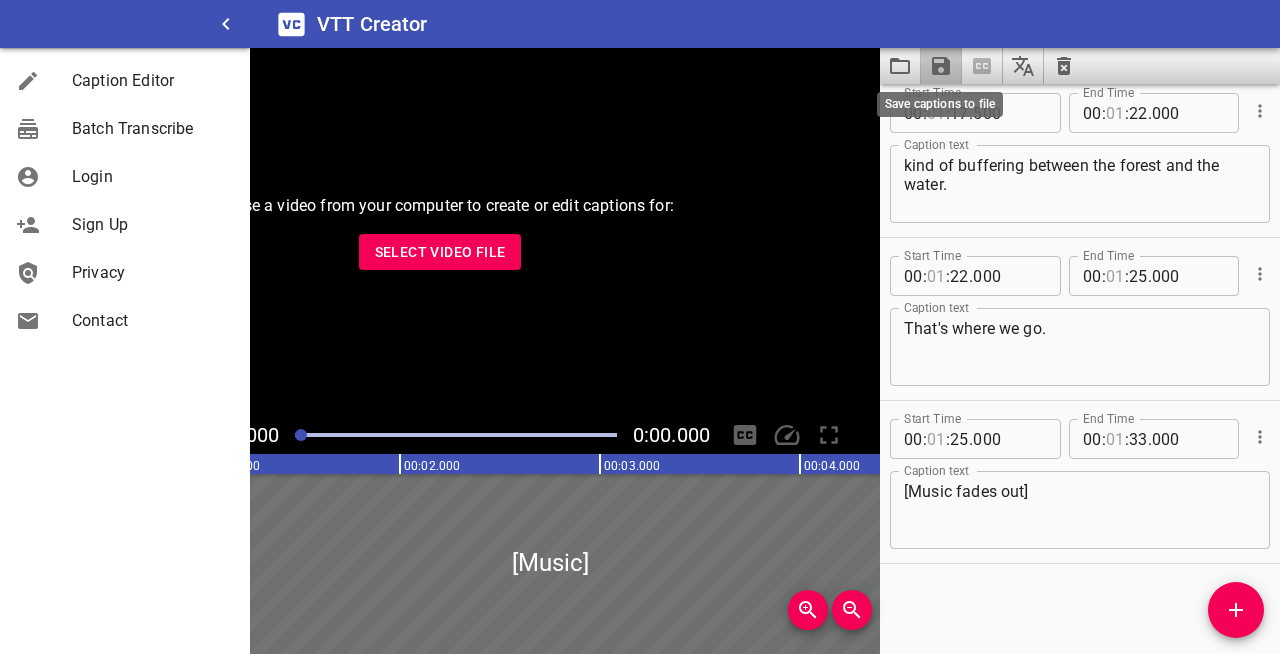 click 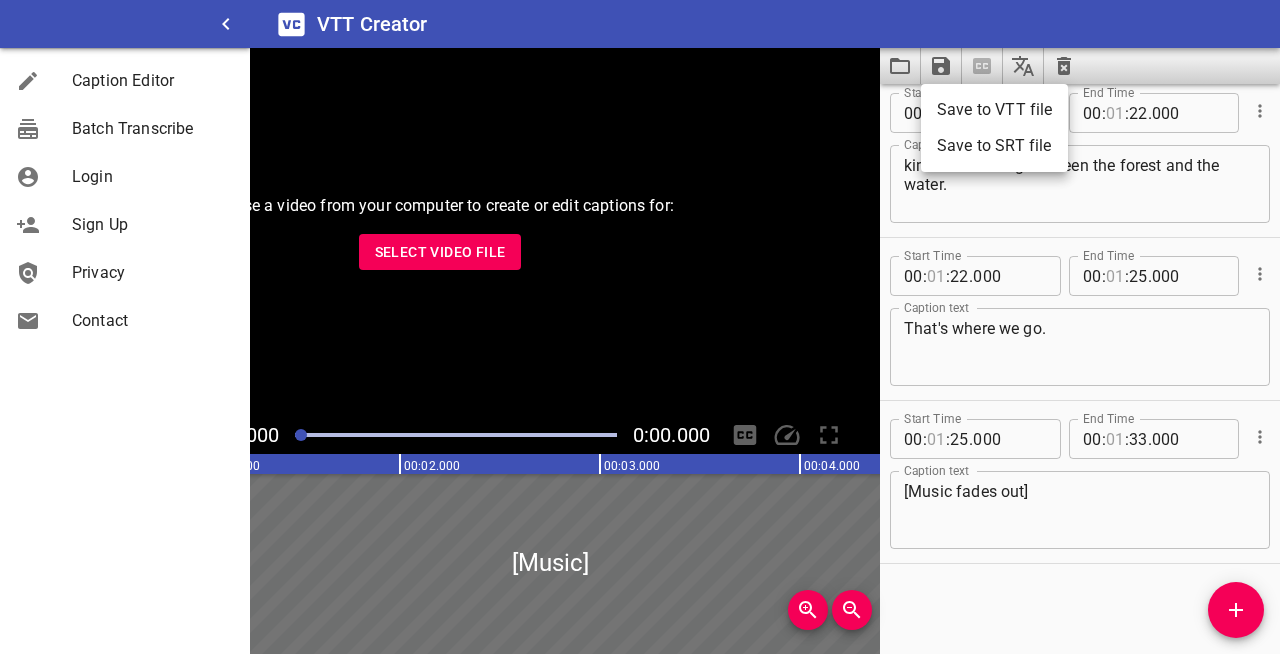 click on "Save to VTT file" at bounding box center (994, 110) 